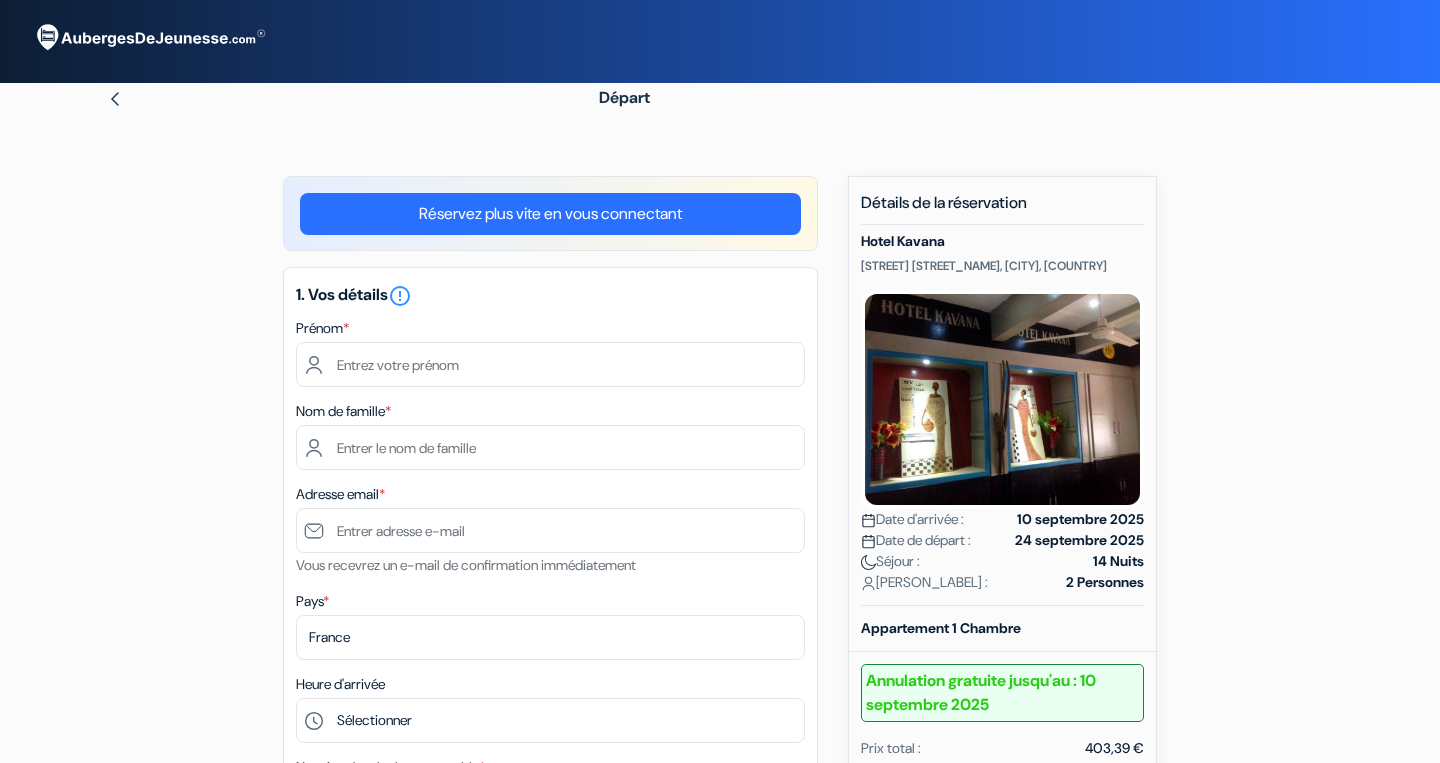 scroll, scrollTop: 0, scrollLeft: 0, axis: both 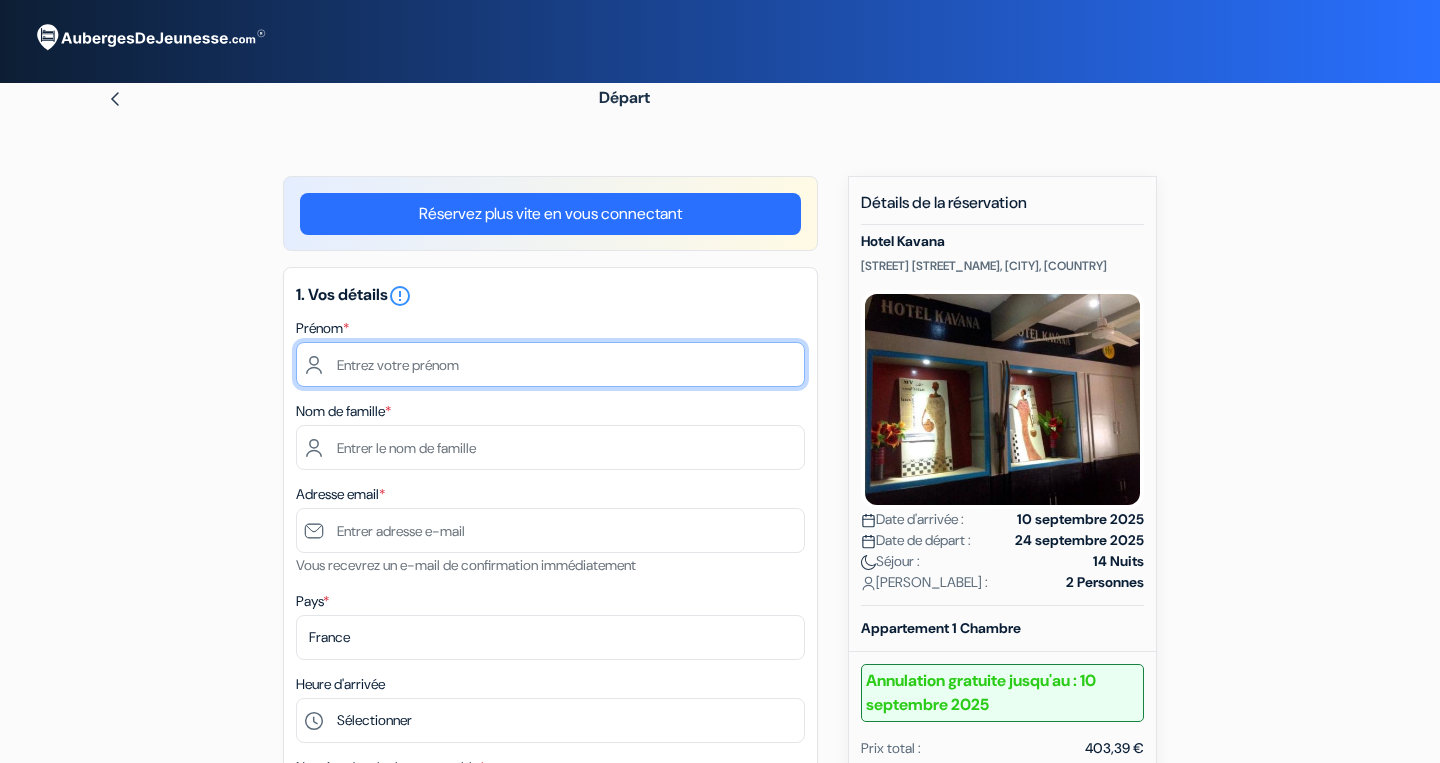 click at bounding box center (550, 364) 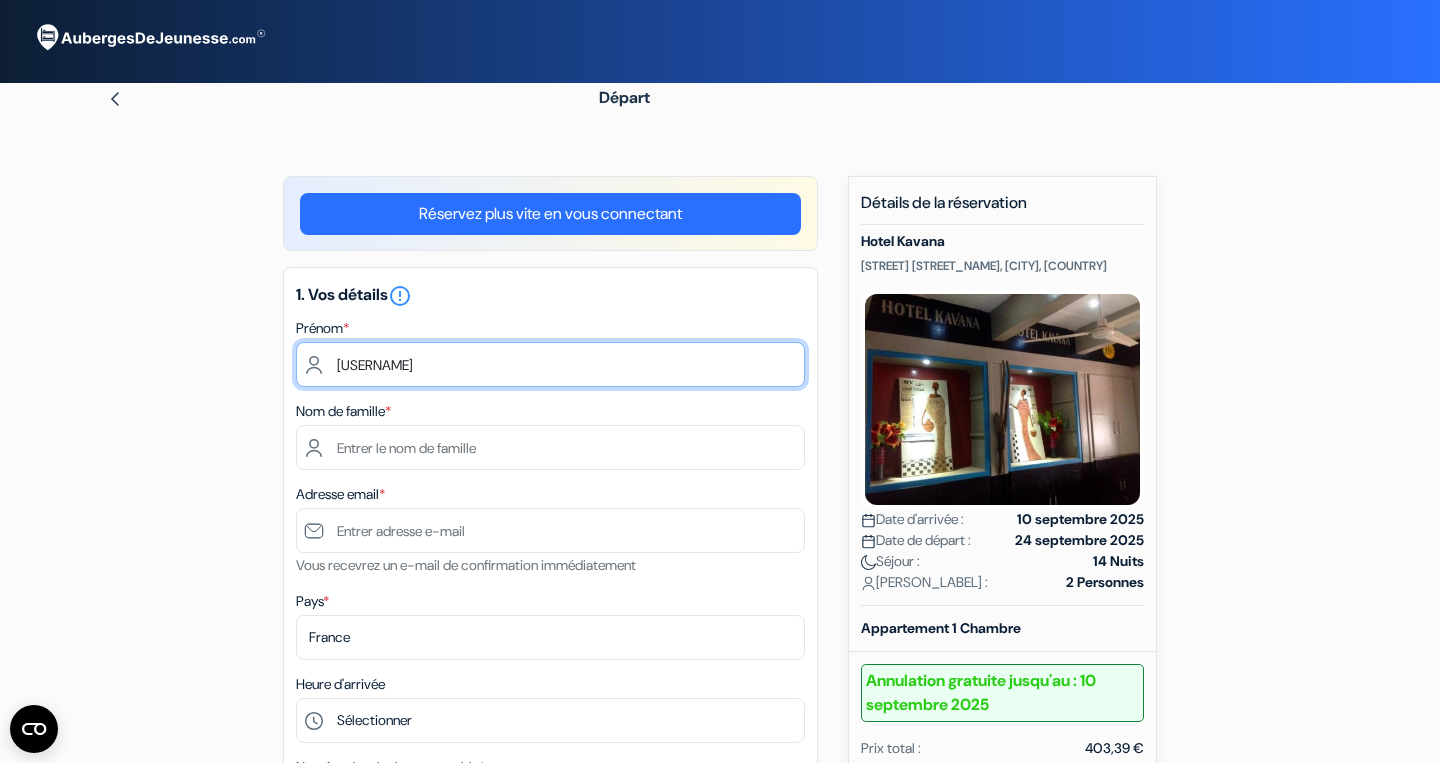type on "[USERNAME]" 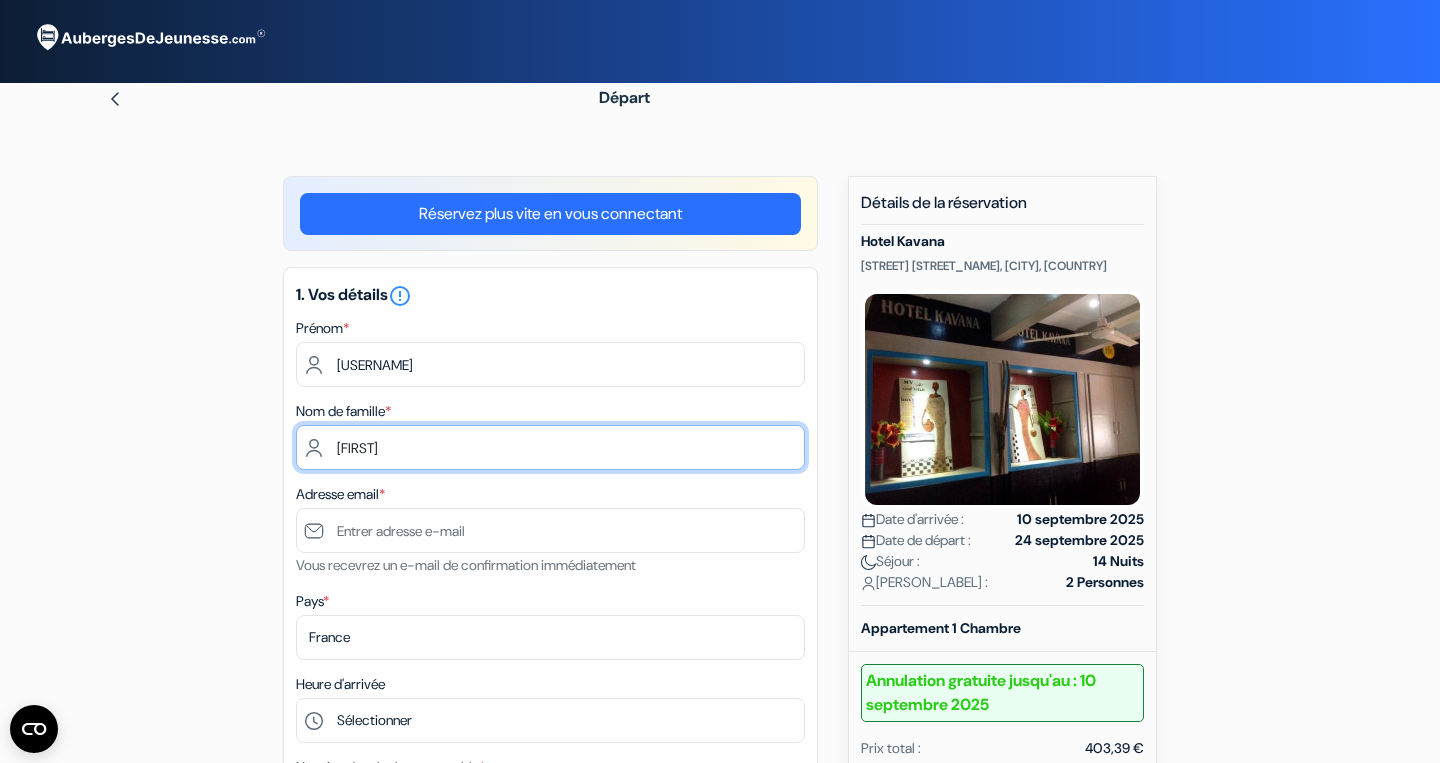 type on "[FIRST]" 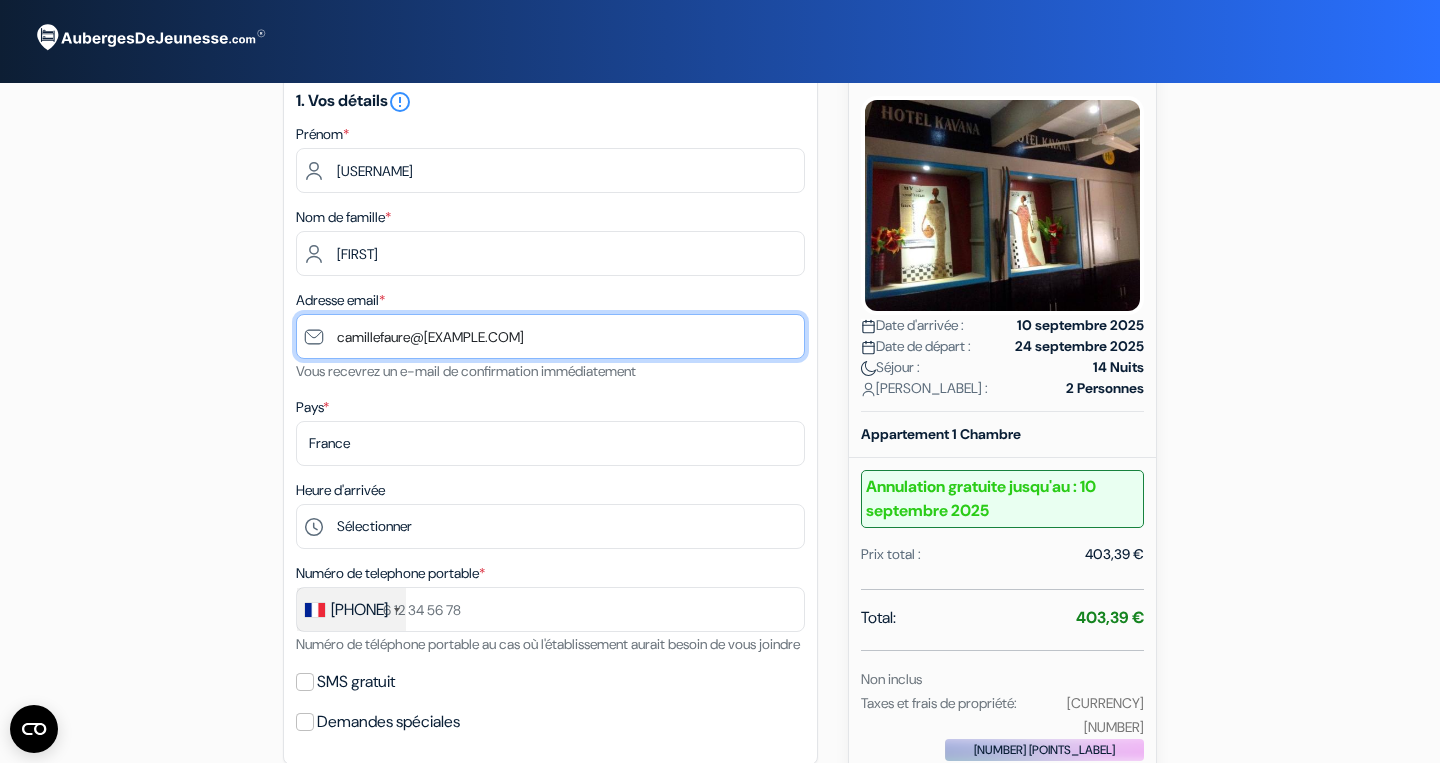 scroll, scrollTop: 220, scrollLeft: 0, axis: vertical 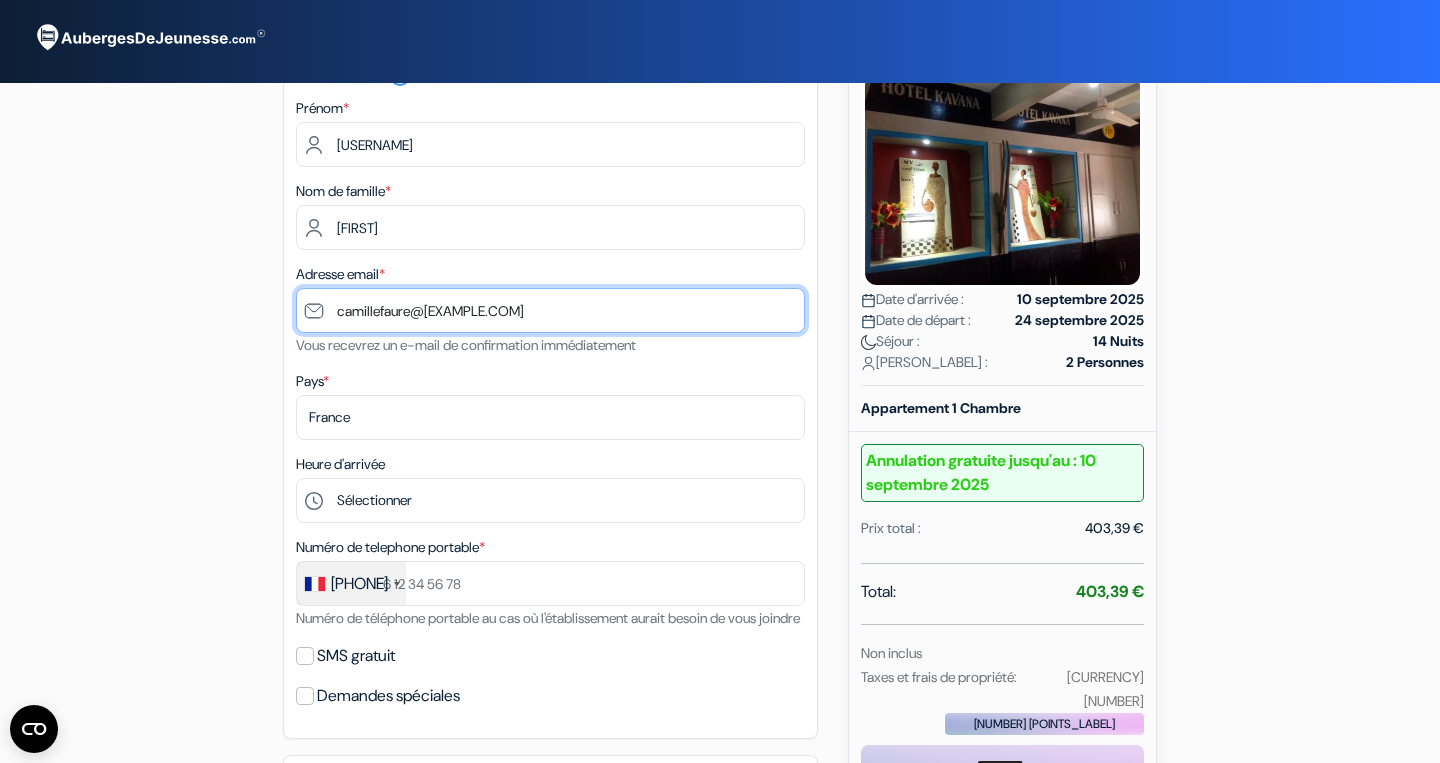 type on "camillefaure@[EXAMPLE.COM]" 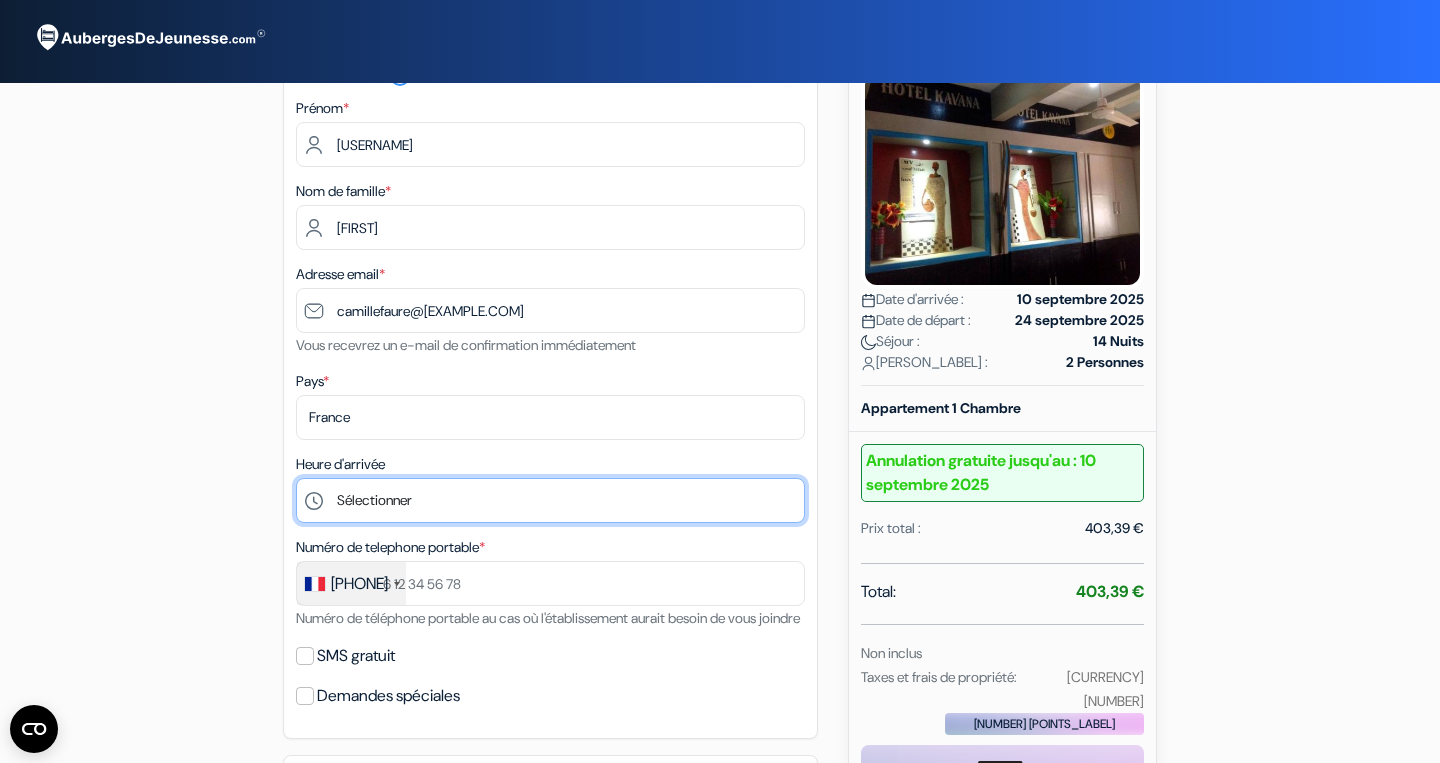 click on "Sélectionner
12:00
13:00
14:00
15:00
16:00
17:00
18:00
19:00
20:00
21:00
22:00
23:00
0:00" at bounding box center (550, 500) 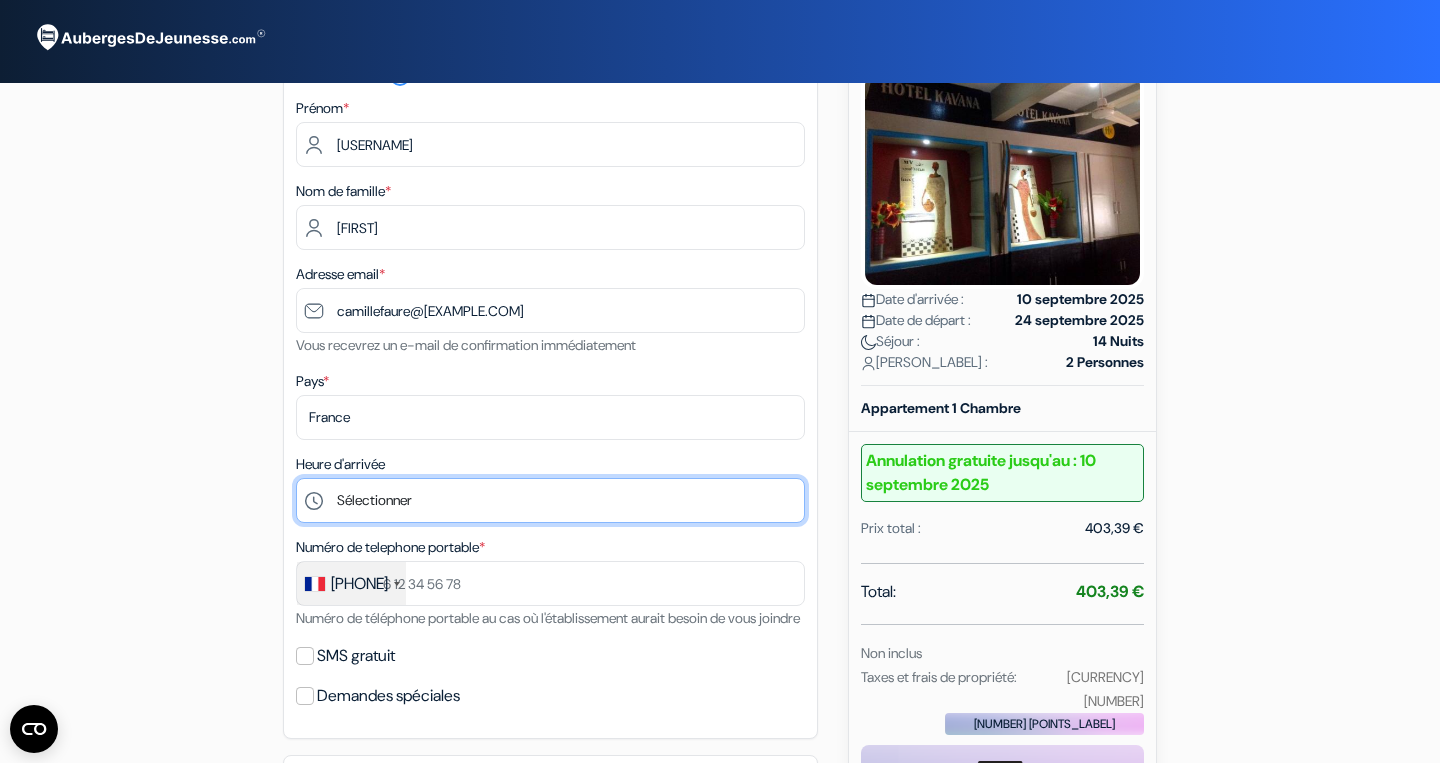 select on "16" 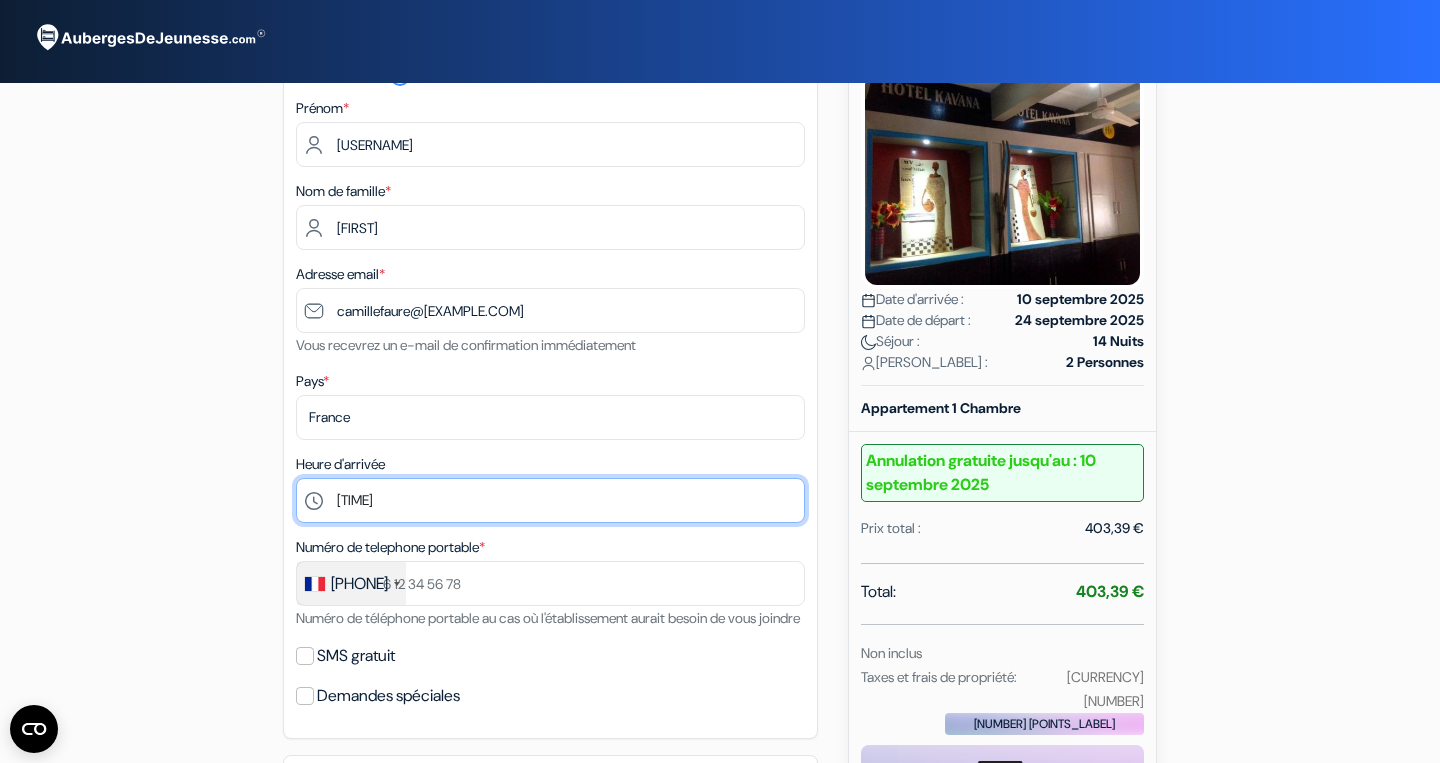 click on "16:00" at bounding box center (0, 0) 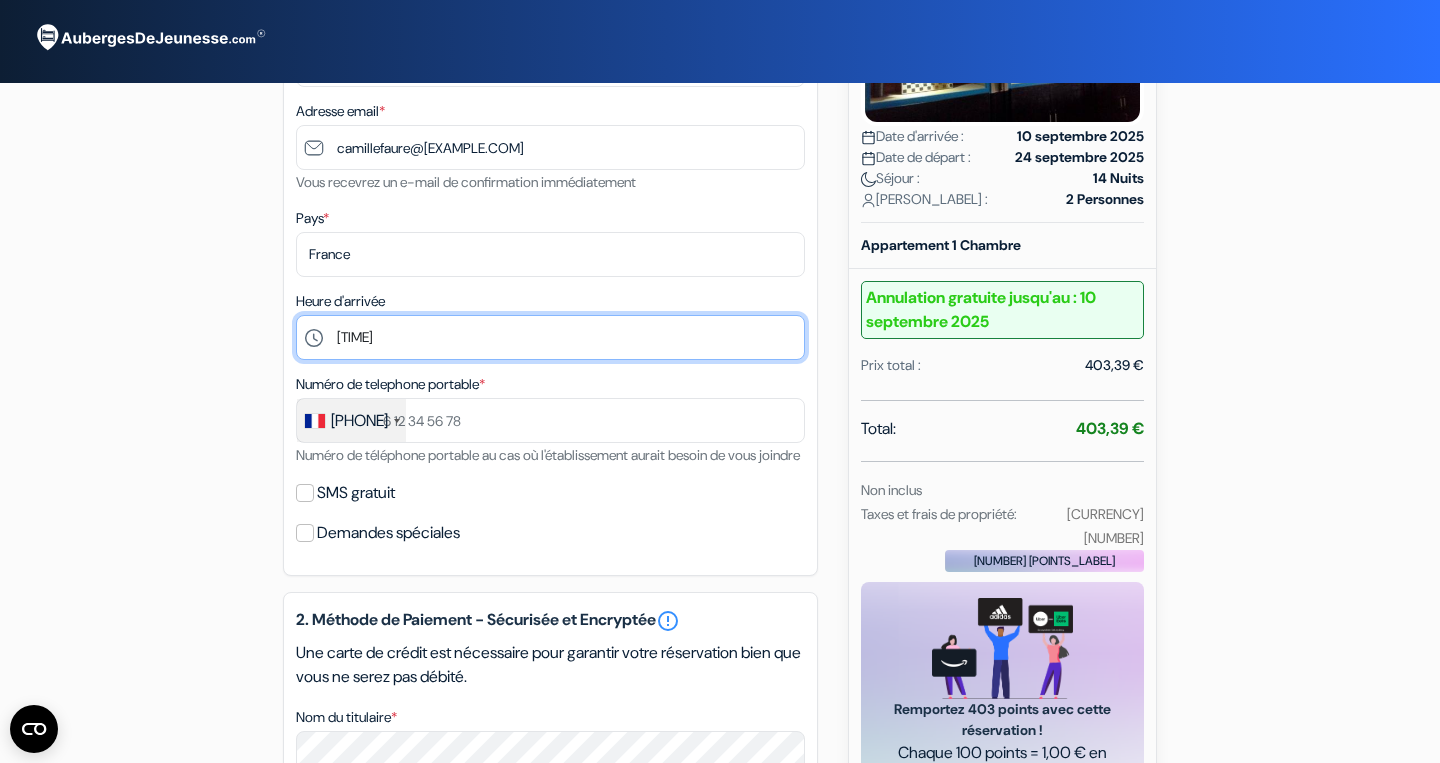scroll, scrollTop: 402, scrollLeft: 0, axis: vertical 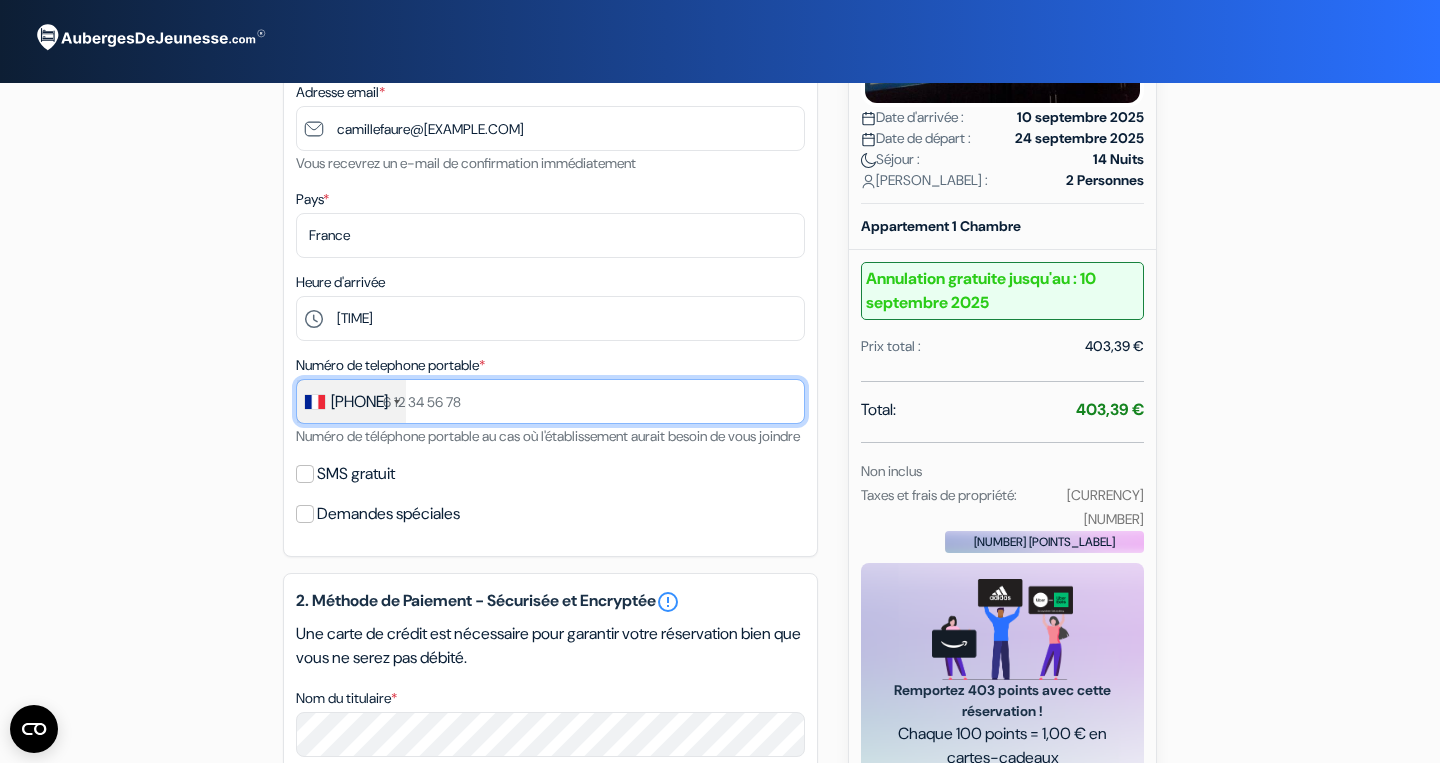 click at bounding box center (550, 401) 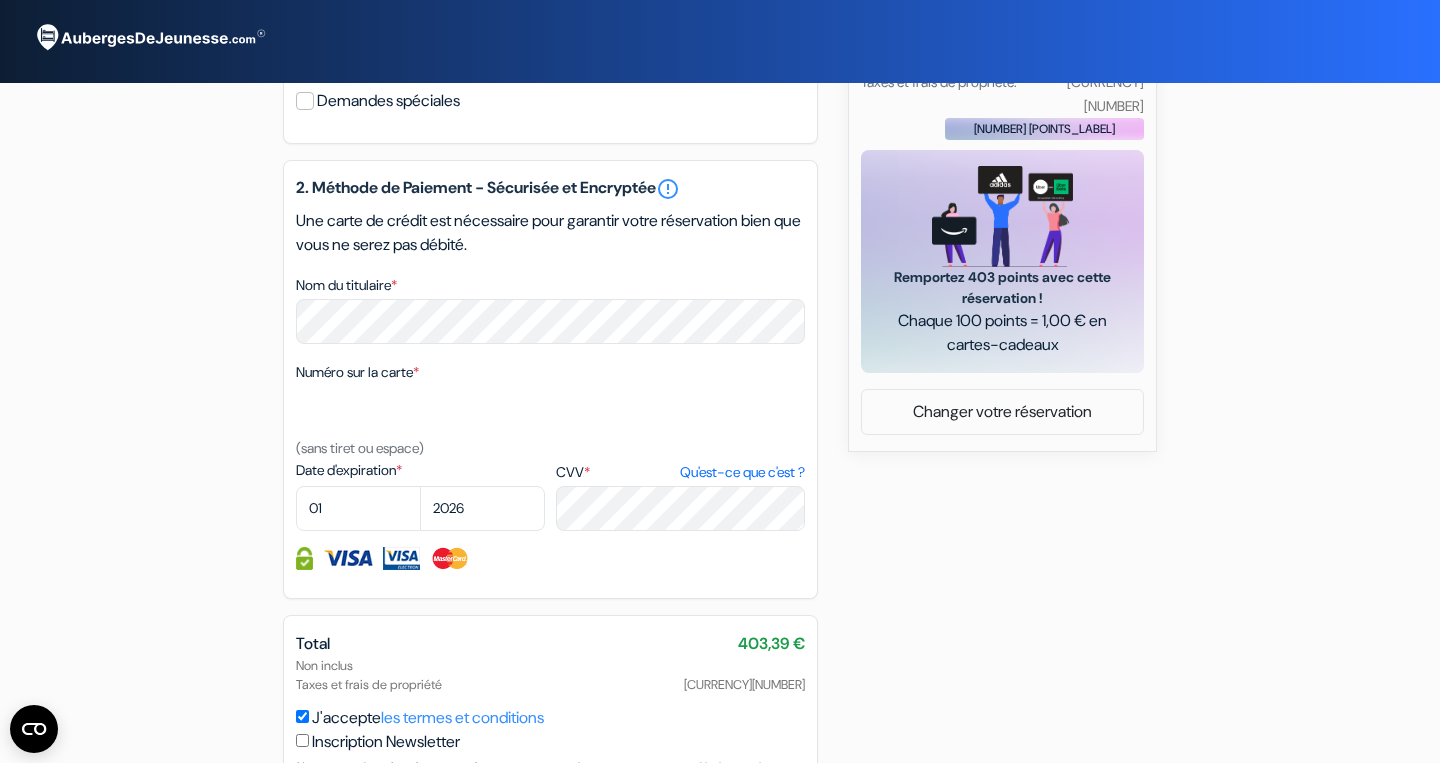 scroll, scrollTop: 831, scrollLeft: 0, axis: vertical 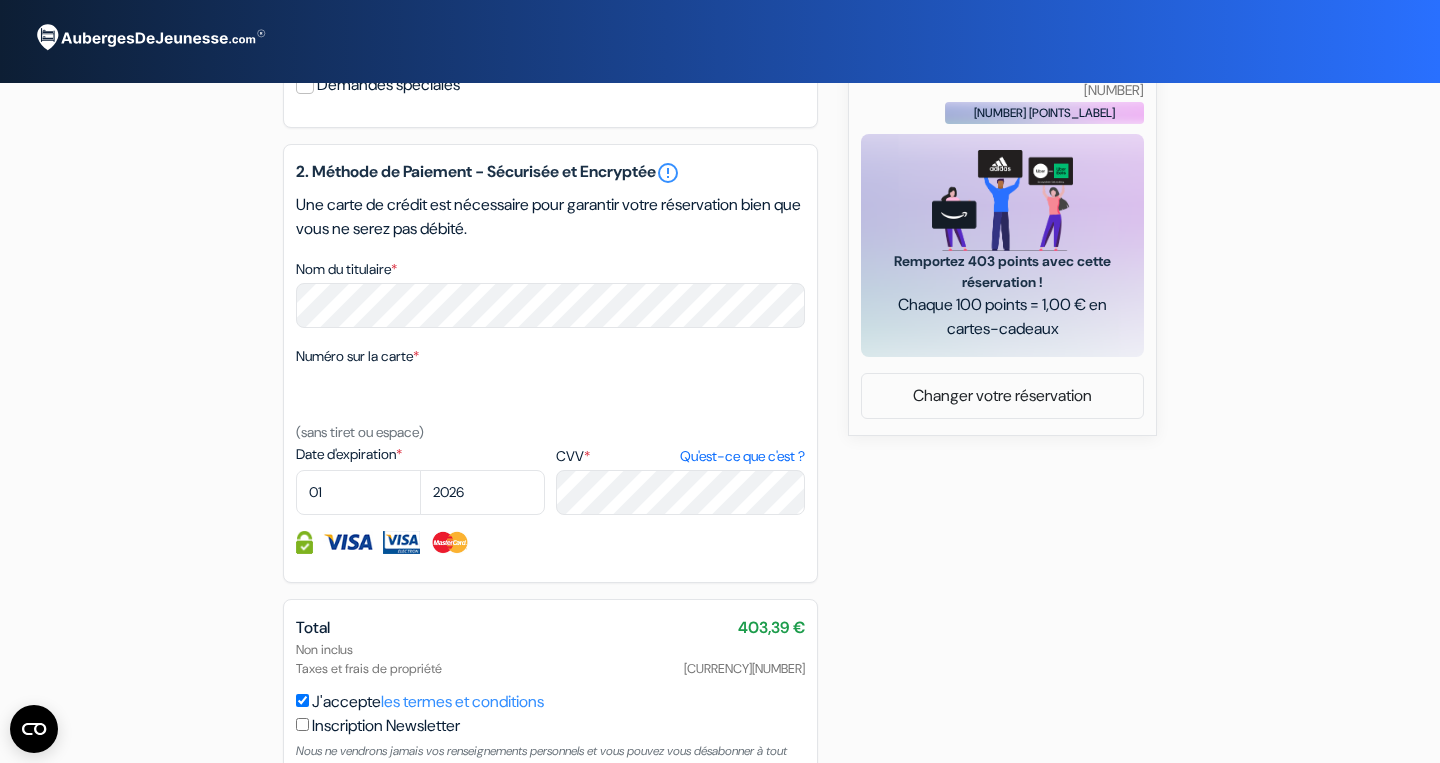 type on "[NUMBER]" 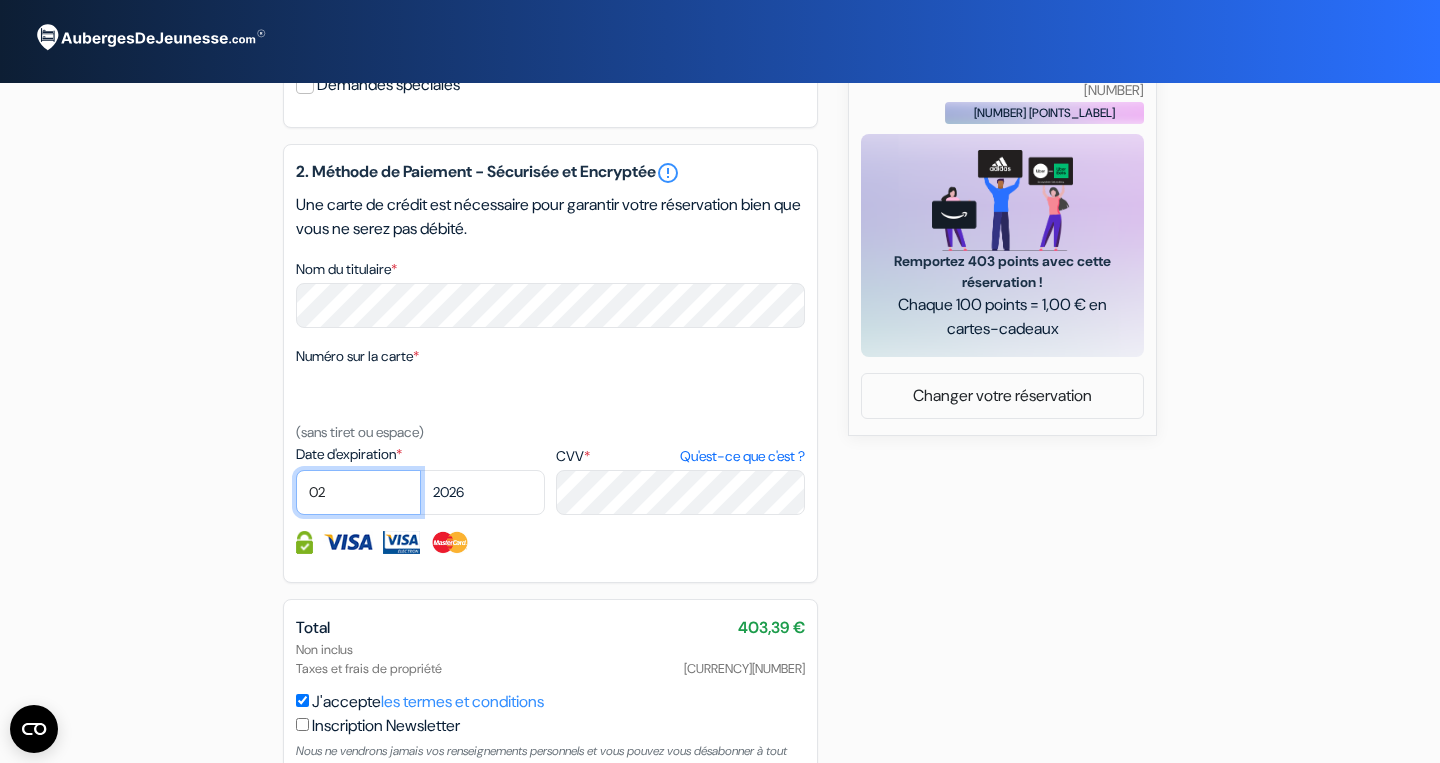 select on "05" 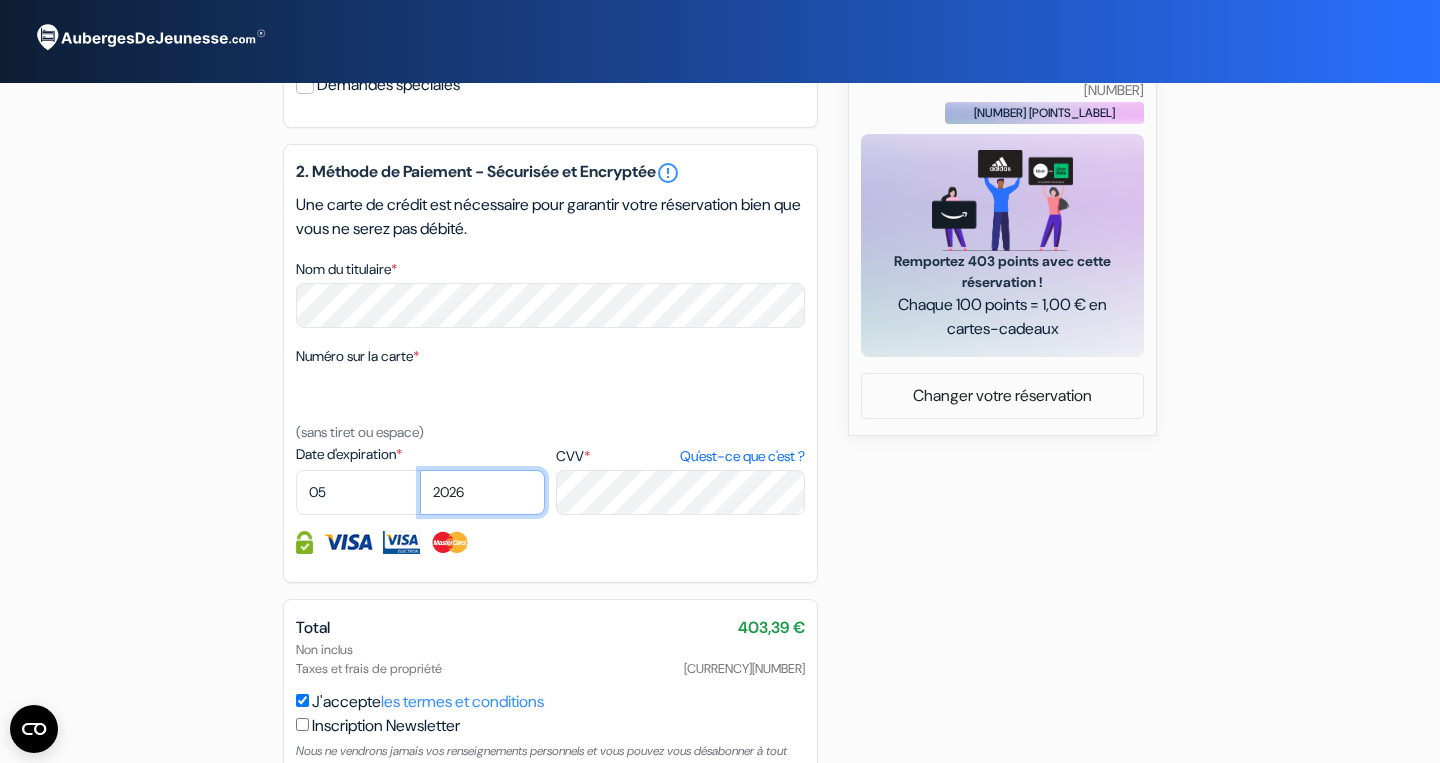 click on "2025
2026
2027
2028
2029
2030
2031
2032
2033
2034
2035
2036 2037 2038 2039 2040 2041" at bounding box center (482, 492) 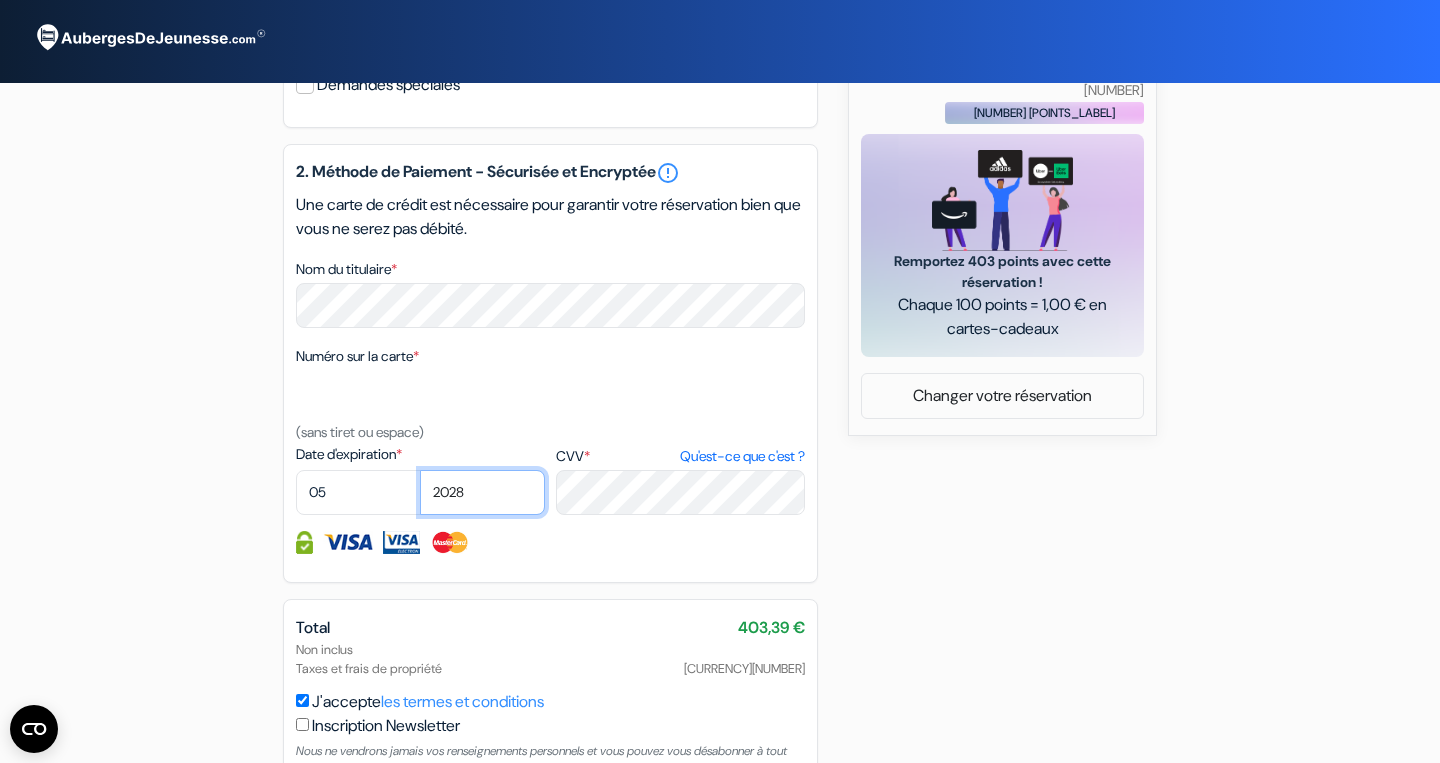 click on "2028" at bounding box center (0, 0) 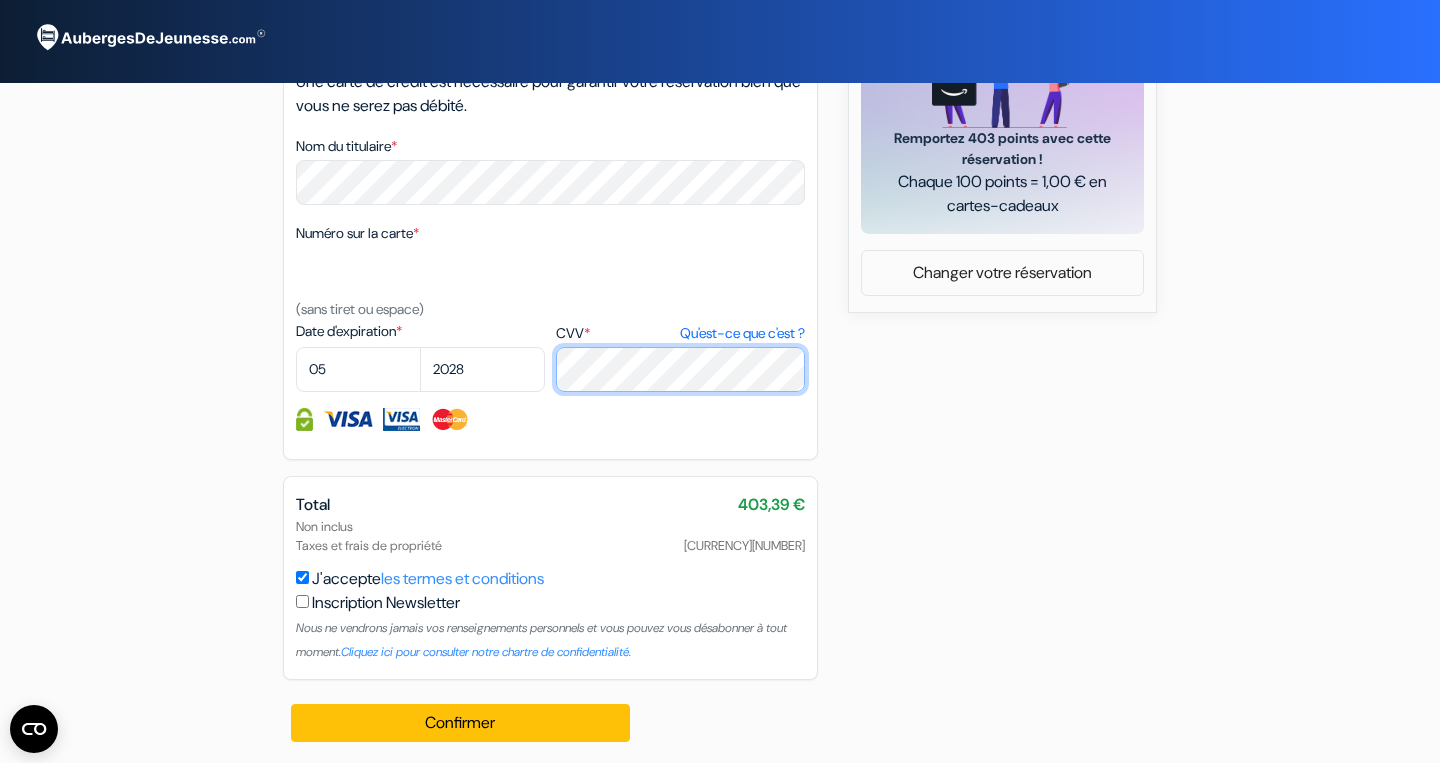 scroll, scrollTop: 984, scrollLeft: 0, axis: vertical 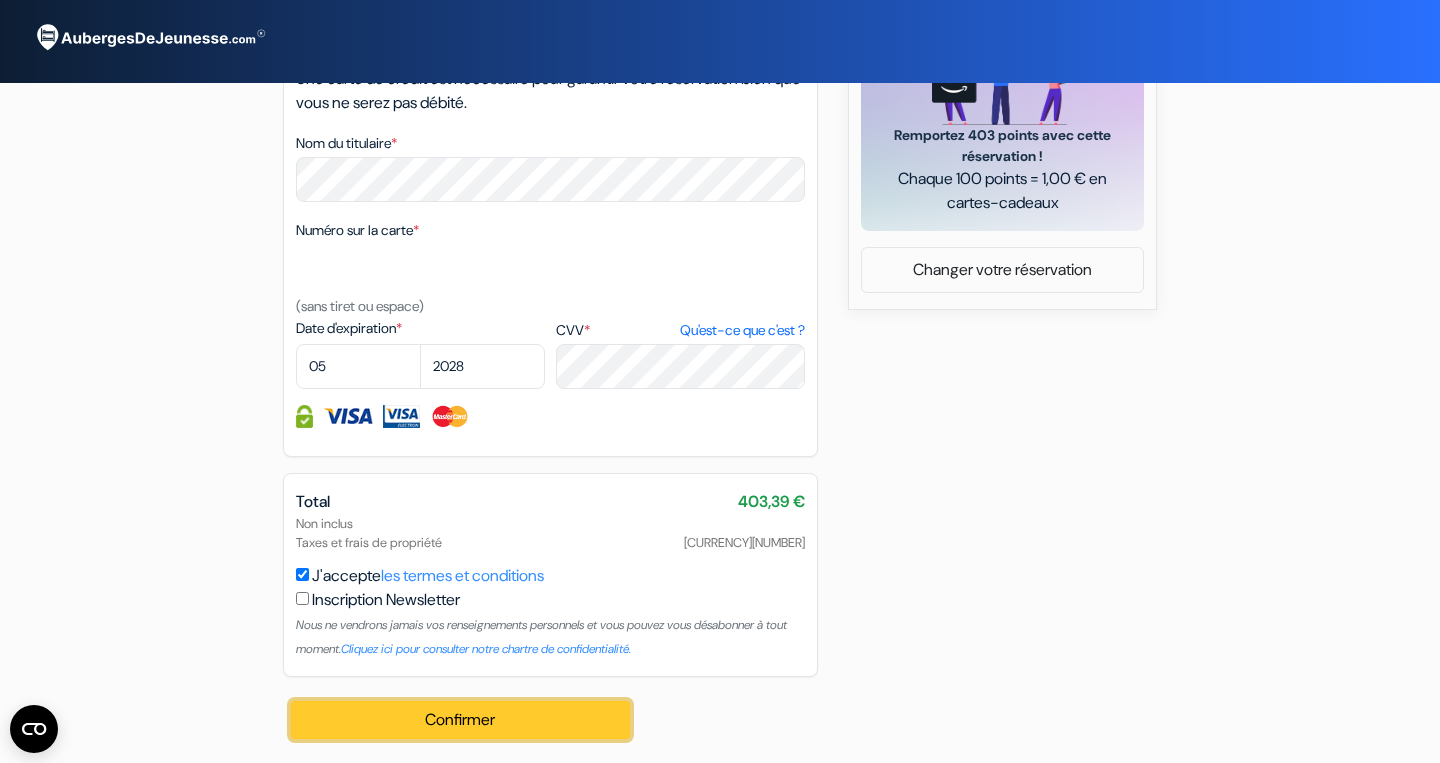 click on "Confirmer
Loading..." at bounding box center [460, 720] 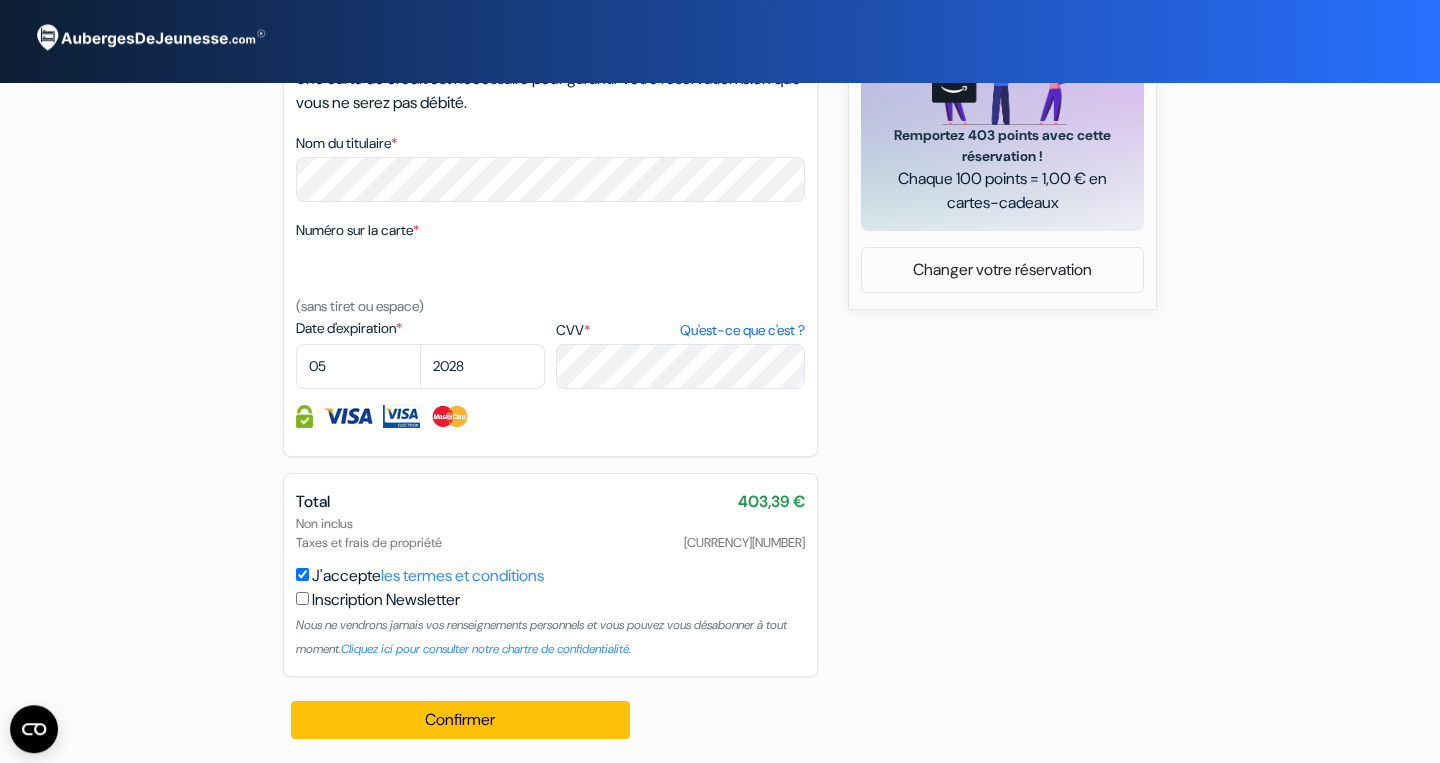 scroll, scrollTop: 984, scrollLeft: 0, axis: vertical 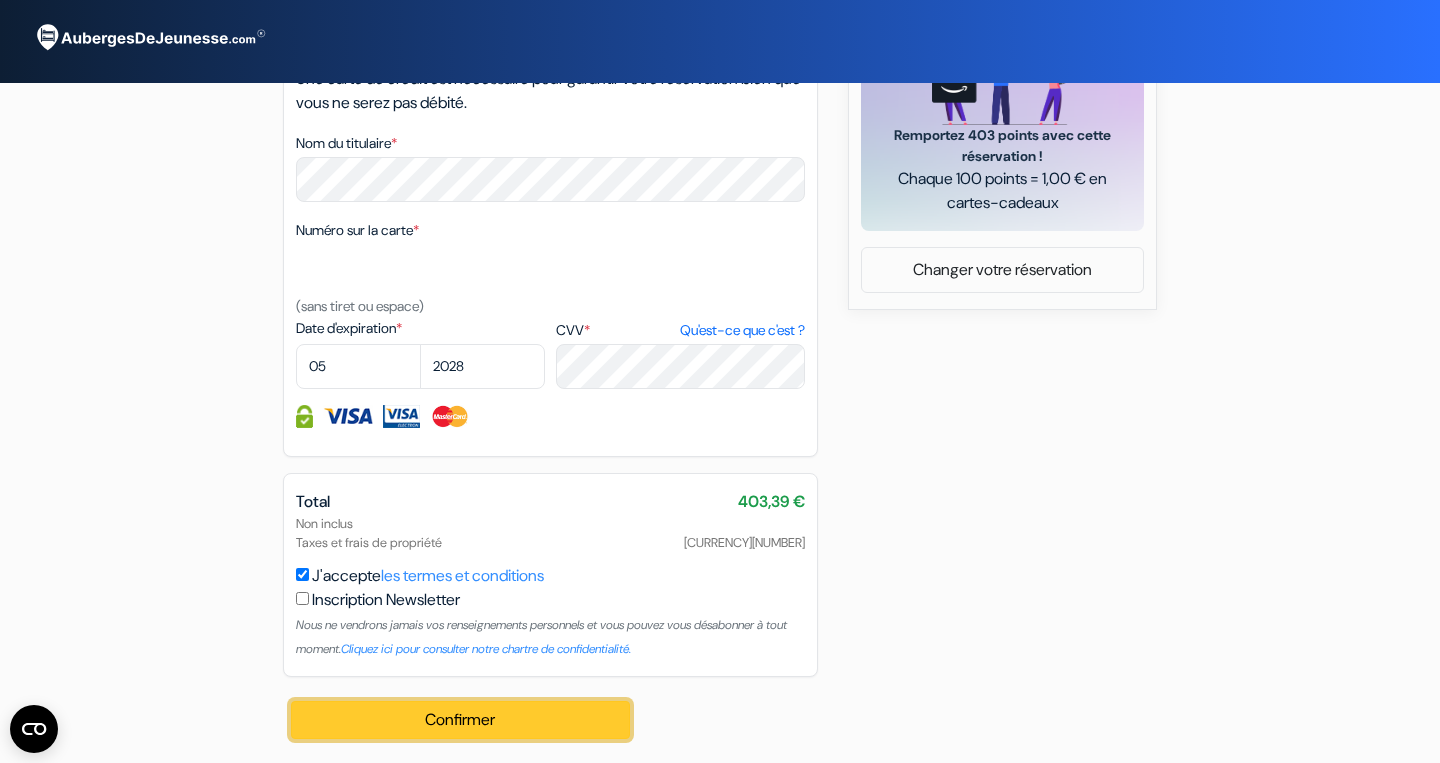click on "Confirmer
Loading..." at bounding box center [460, 720] 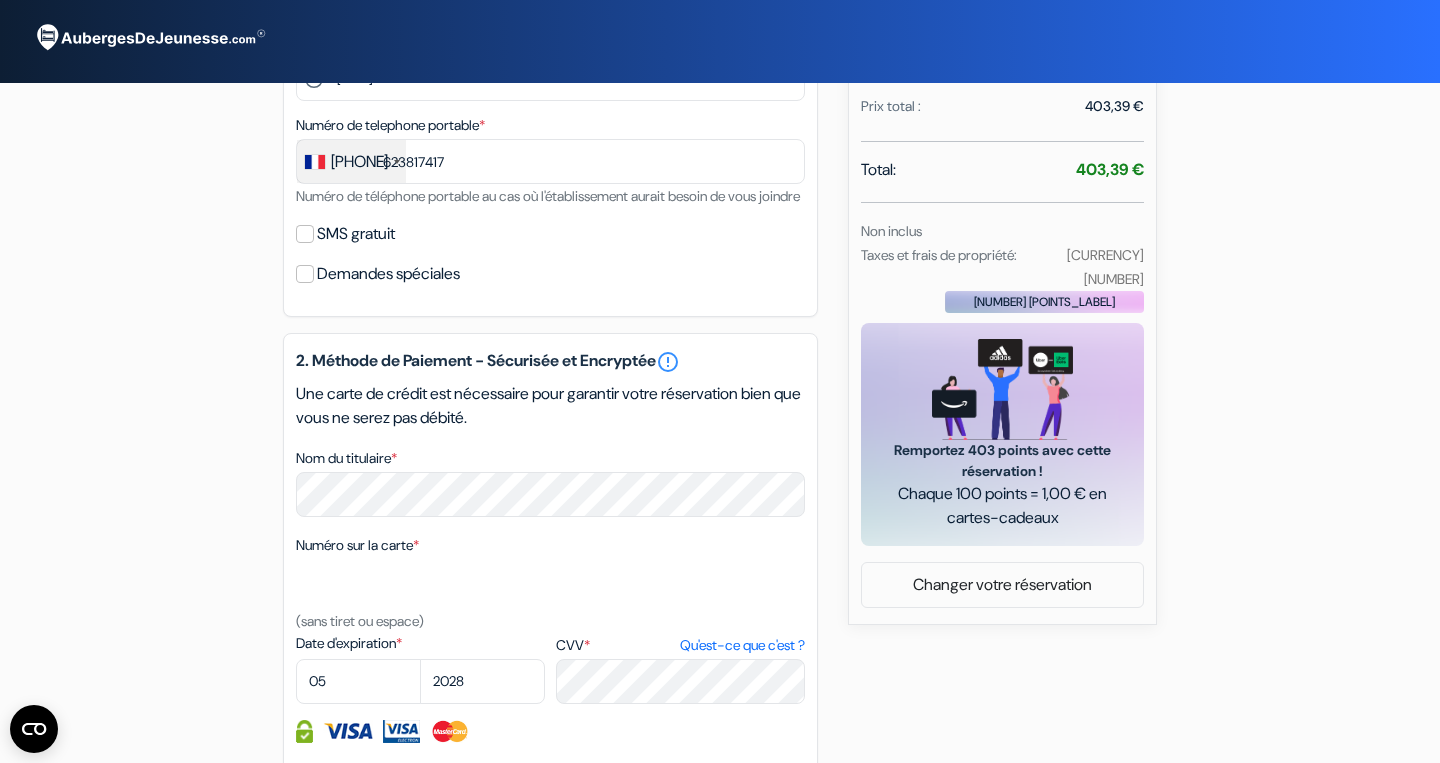 scroll, scrollTop: 689, scrollLeft: 0, axis: vertical 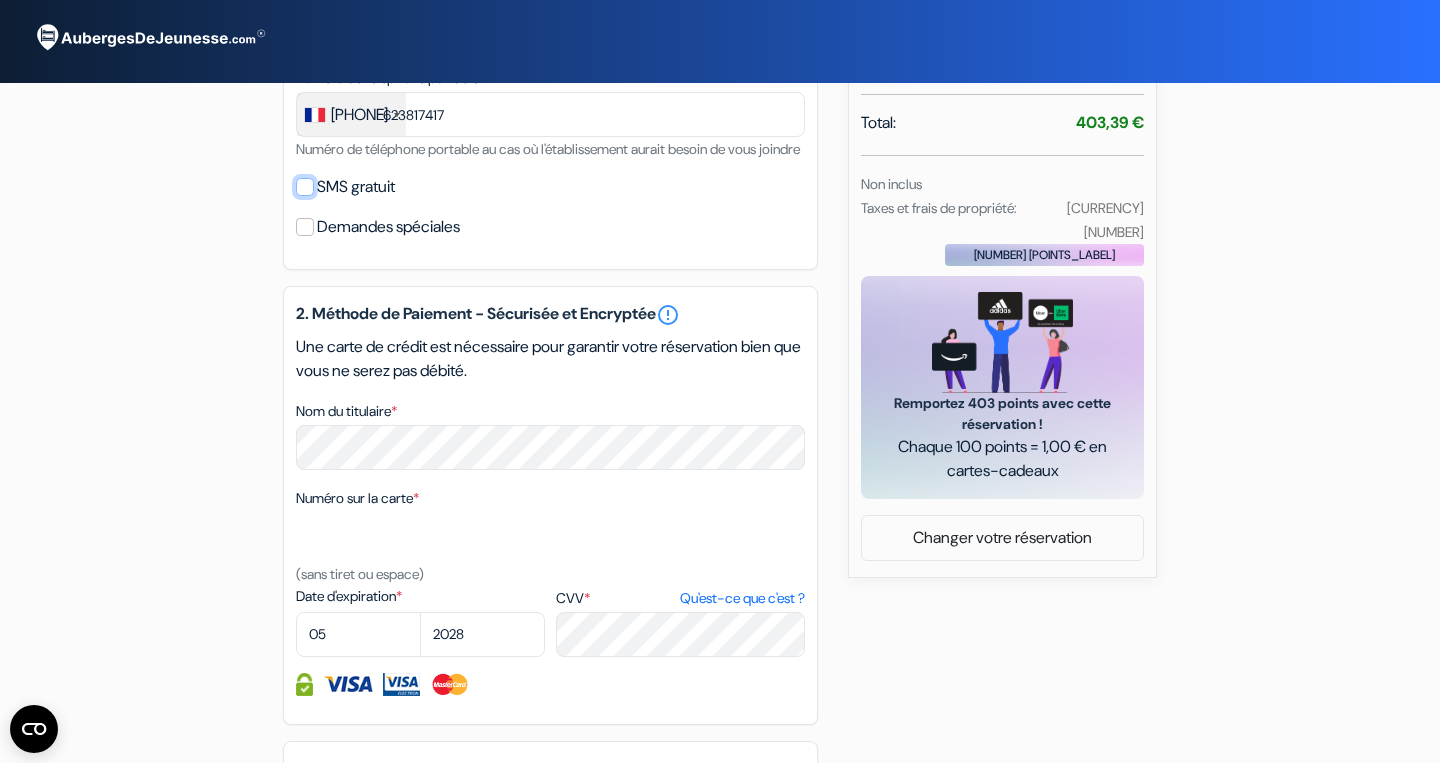 click on "SMS gratuit" at bounding box center (305, 187) 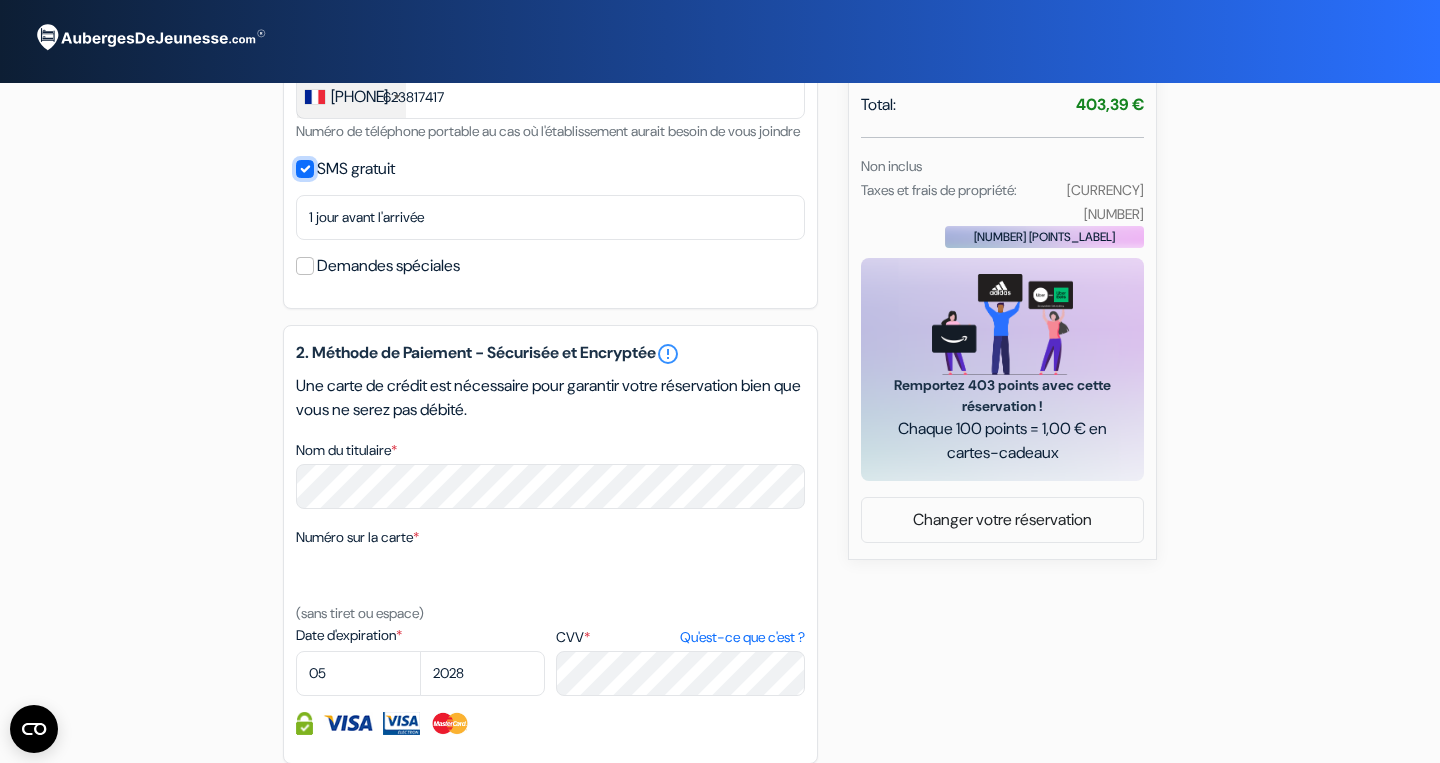 scroll, scrollTop: 705, scrollLeft: 0, axis: vertical 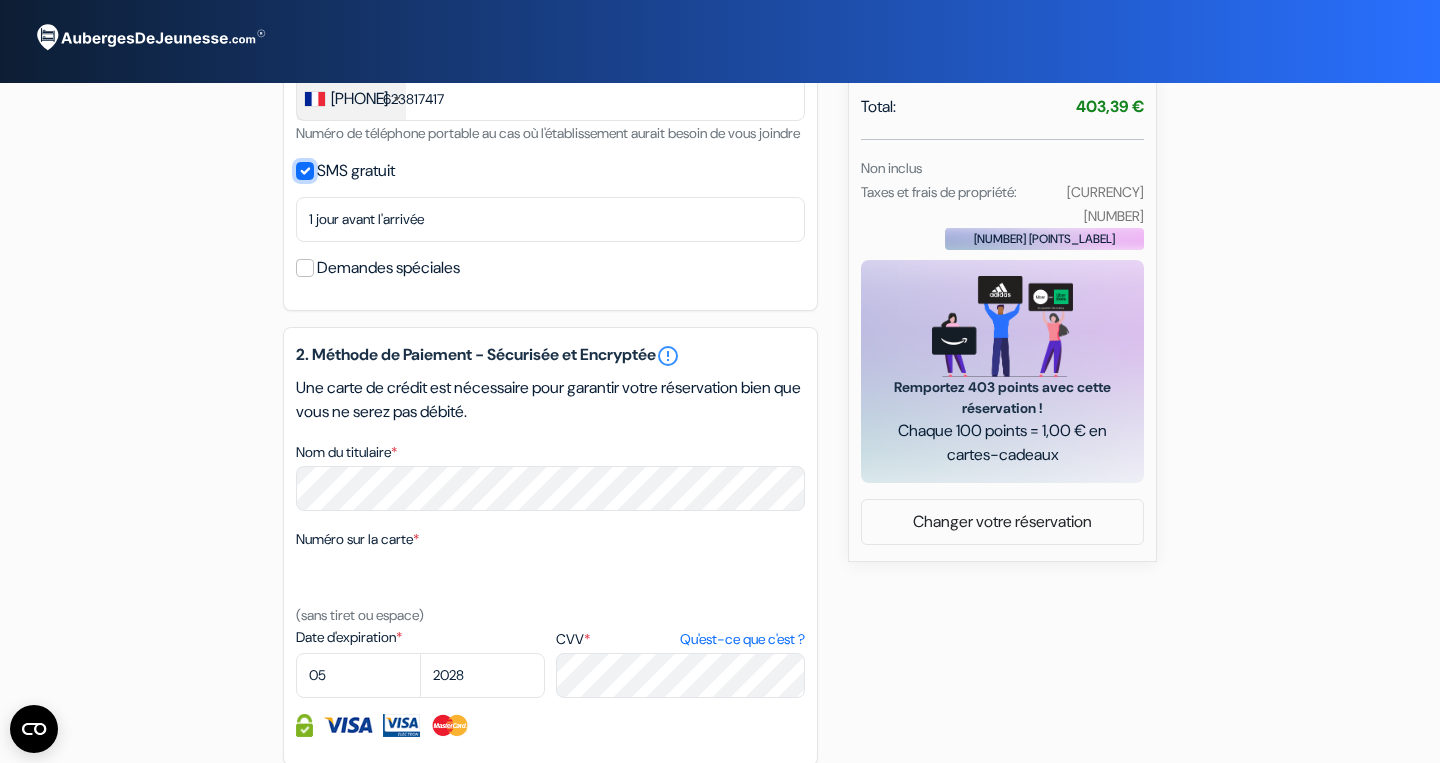 click on "SMS gratuit" at bounding box center [305, 171] 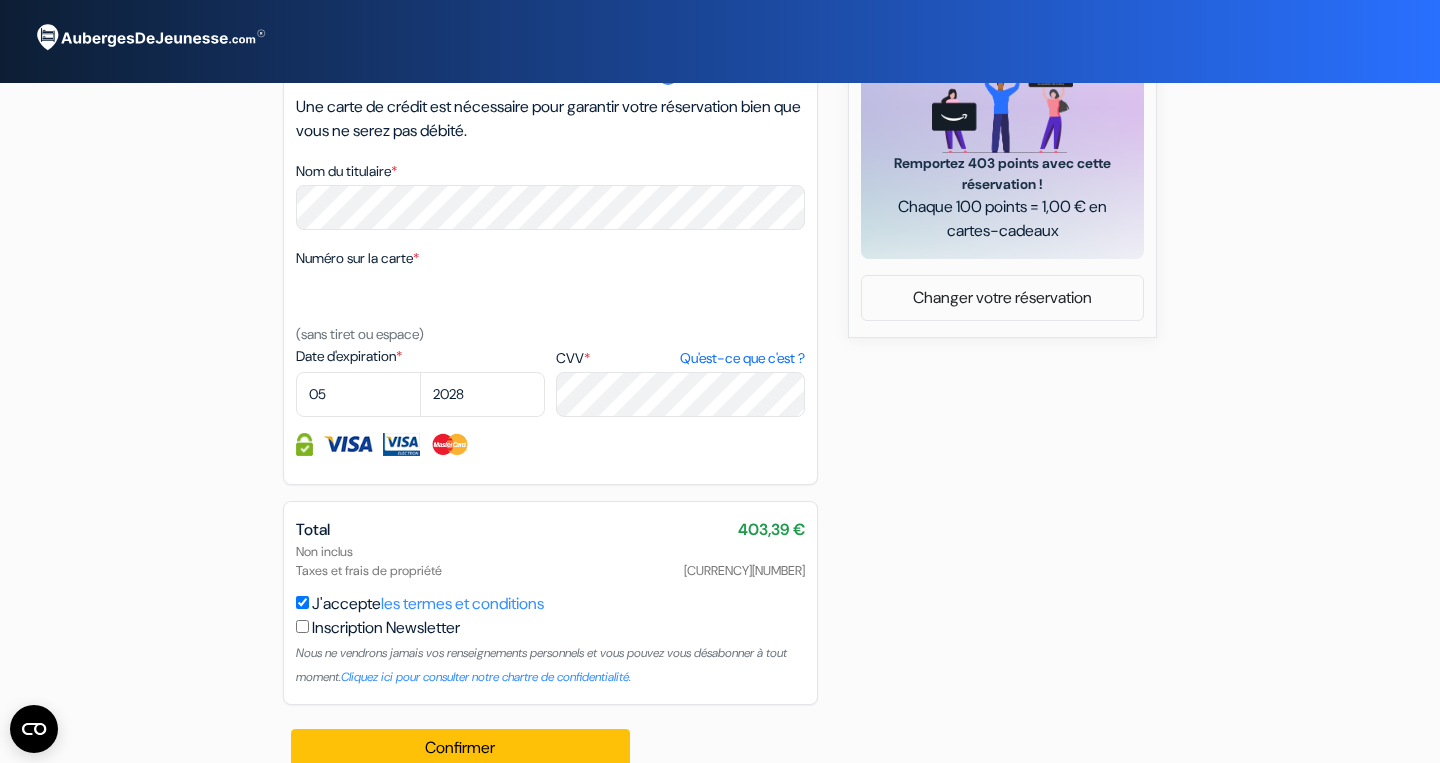 scroll, scrollTop: 984, scrollLeft: 0, axis: vertical 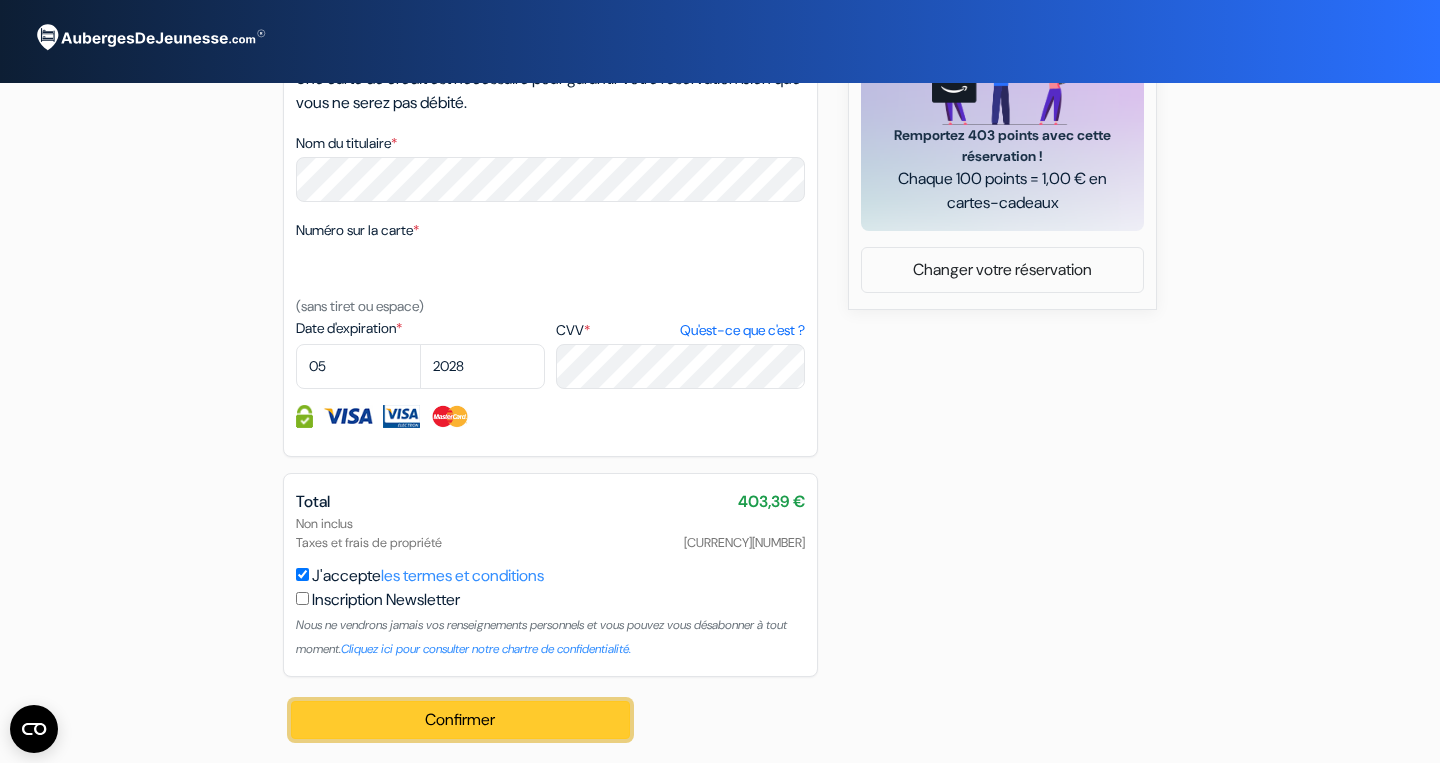 click on "Confirmer
Loading..." at bounding box center [460, 720] 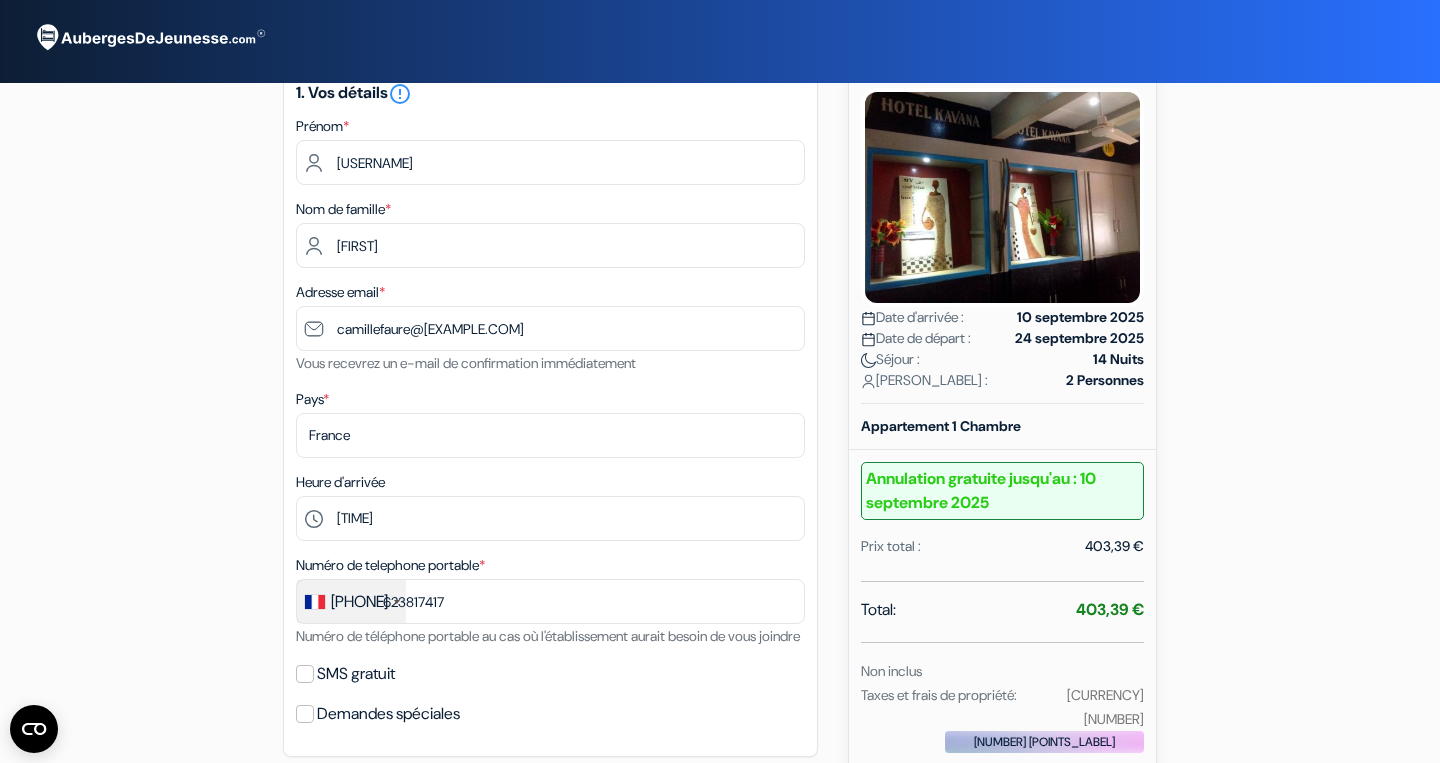 scroll, scrollTop: 335, scrollLeft: 0, axis: vertical 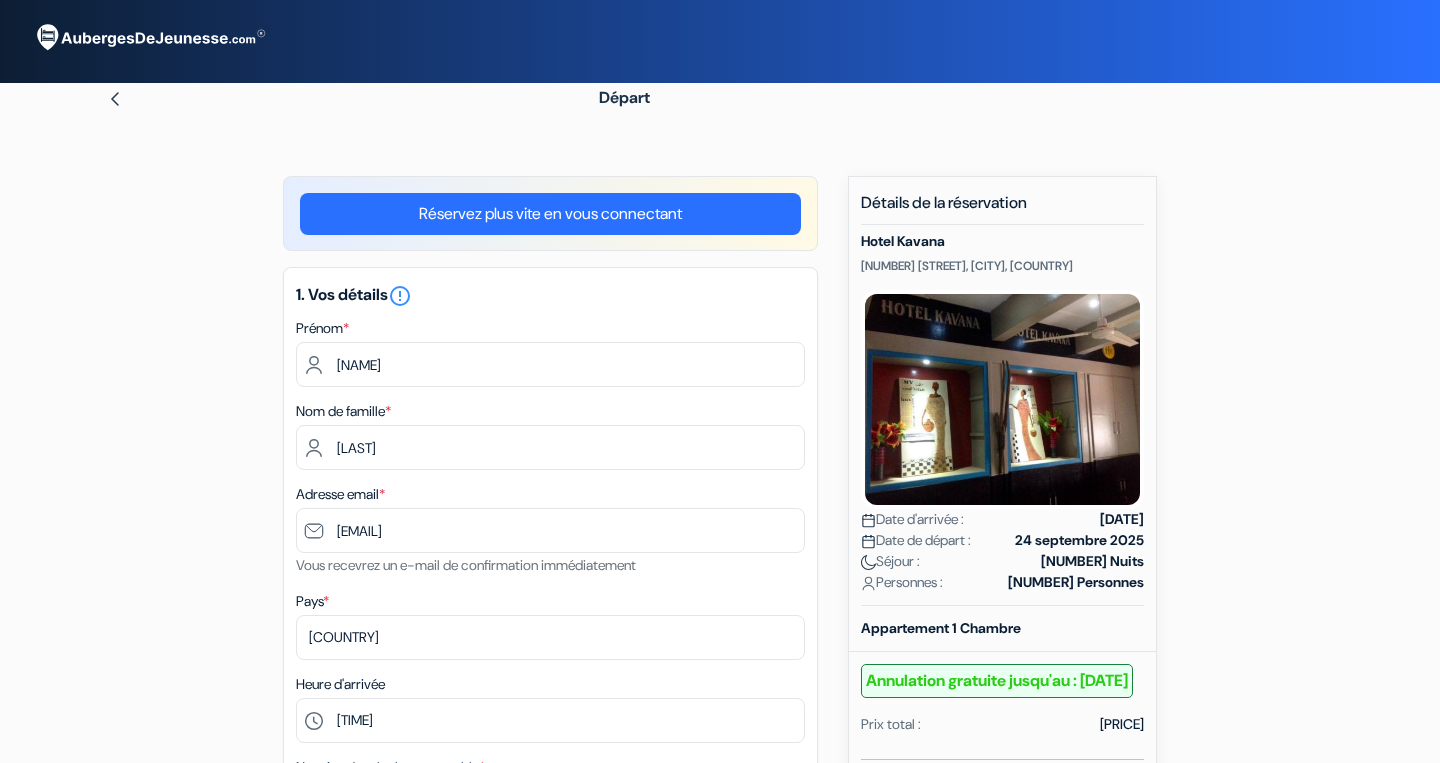 select on "16" 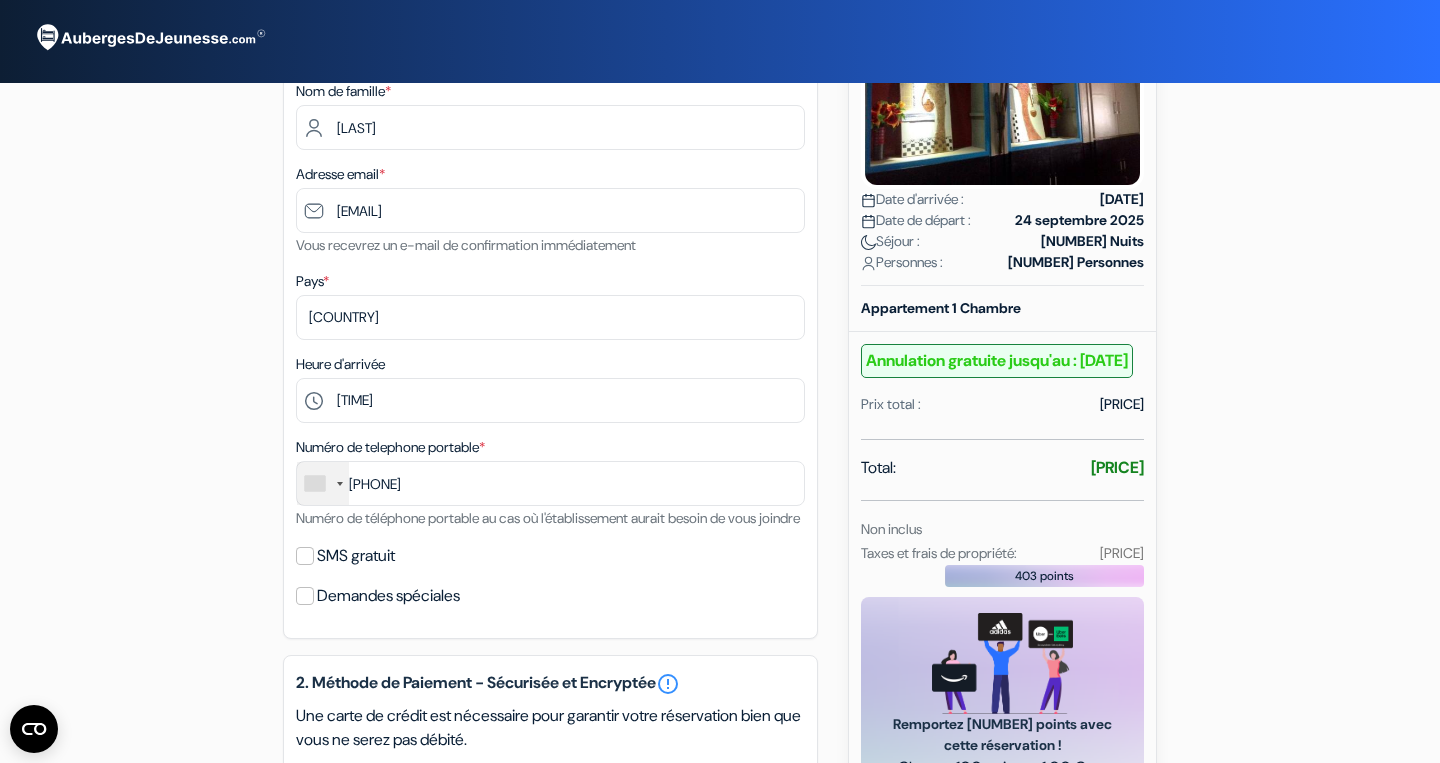 scroll, scrollTop: 321, scrollLeft: 0, axis: vertical 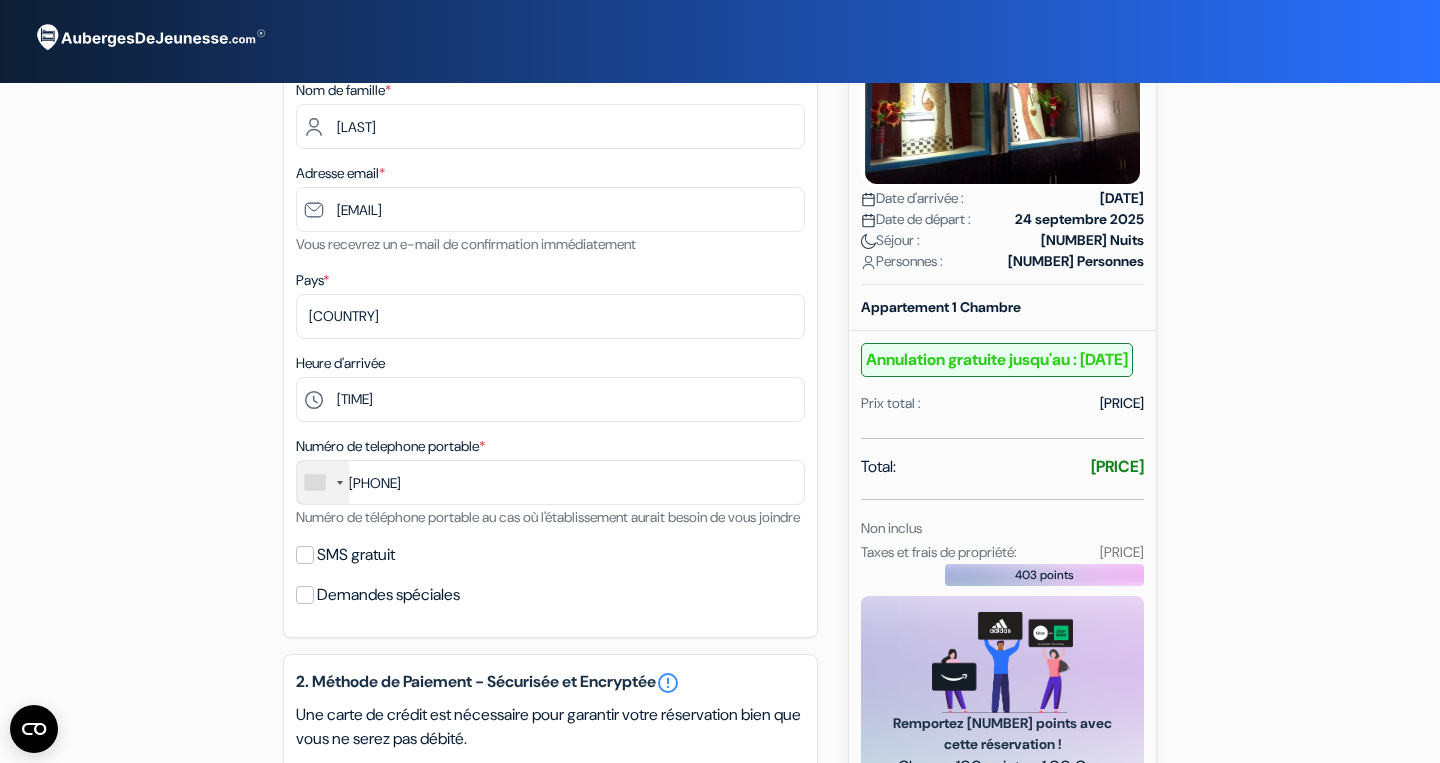 click at bounding box center [323, 482] 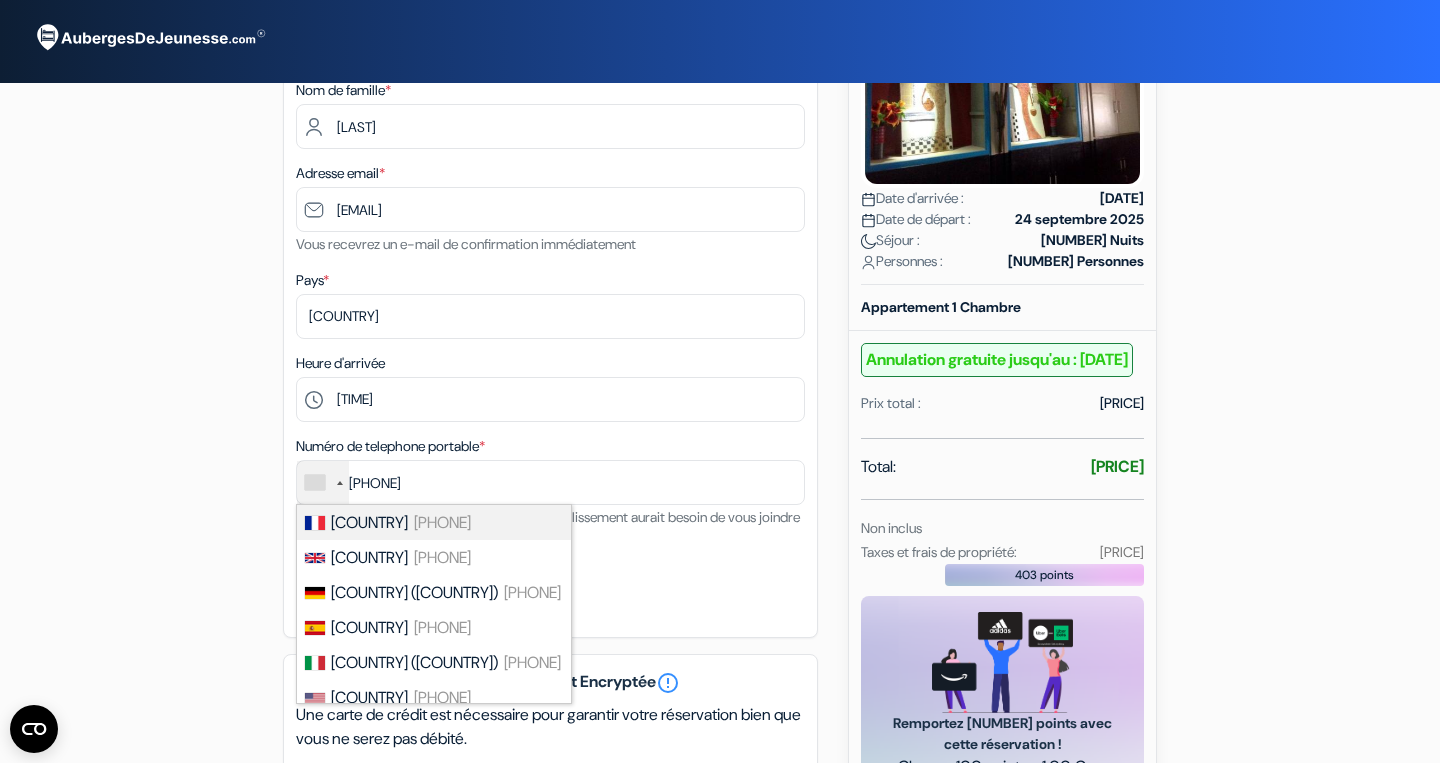 click on "[COUNTRY]" at bounding box center [369, 522] 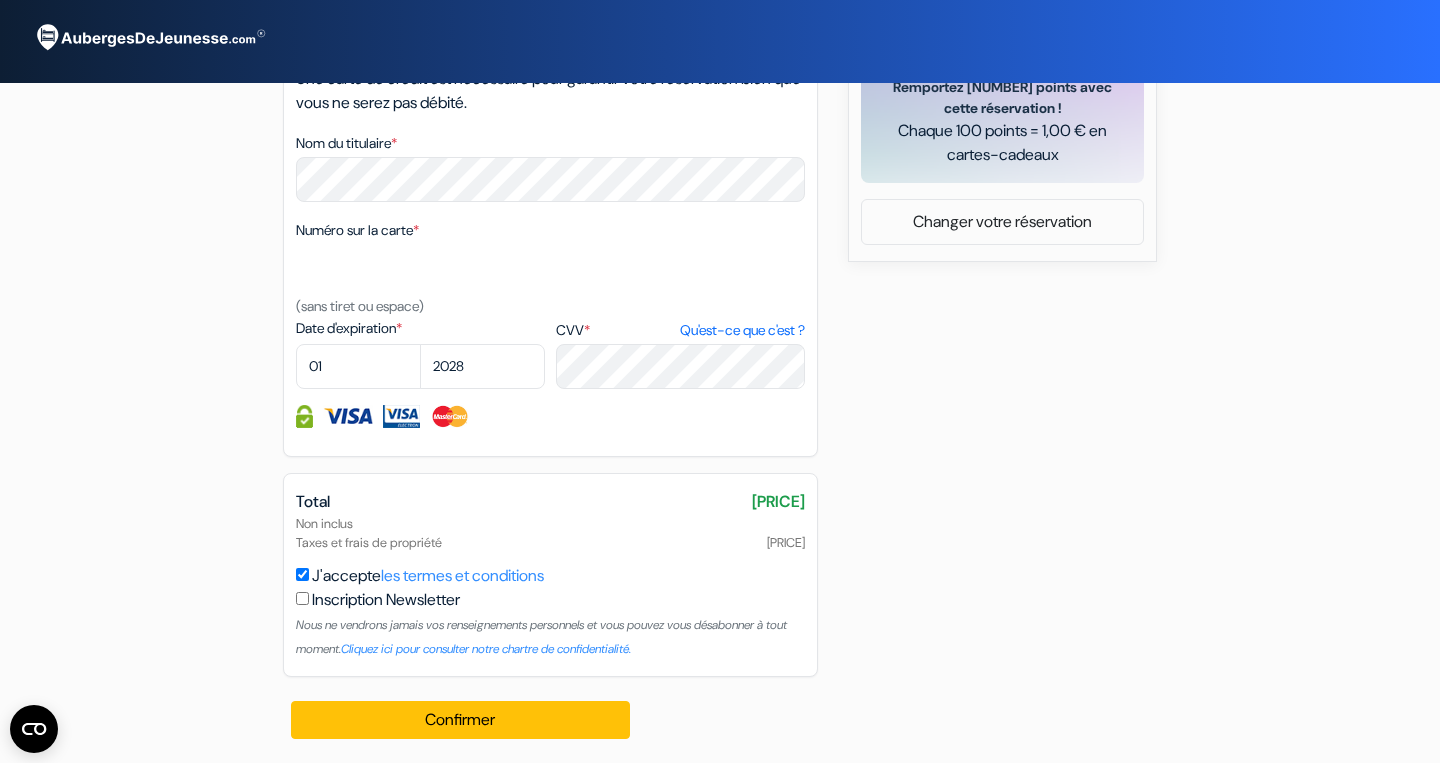 scroll, scrollTop: 984, scrollLeft: 0, axis: vertical 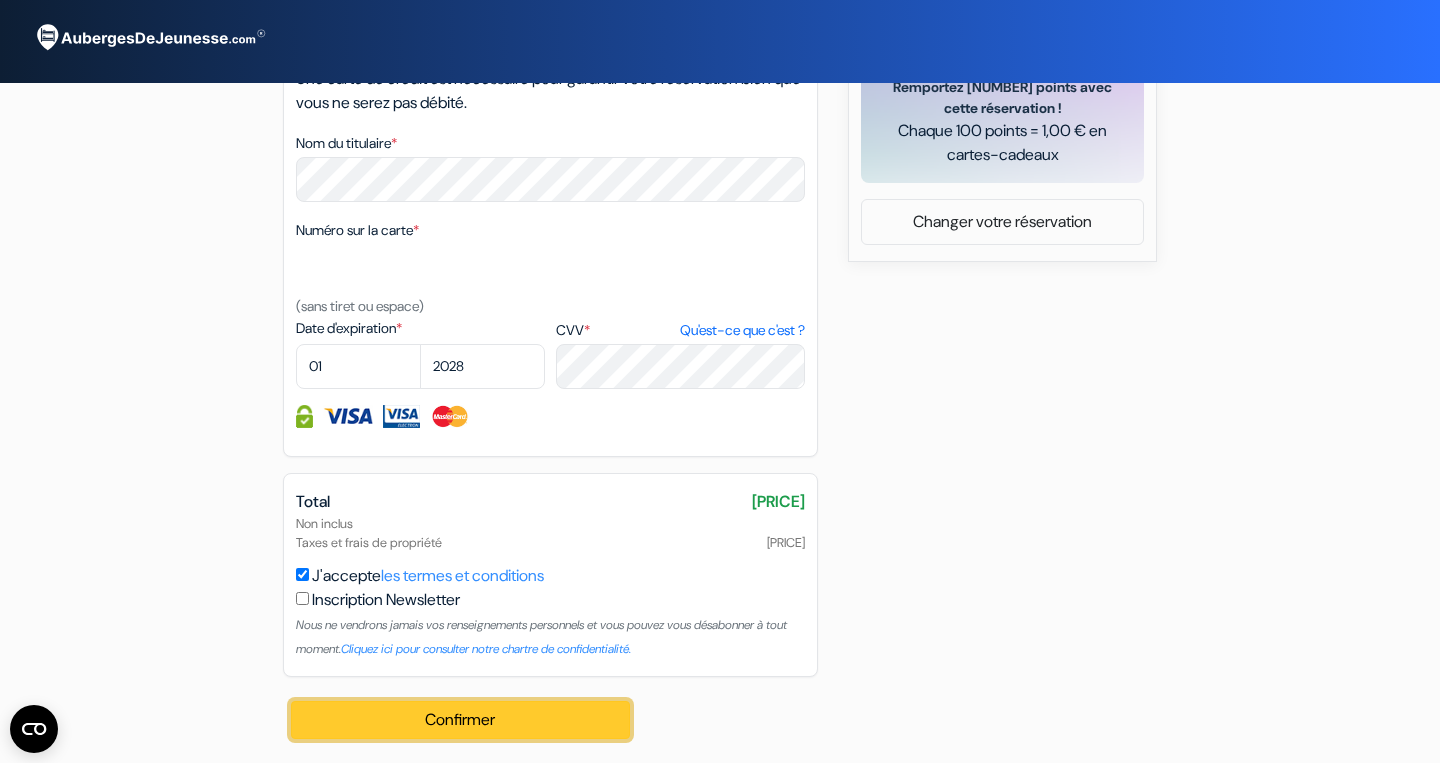 click on "Confirmer
Loading..." at bounding box center [460, 720] 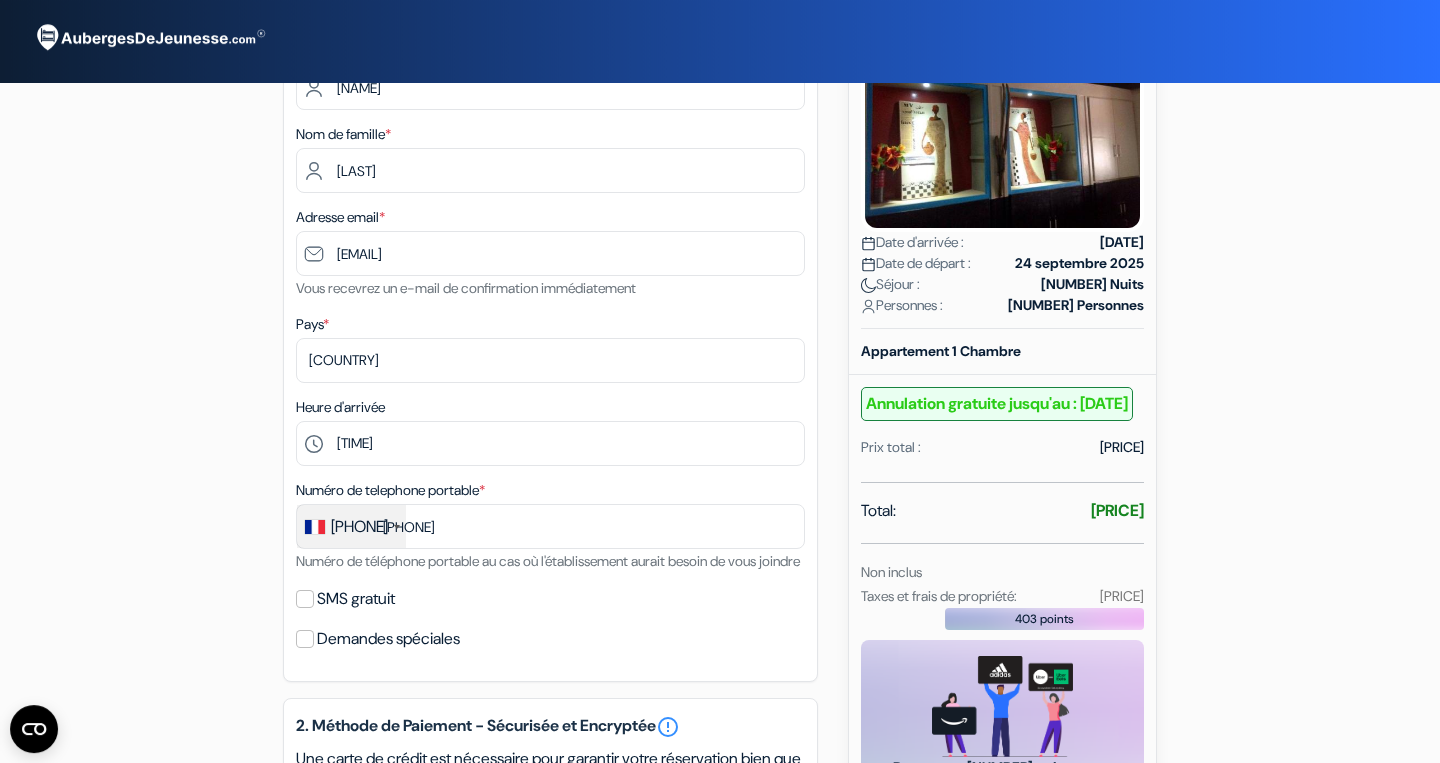 scroll, scrollTop: 0, scrollLeft: 0, axis: both 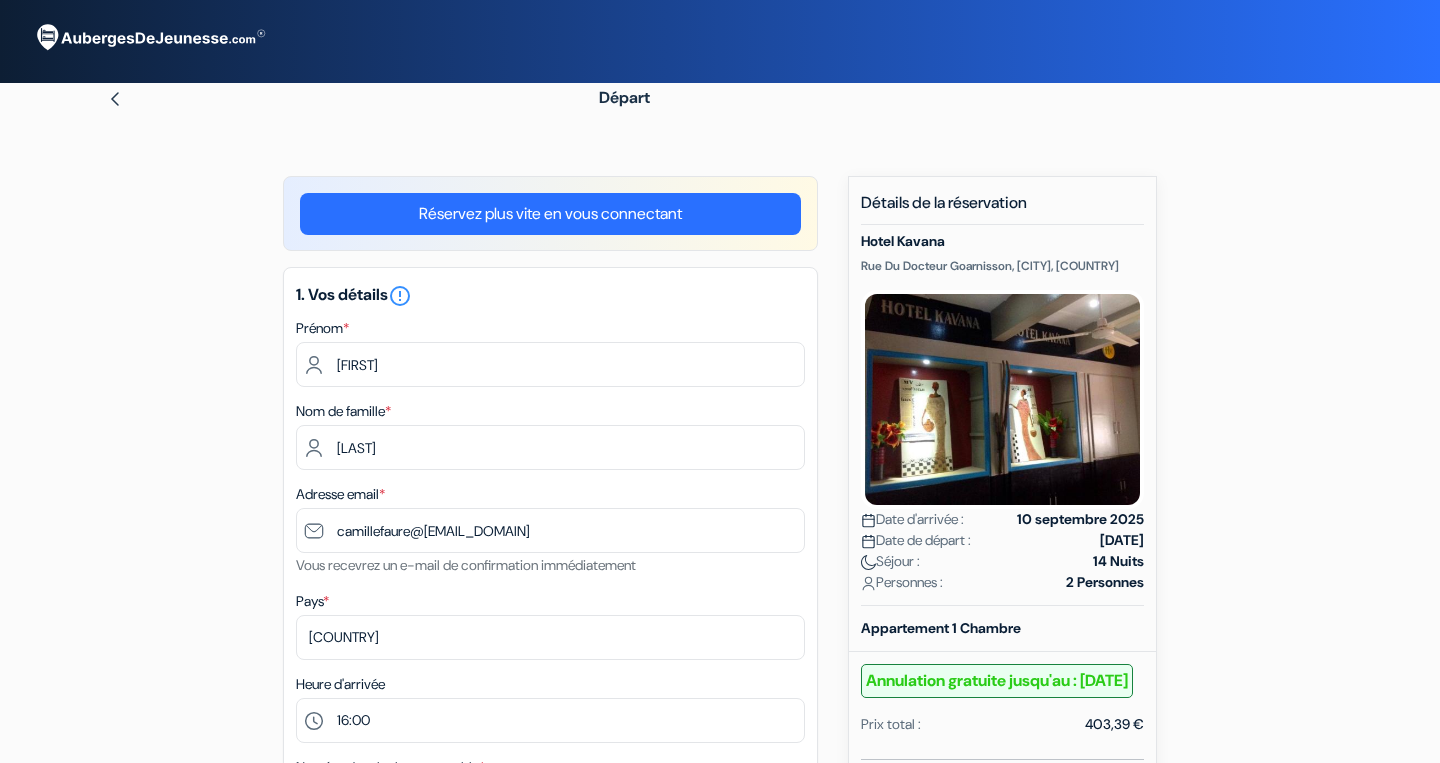 select on "16" 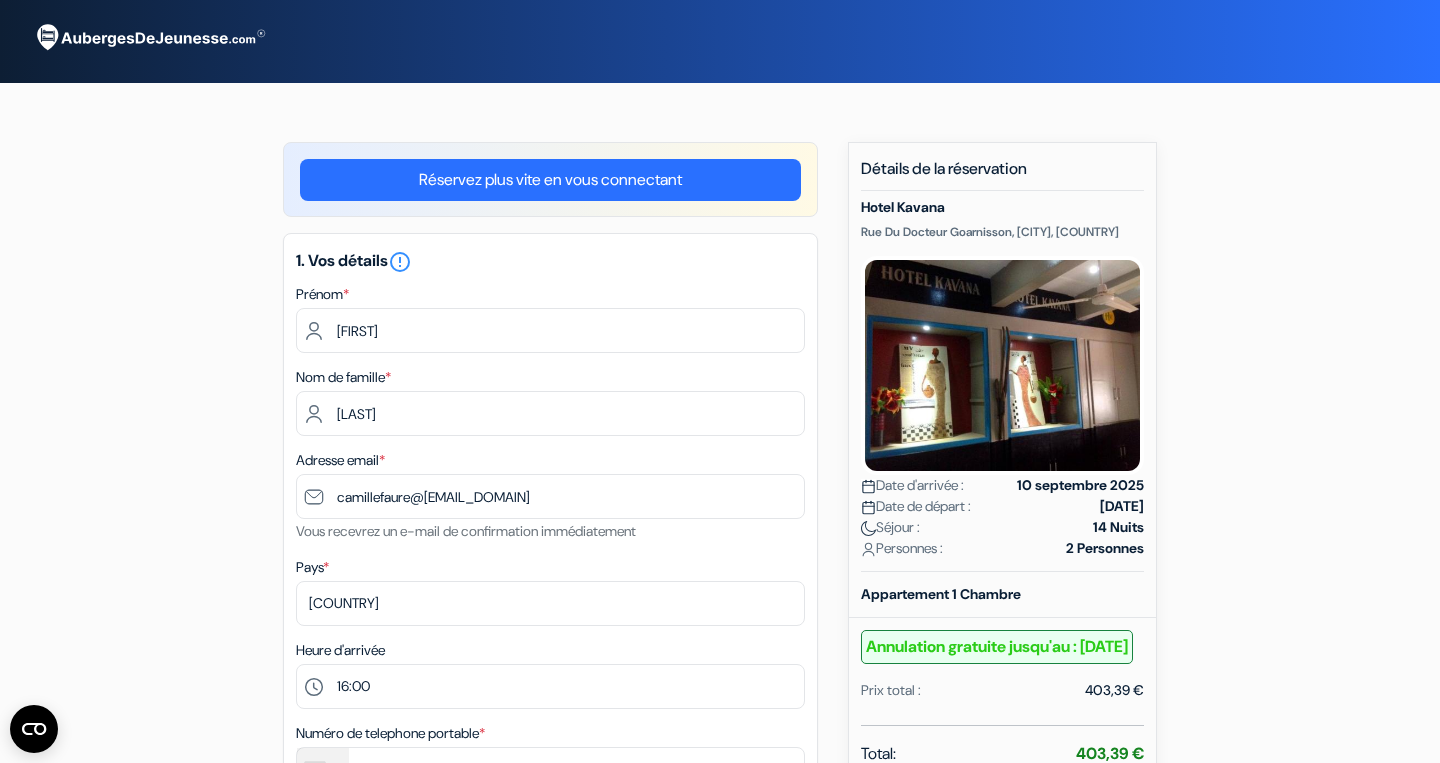 scroll, scrollTop: 0, scrollLeft: 0, axis: both 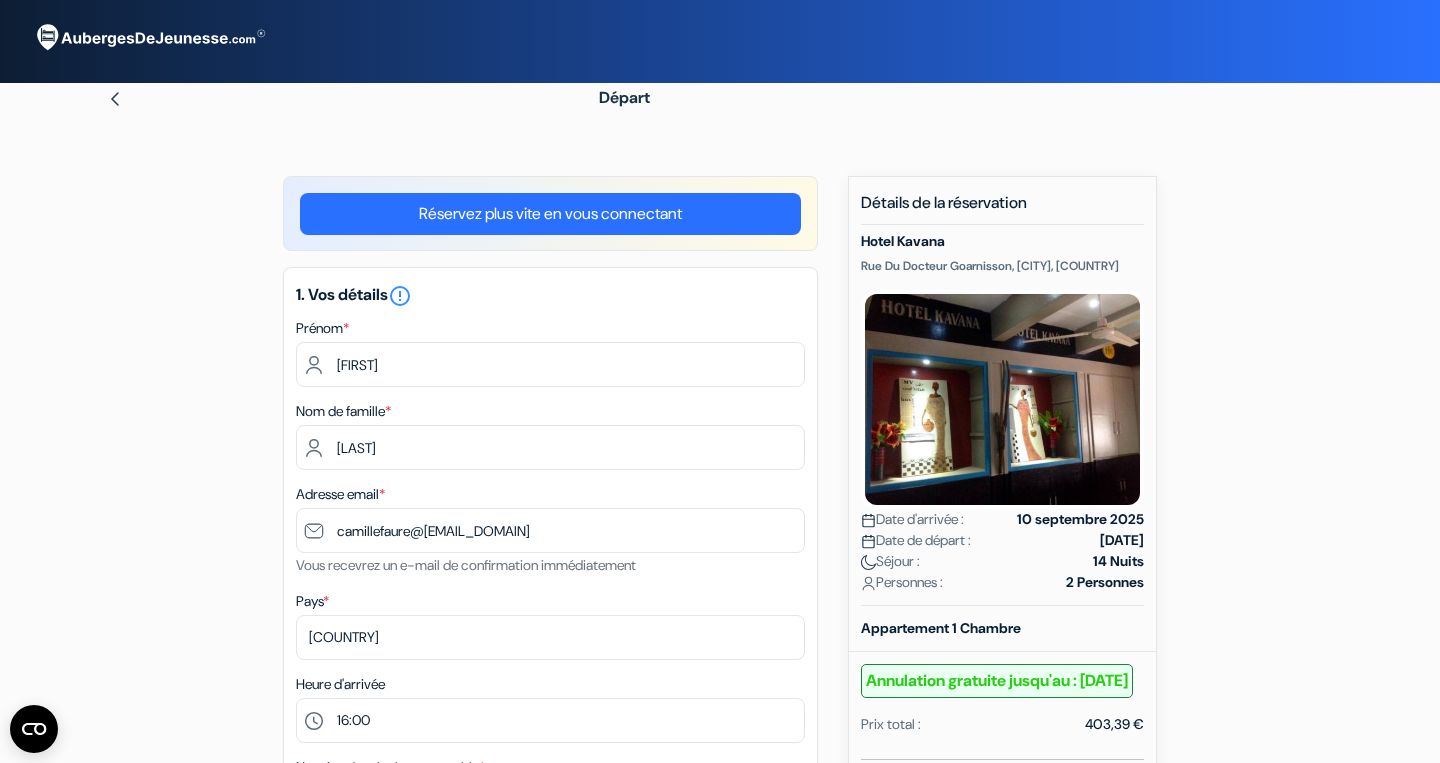 click on "Réservez plus vite en vous connectant" at bounding box center (550, 214) 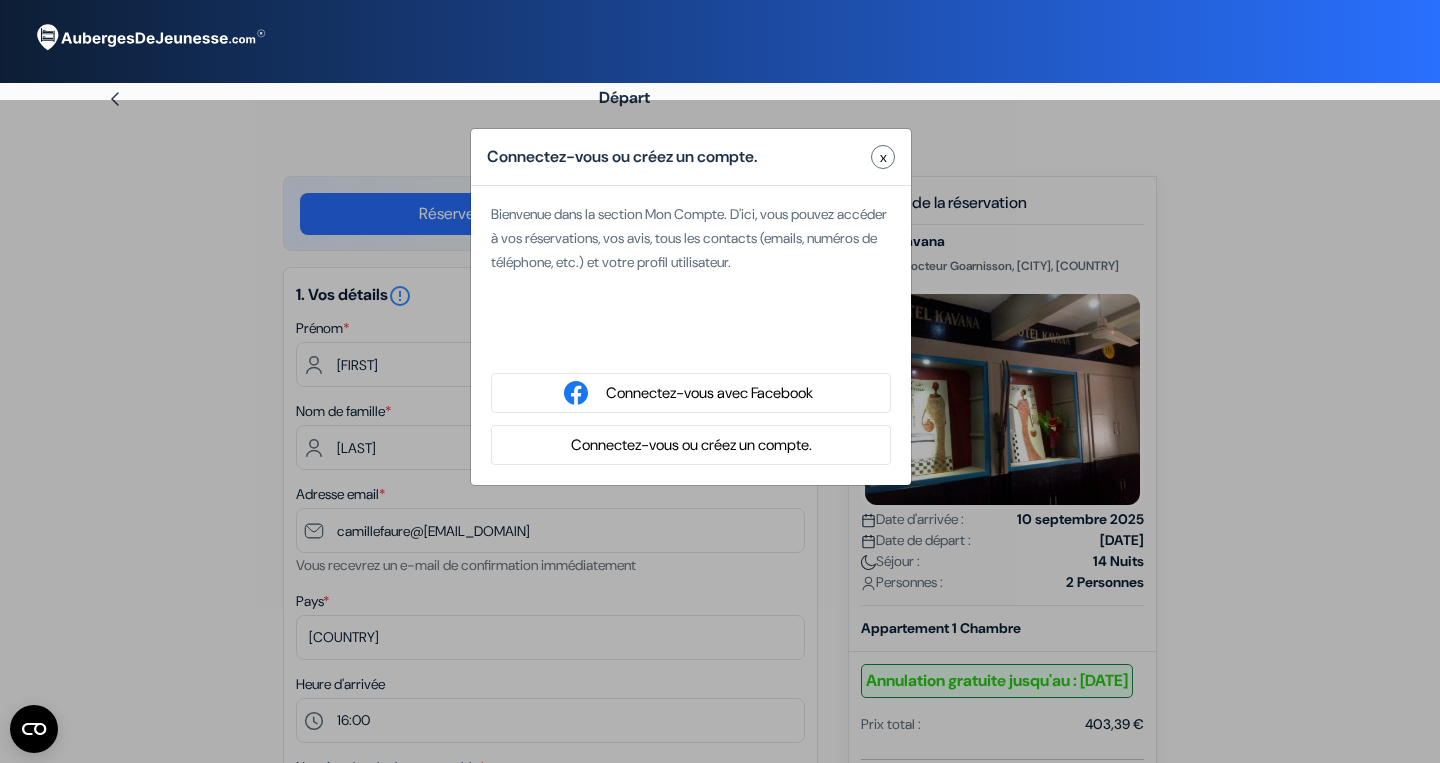 click on "Connectez-vous ou créez un compte." at bounding box center [691, 445] 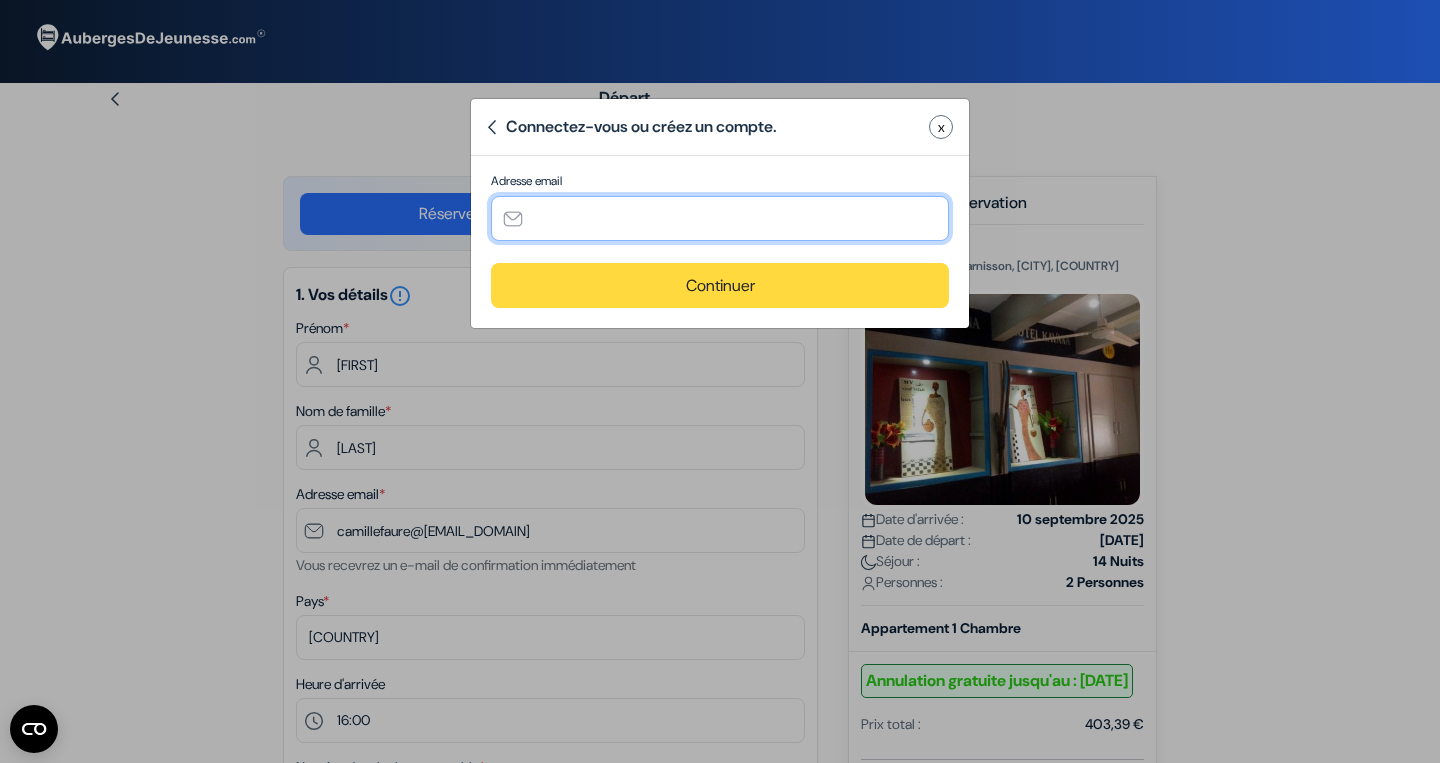 click at bounding box center [720, 218] 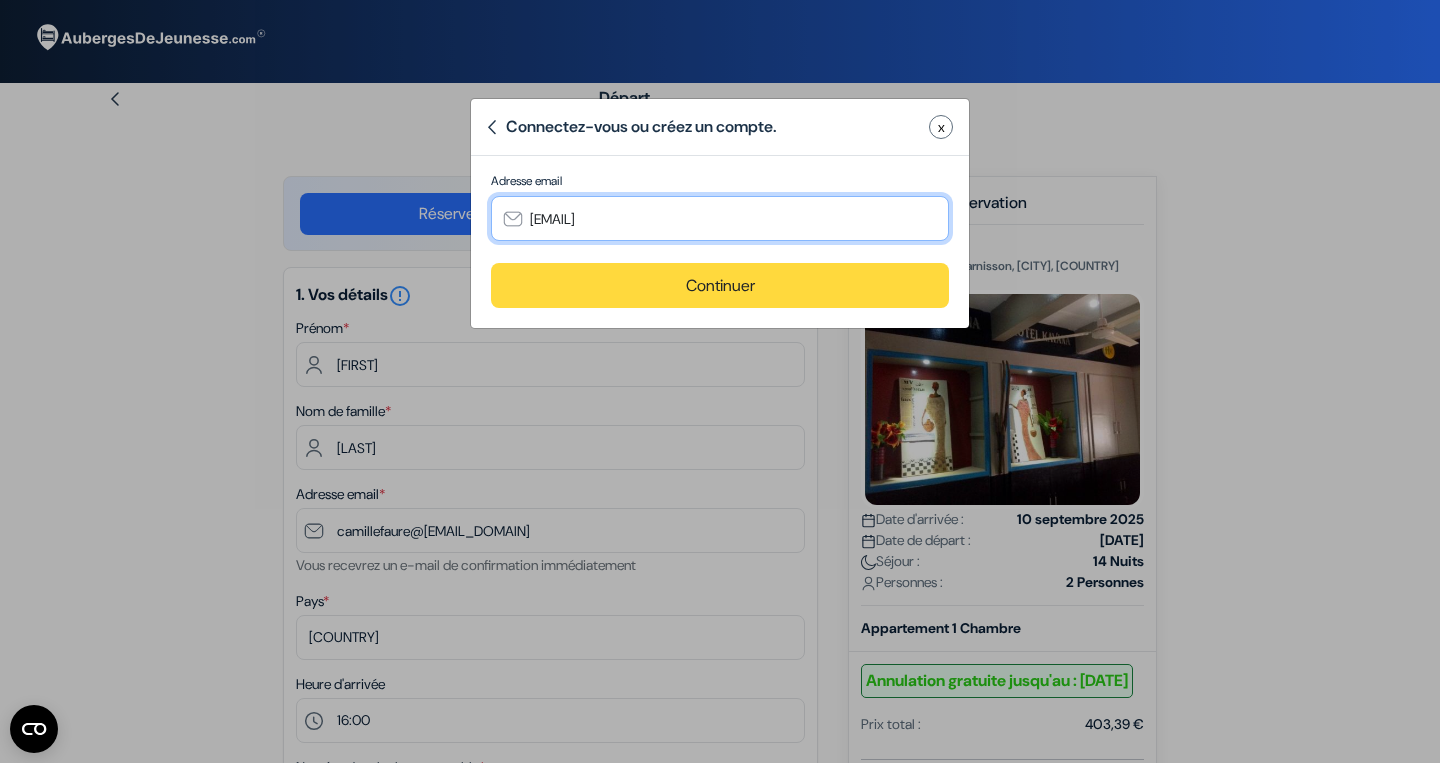 type on "[EMAIL]" 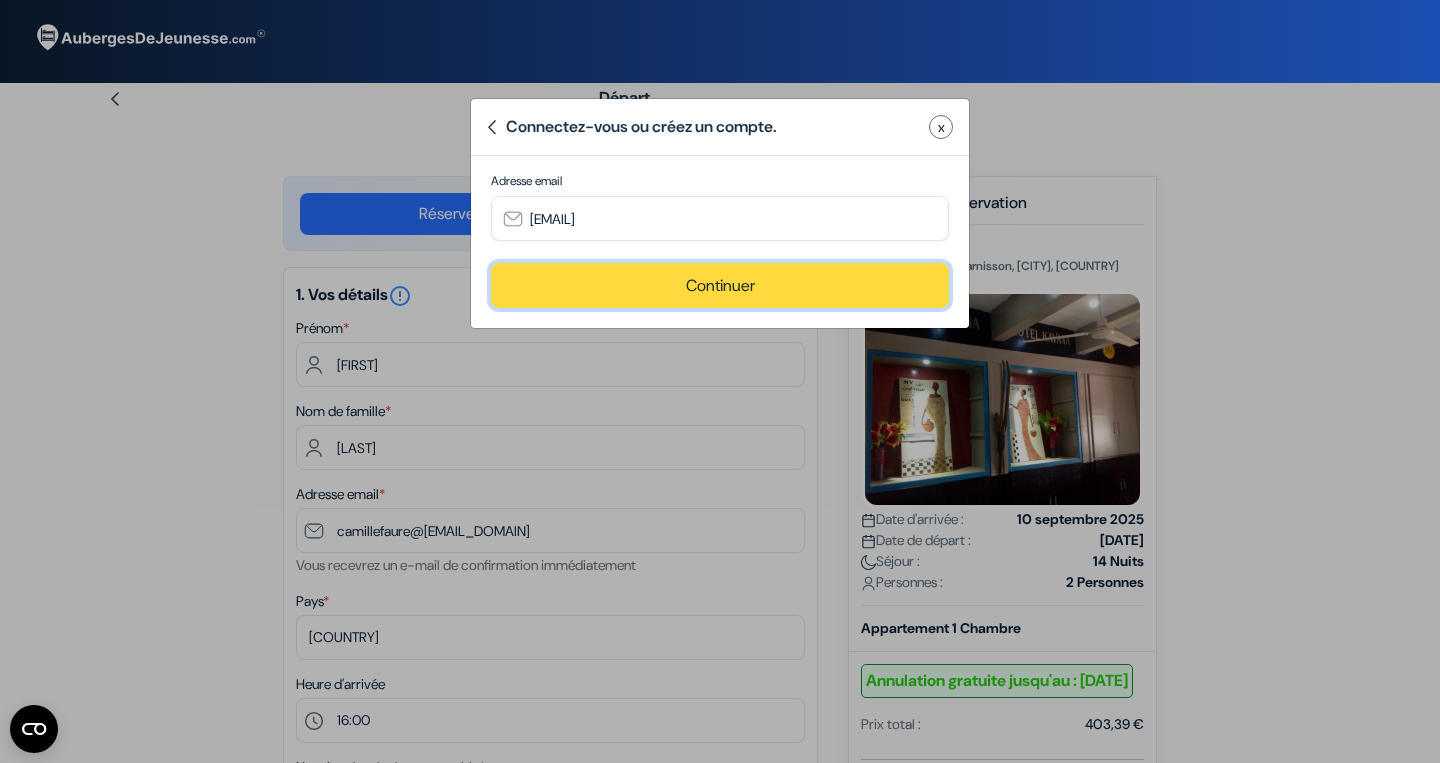 click on "Continuer" at bounding box center (720, 285) 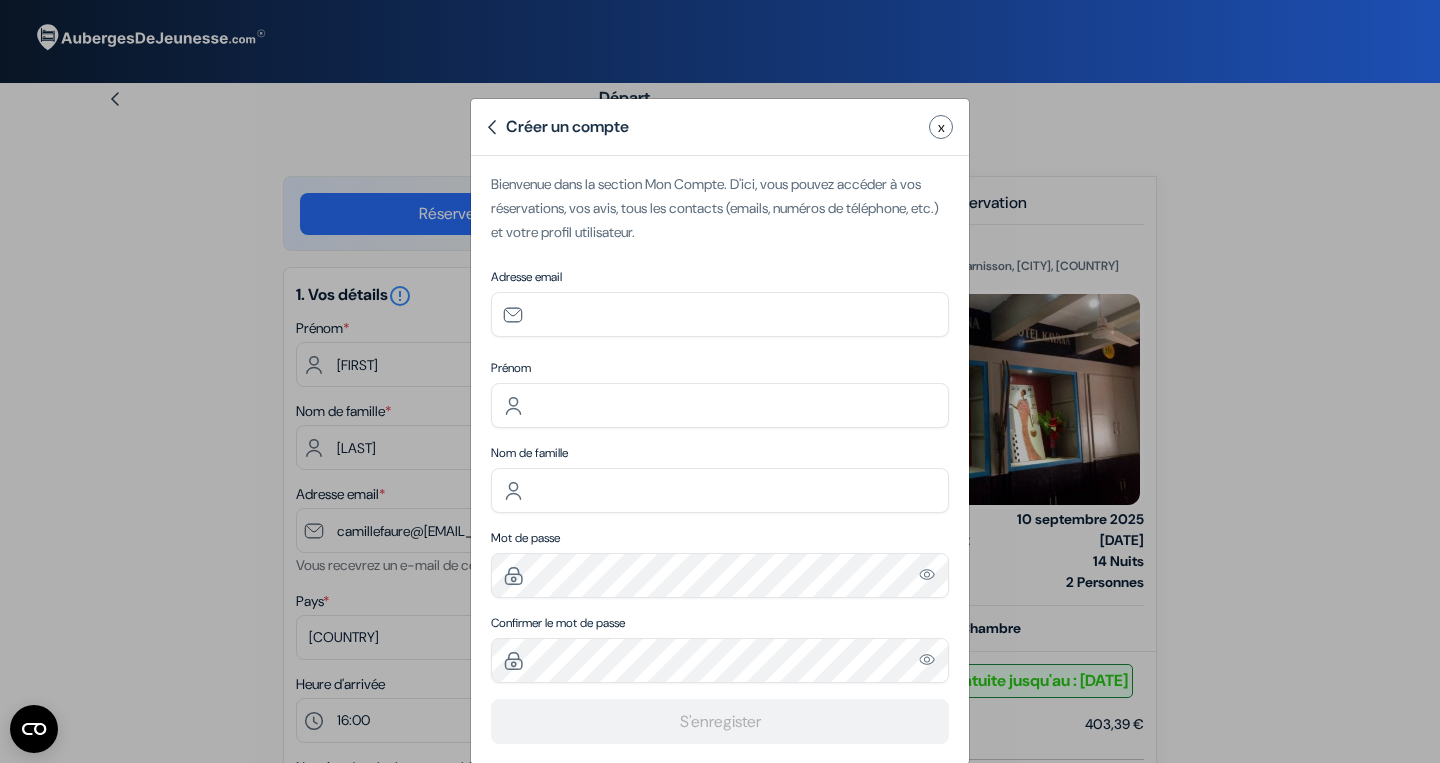 type on "[EMAIL]" 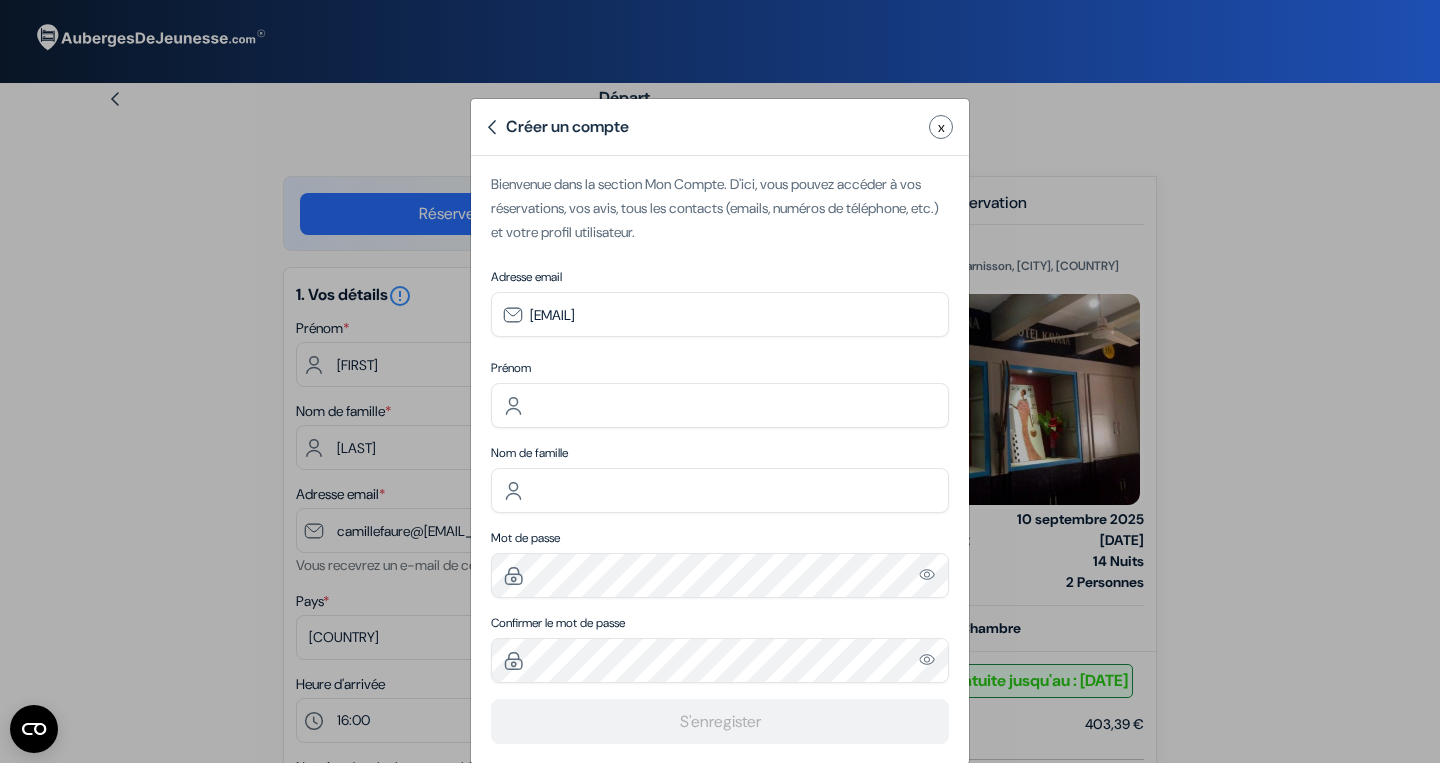 click at bounding box center (491, 127) 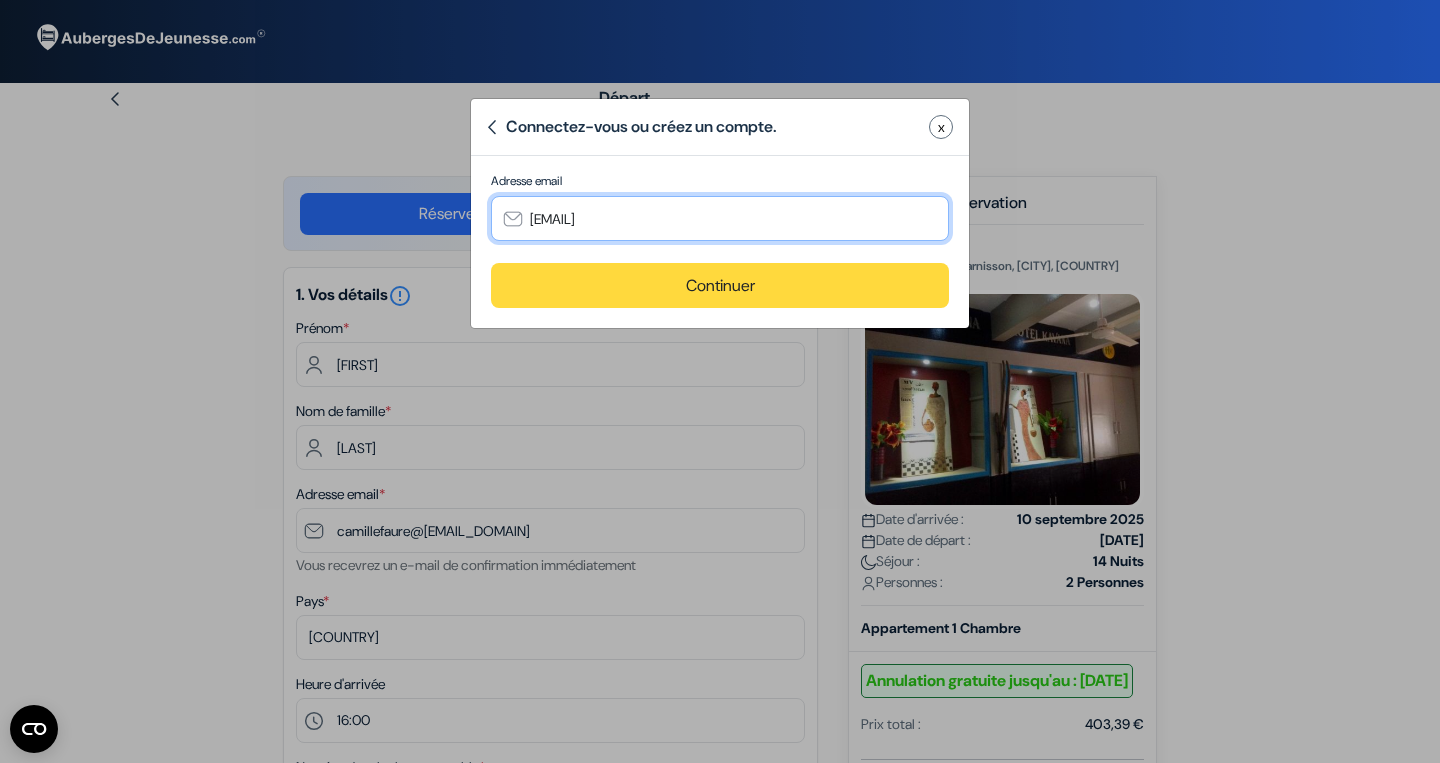 click on "[EMAIL]" at bounding box center (720, 218) 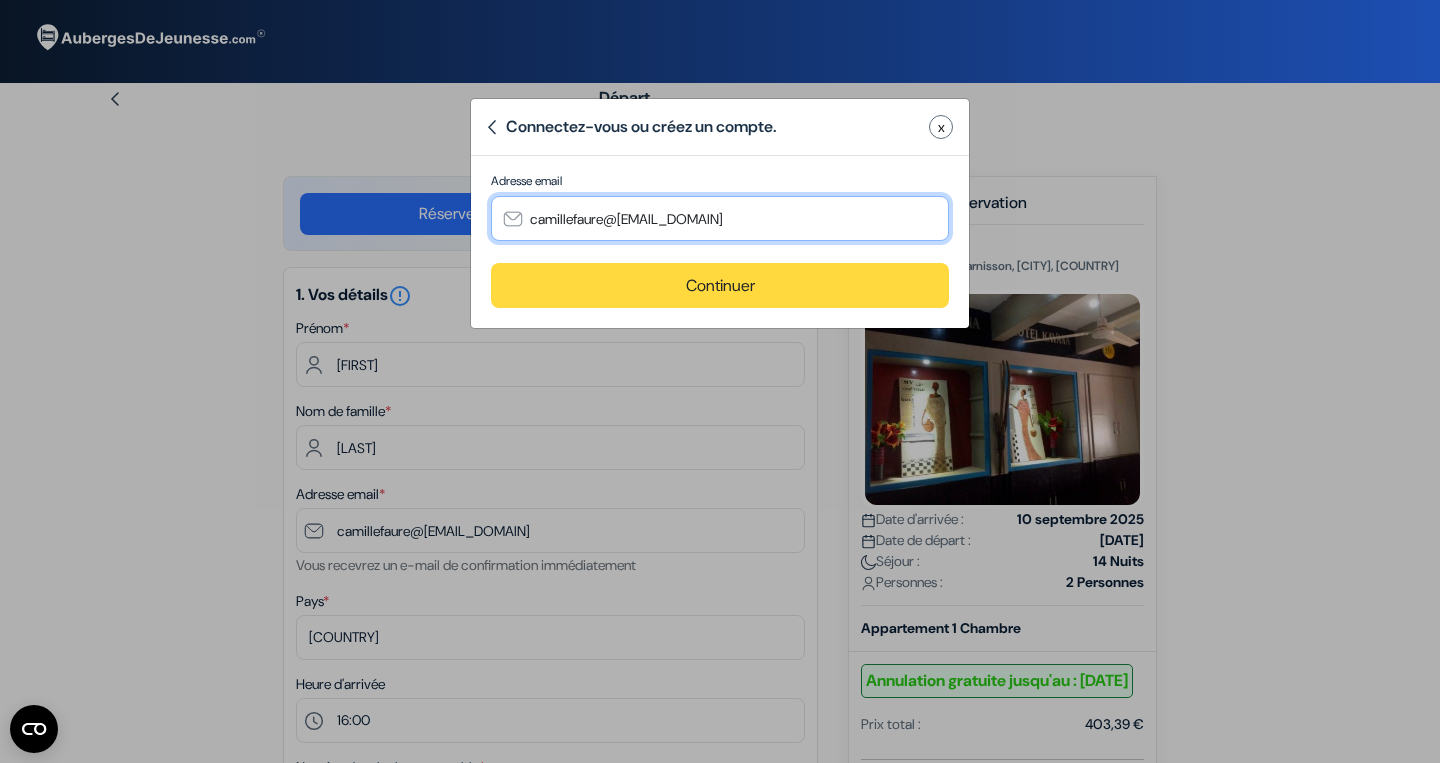 type on "camillefaure@[EMAIL_DOMAIN]" 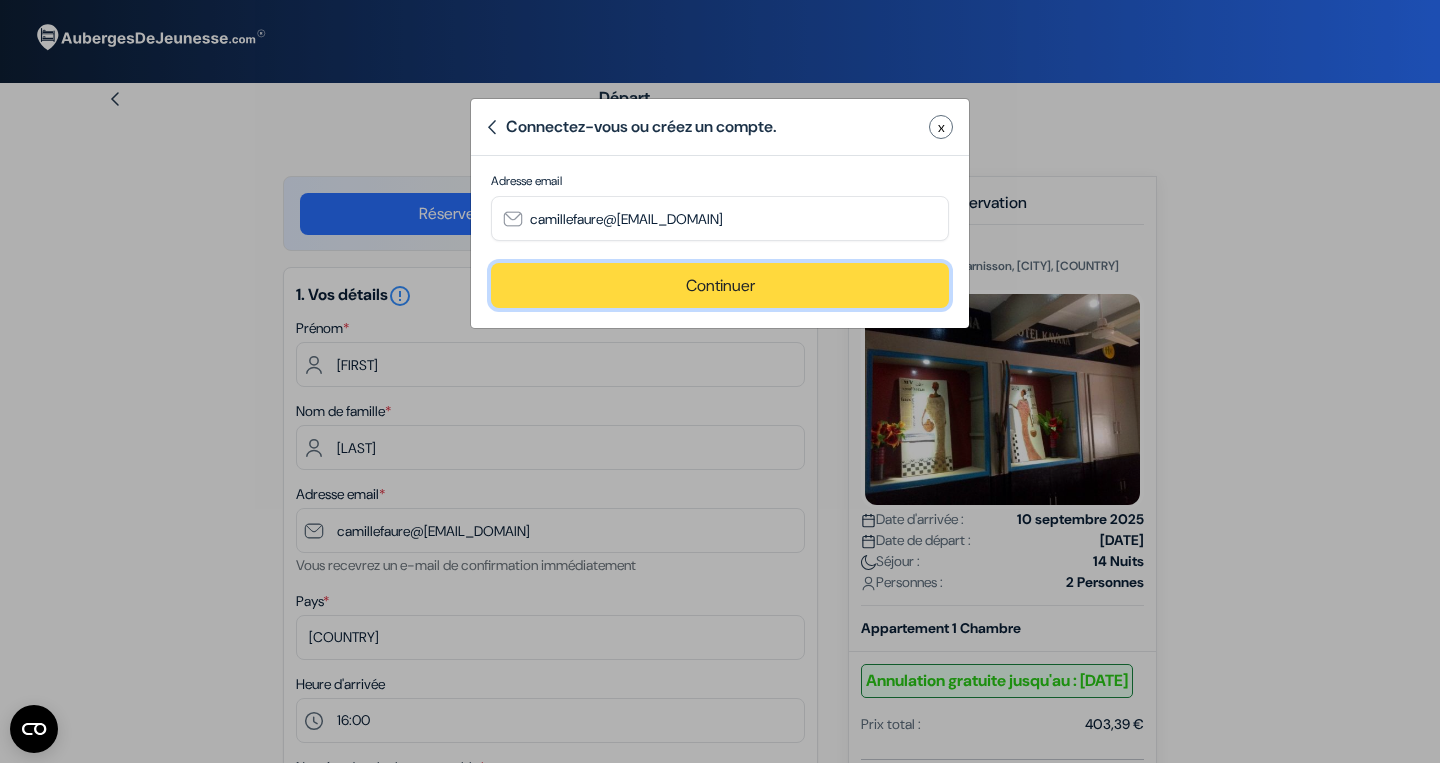 click on "Continuer" at bounding box center (720, 285) 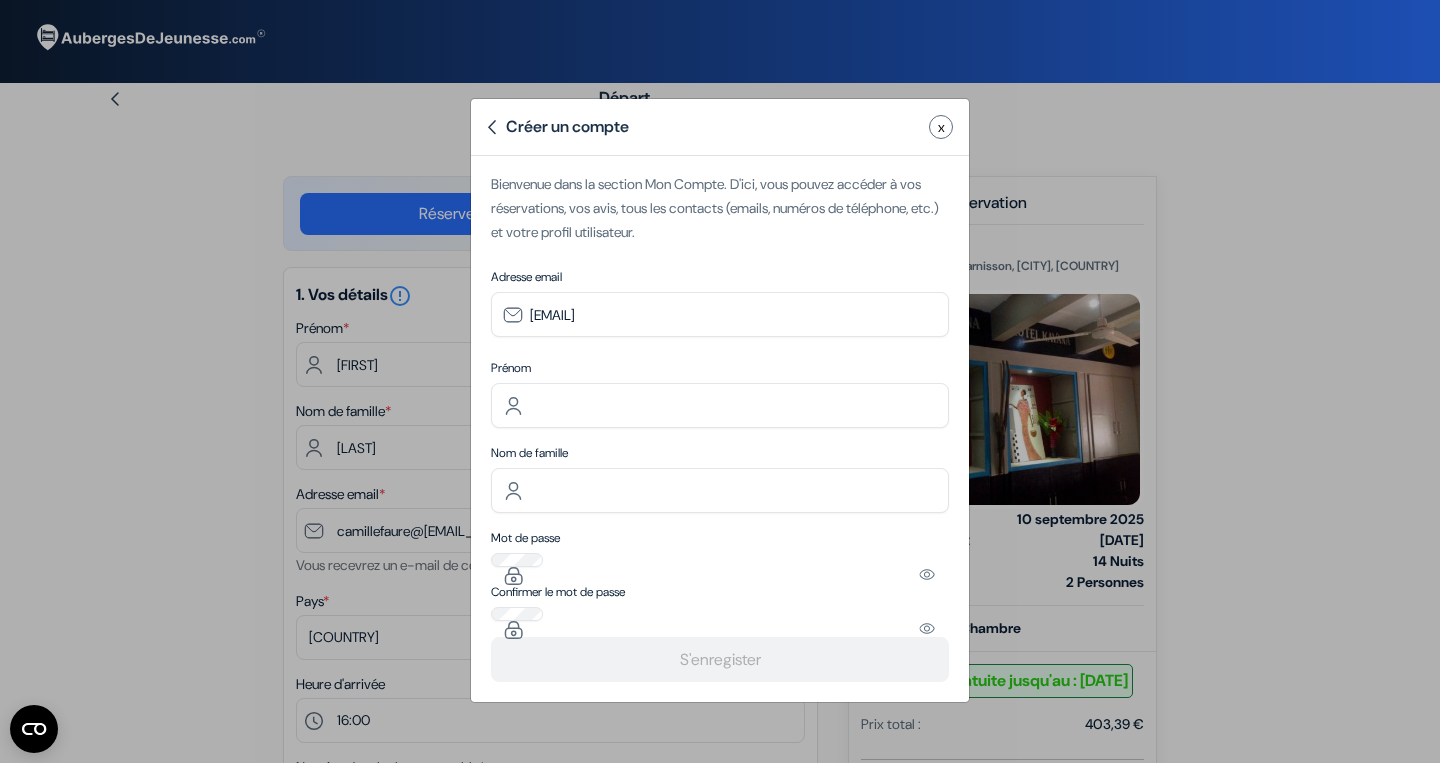 type on "camillefaure@[EMAIL_DOMAIN]" 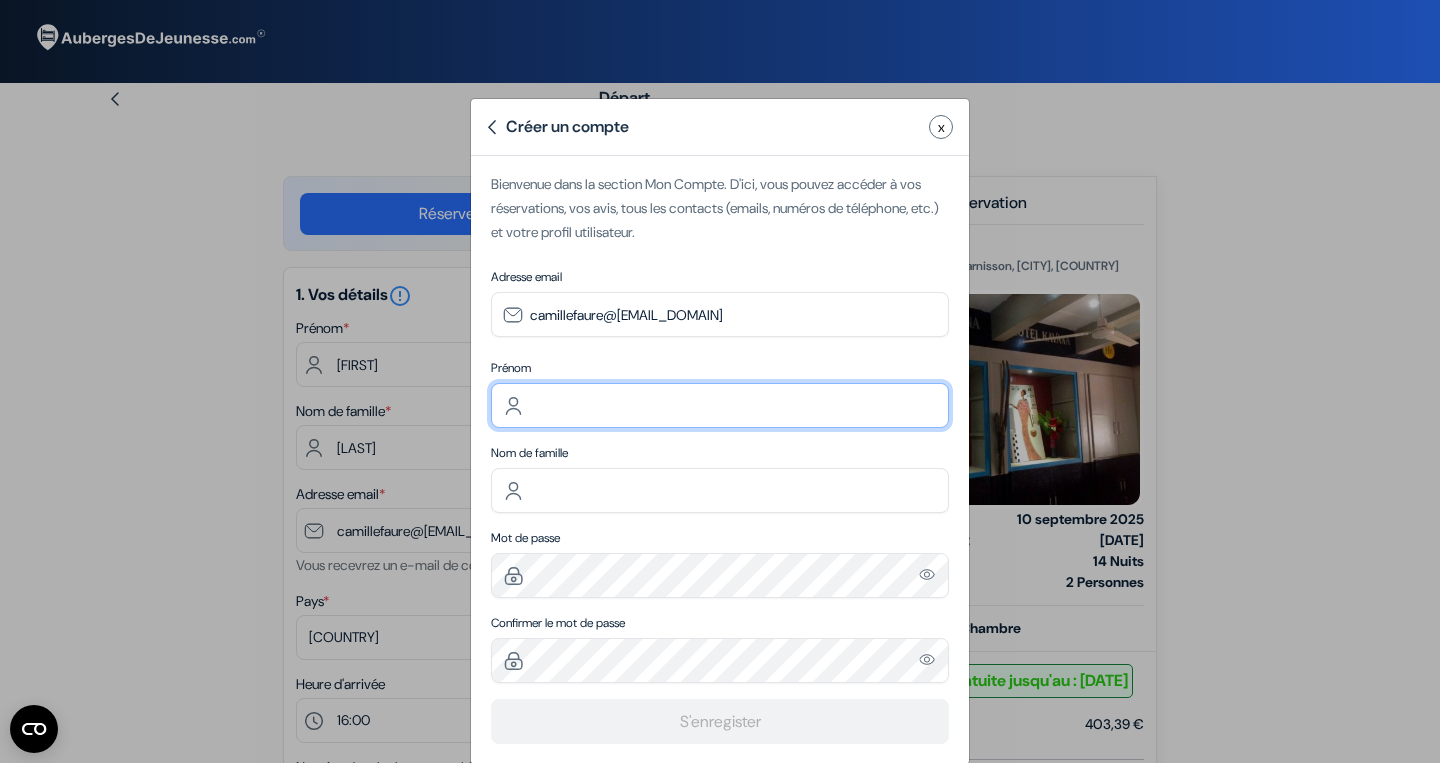 click at bounding box center [720, 405] 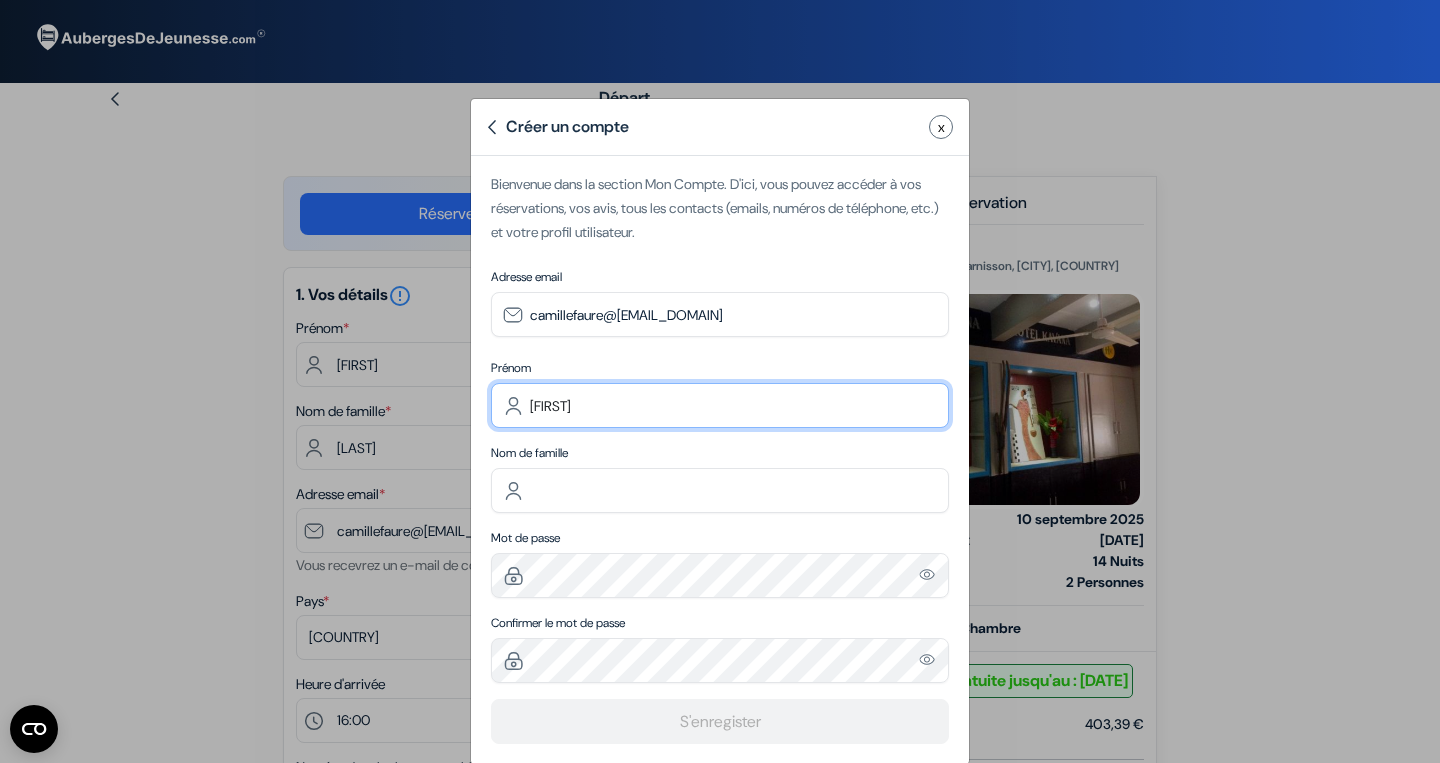 type on "[FIRST]" 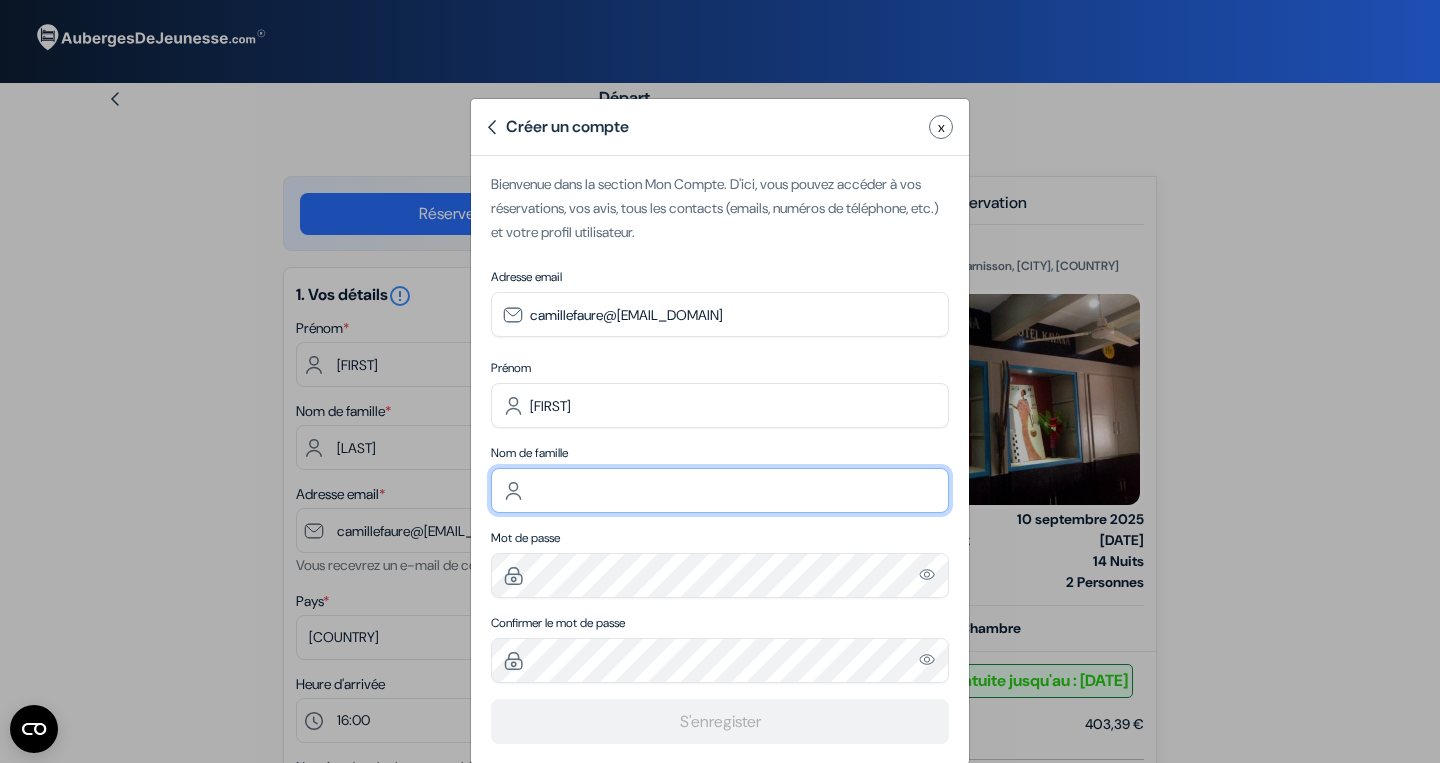 click at bounding box center (720, 490) 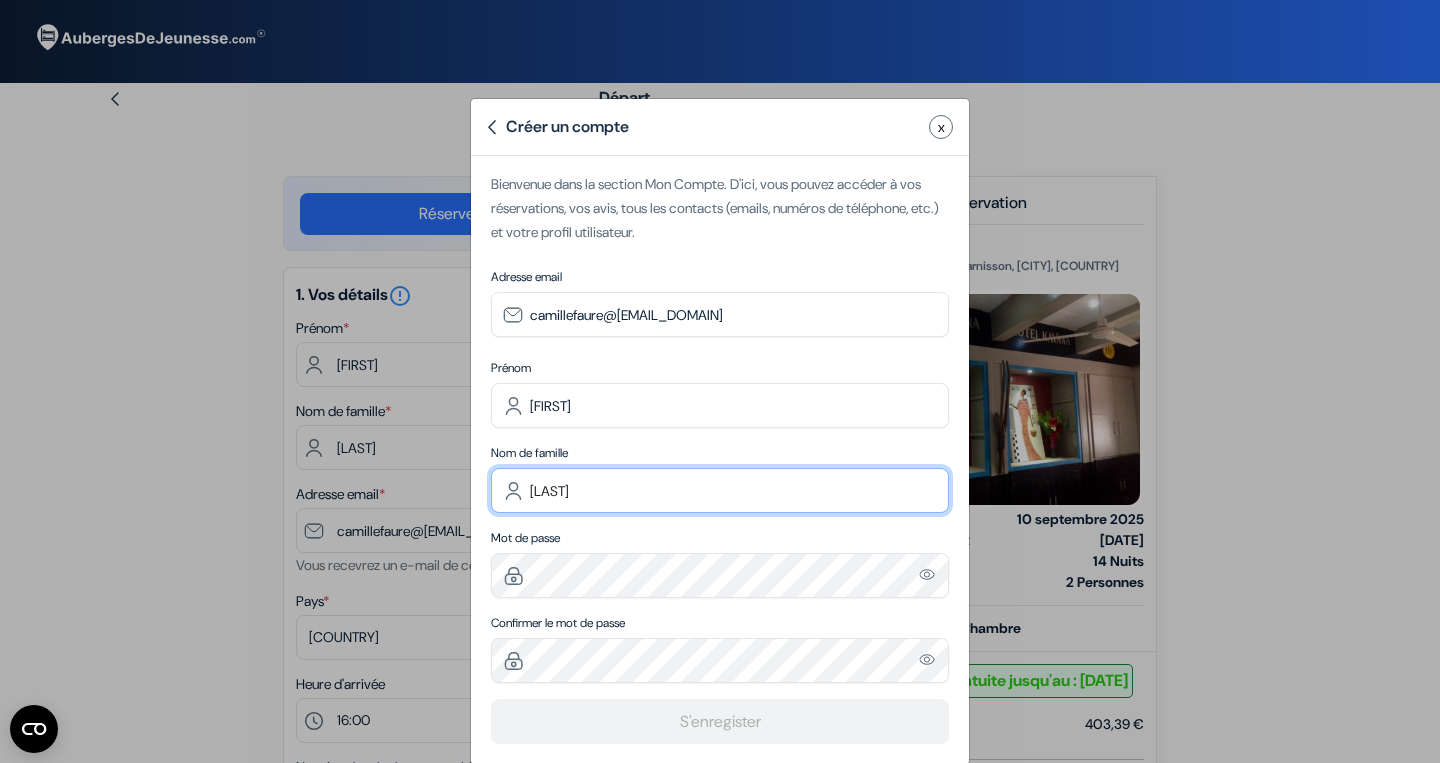 type on "[LAST]" 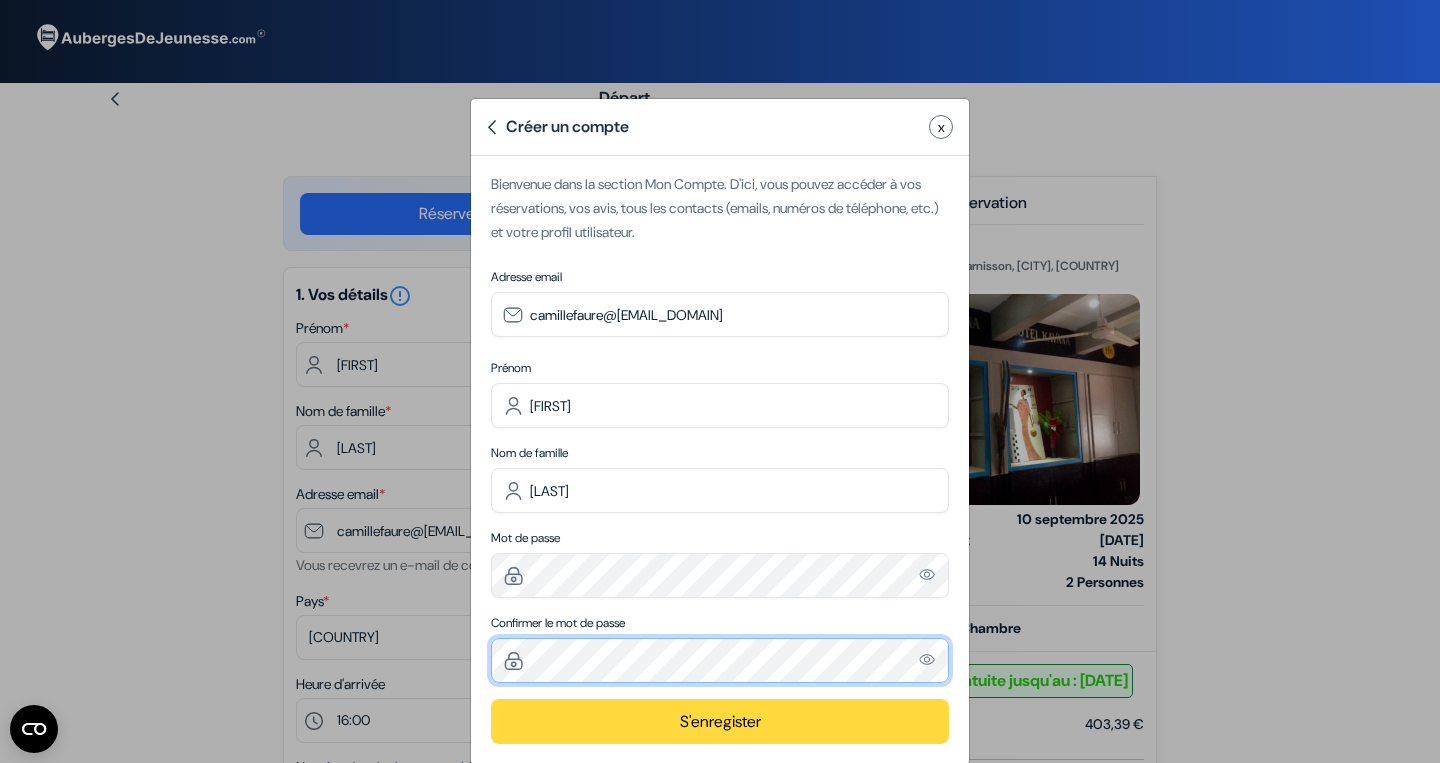 scroll, scrollTop: 31, scrollLeft: 0, axis: vertical 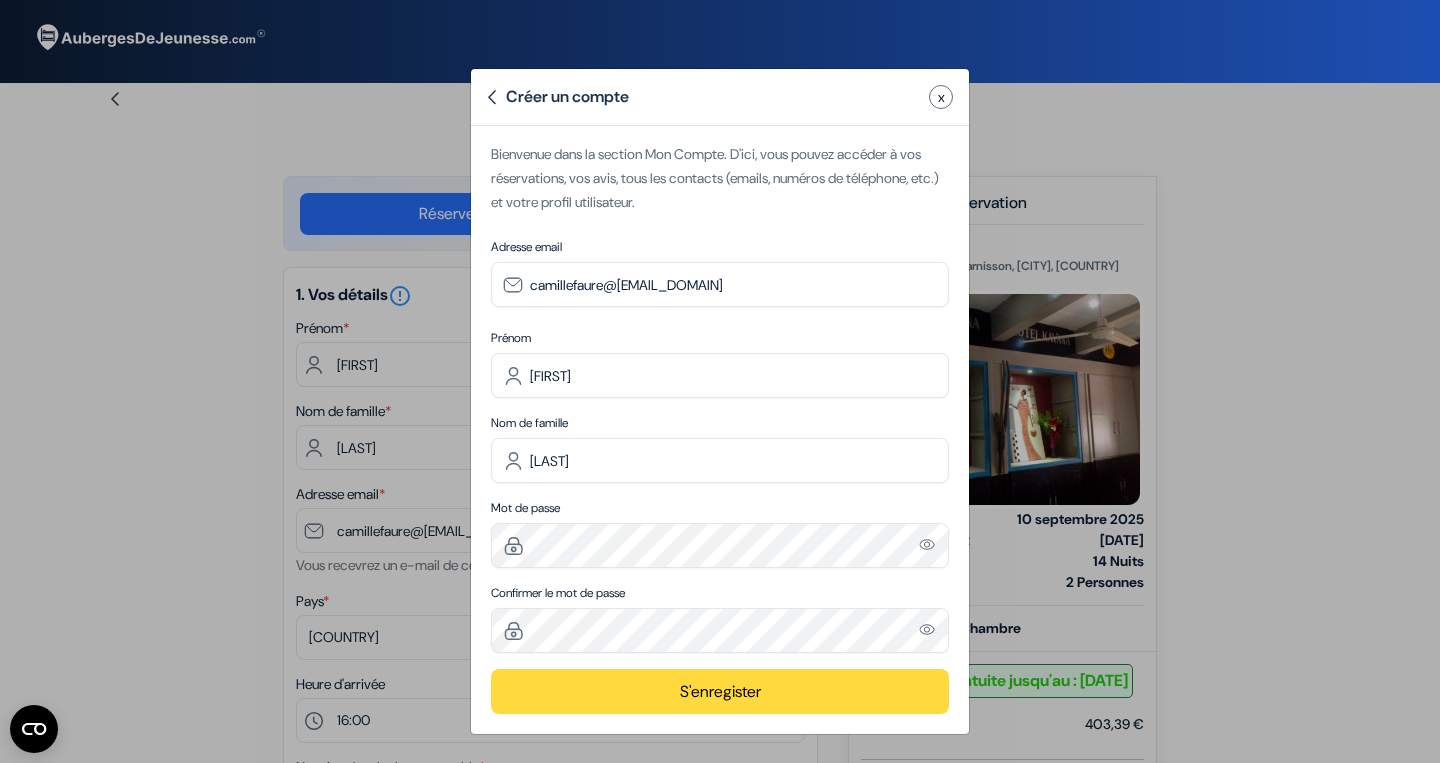 click on "S'enregister" at bounding box center [720, 691] 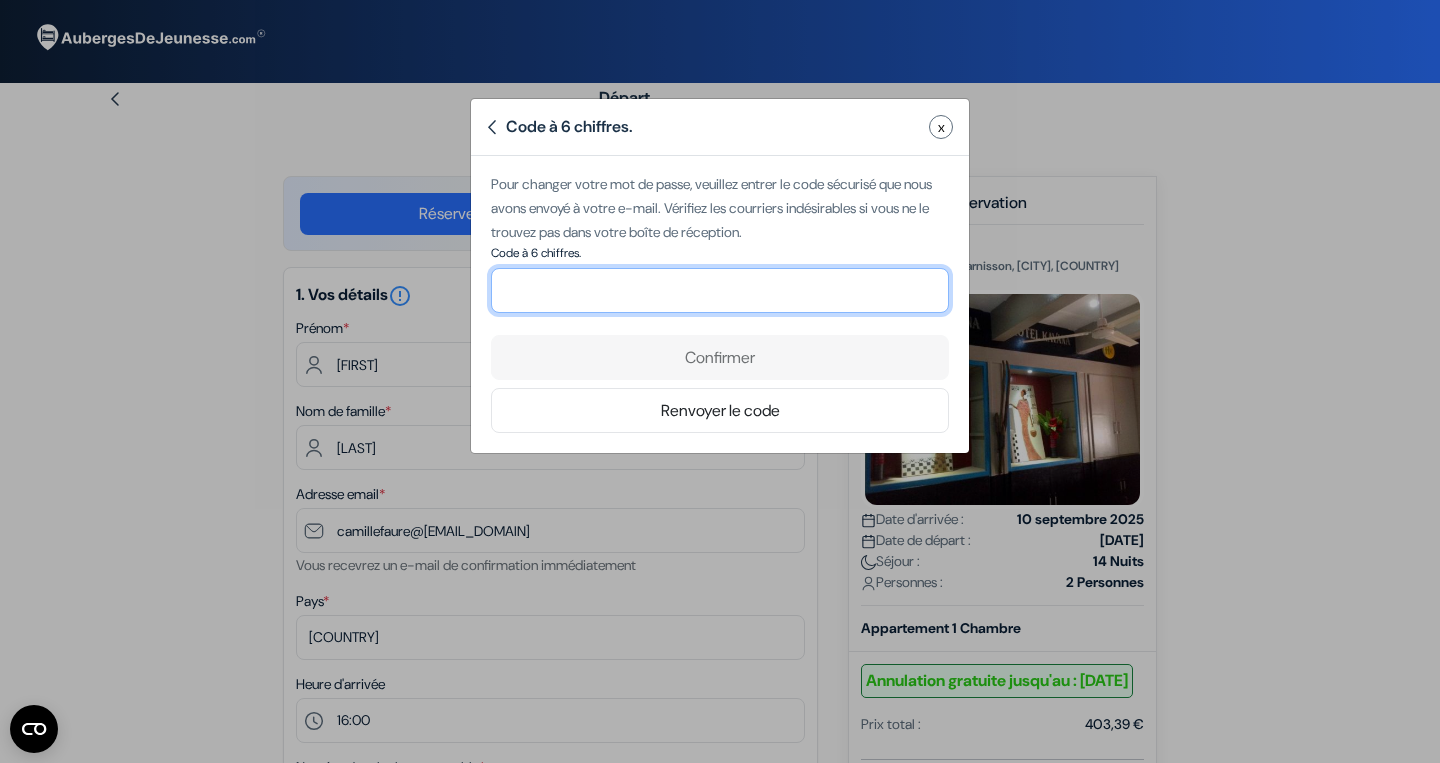 click at bounding box center (720, 290) 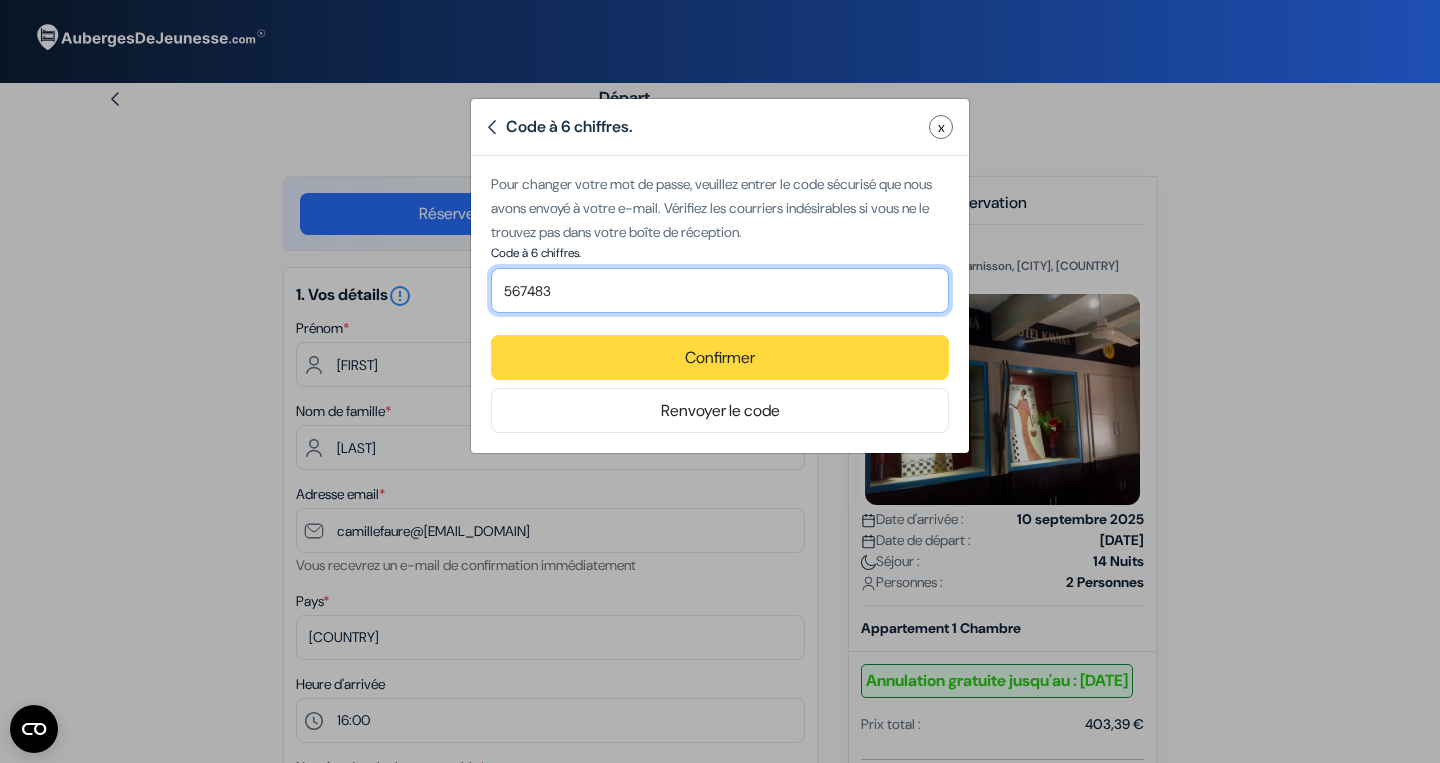 type on "567483" 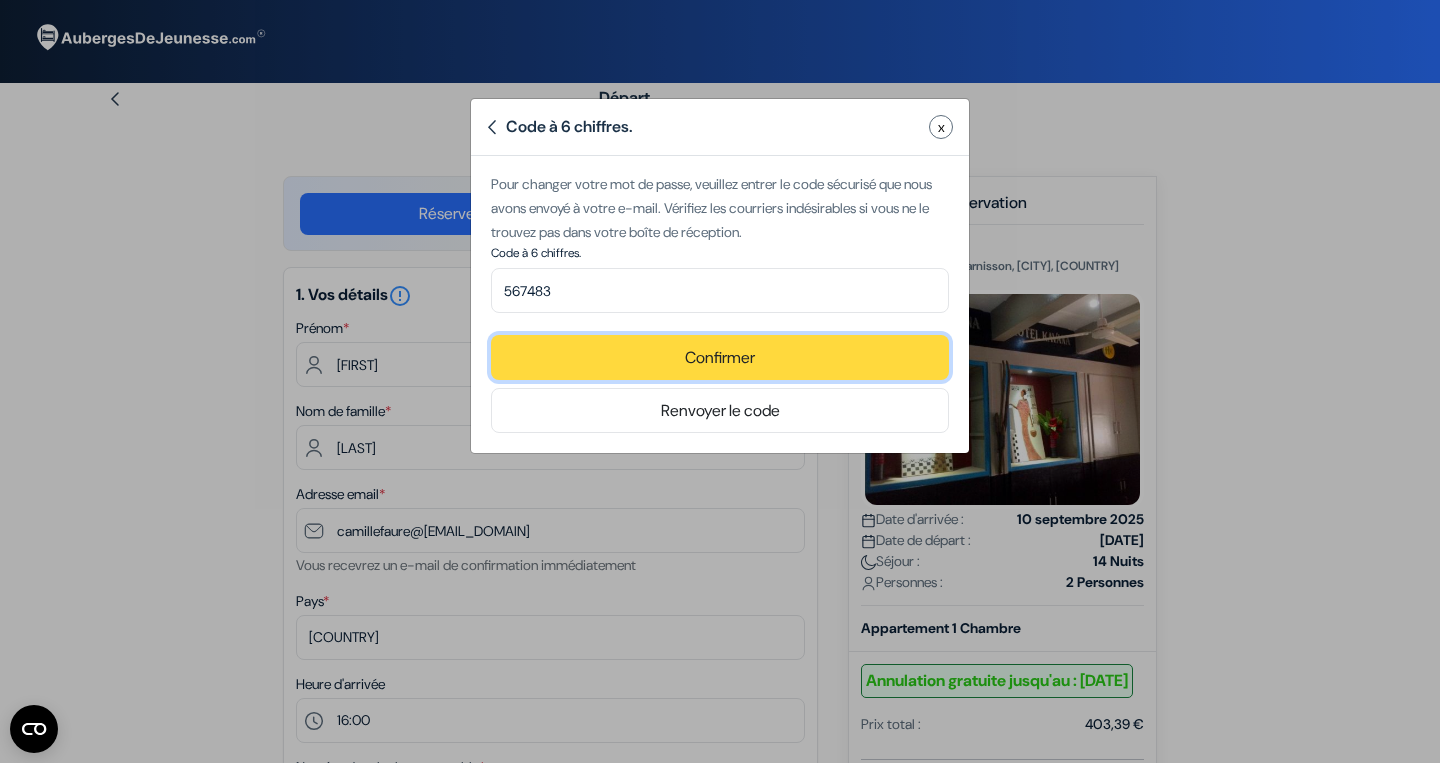 click on "Confirmer" at bounding box center [720, 357] 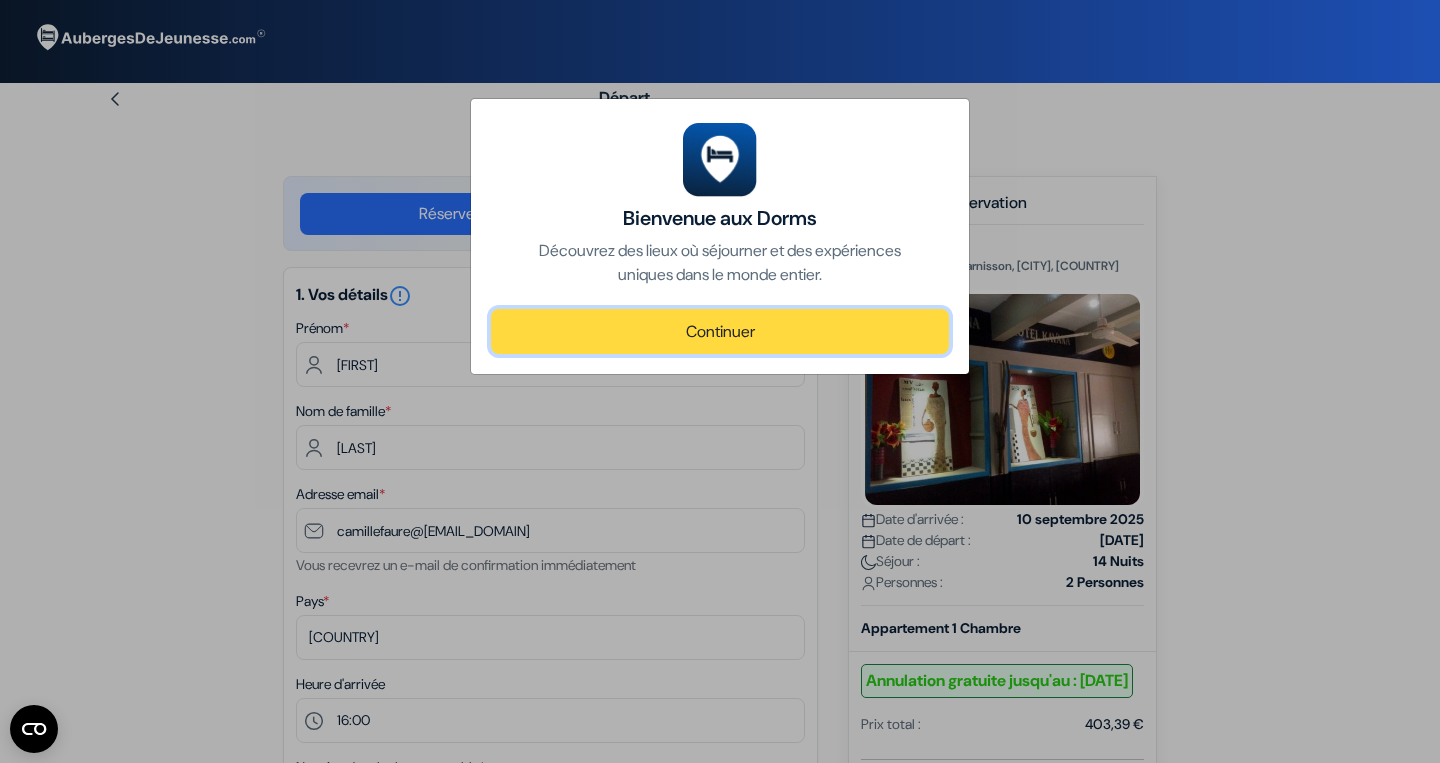click on "Continuer" at bounding box center [720, 331] 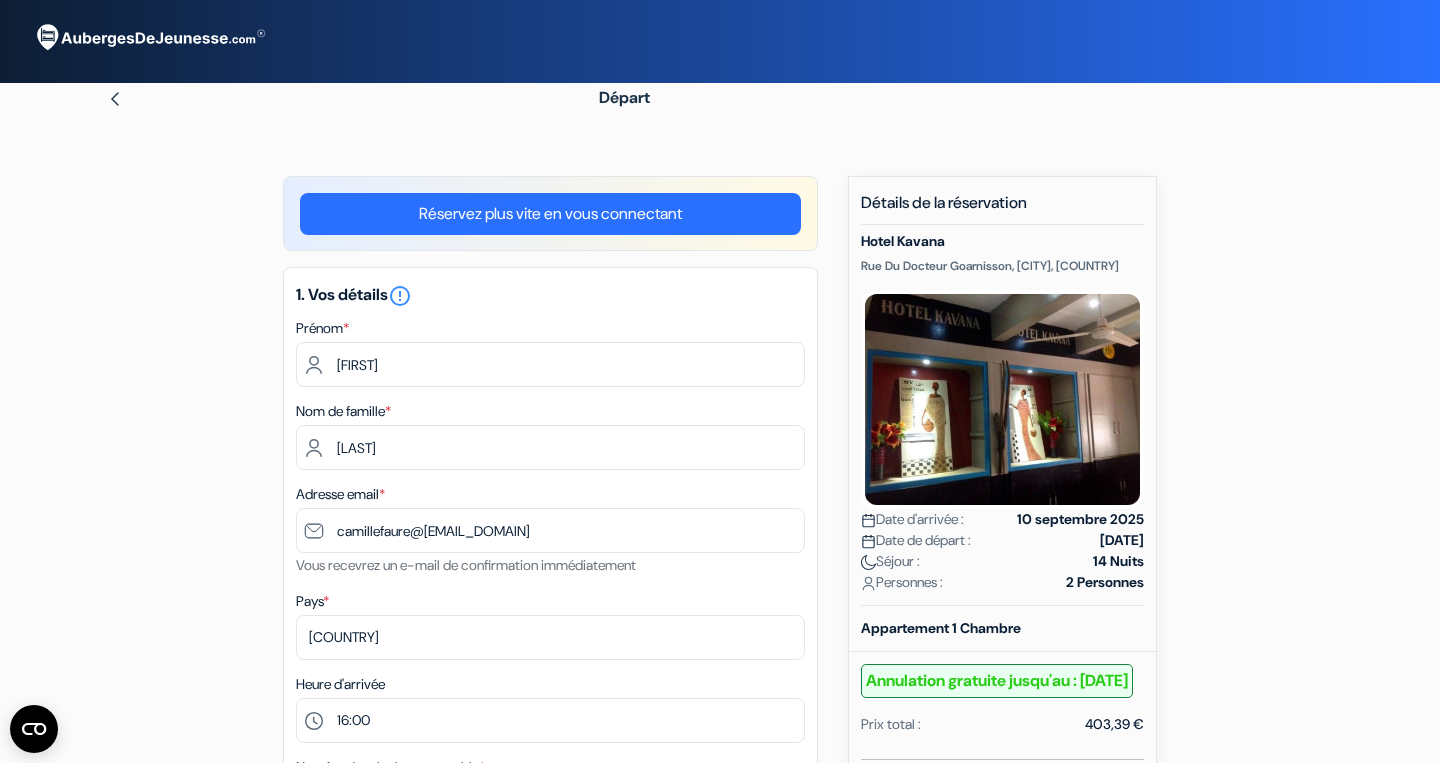click on "Réservez plus vite en vous connectant" at bounding box center (550, 214) 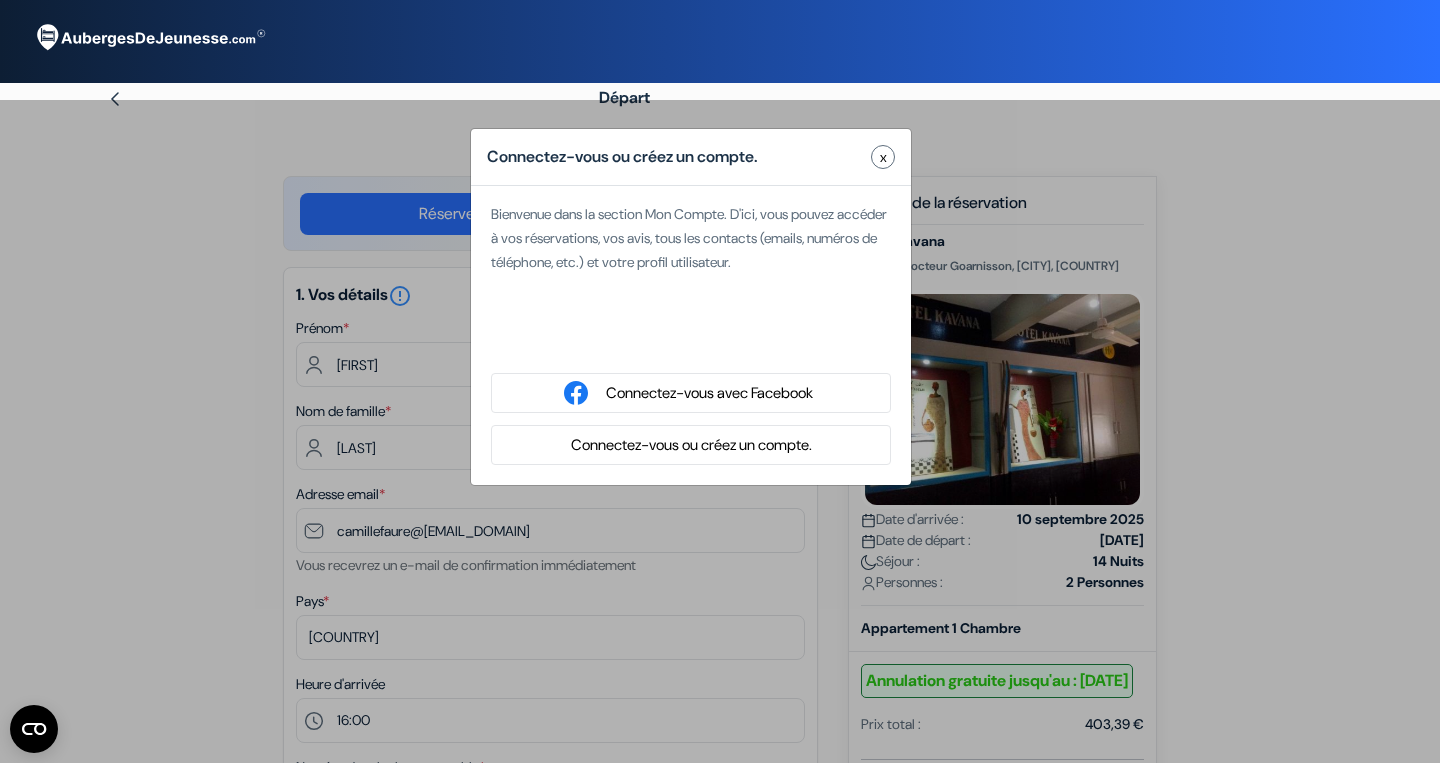 click on "Connectez-vous ou créez un compte." at bounding box center [691, 445] 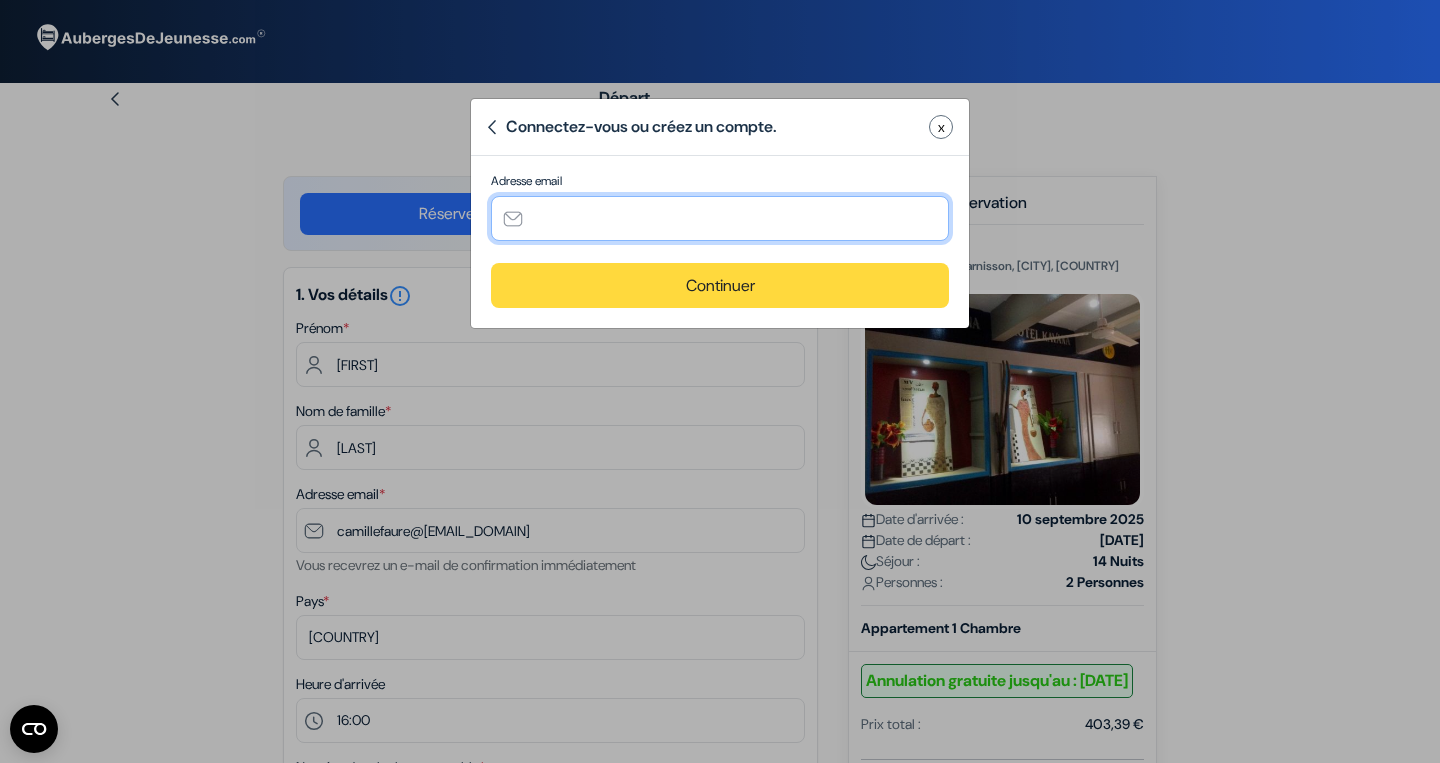 click at bounding box center [720, 218] 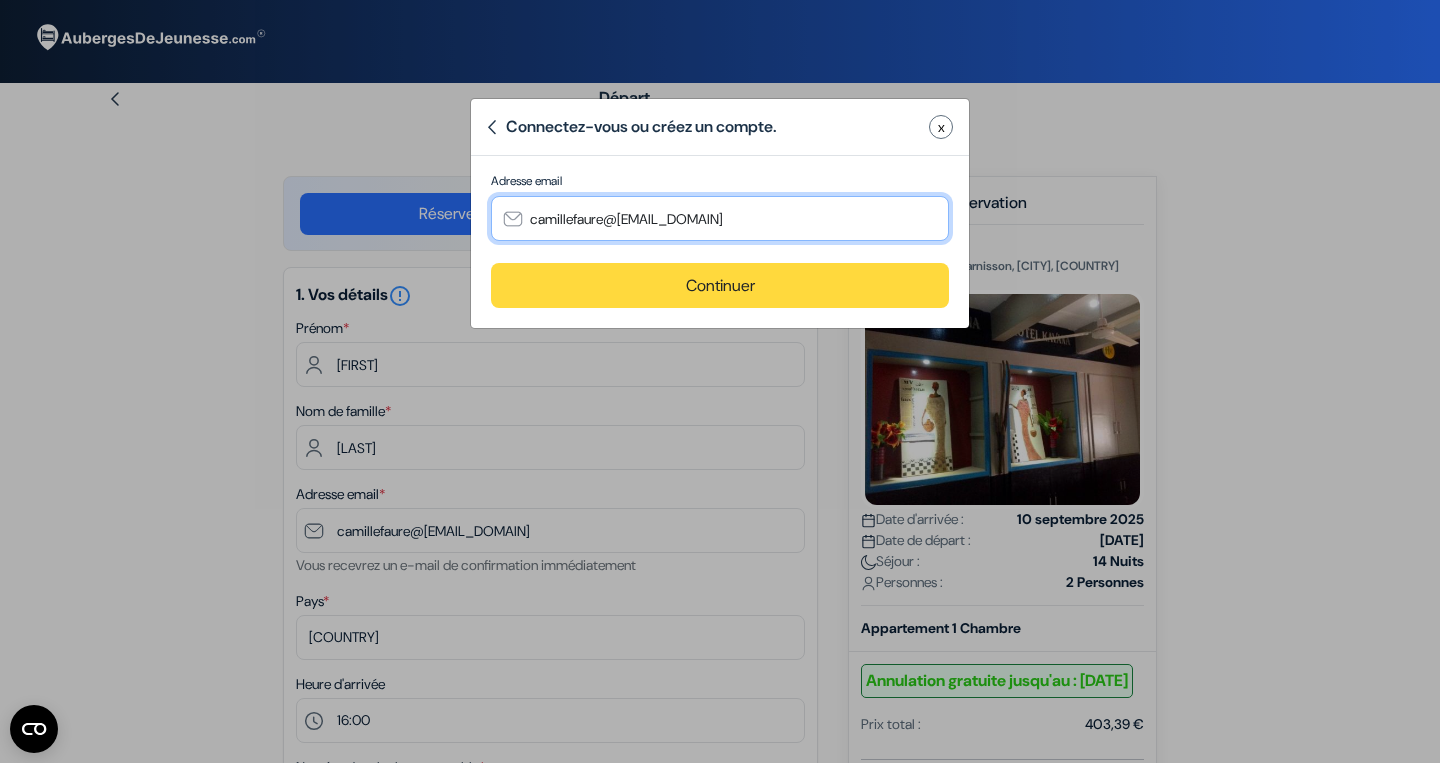 type on "camillefaure@[EMAIL_DOMAIN]" 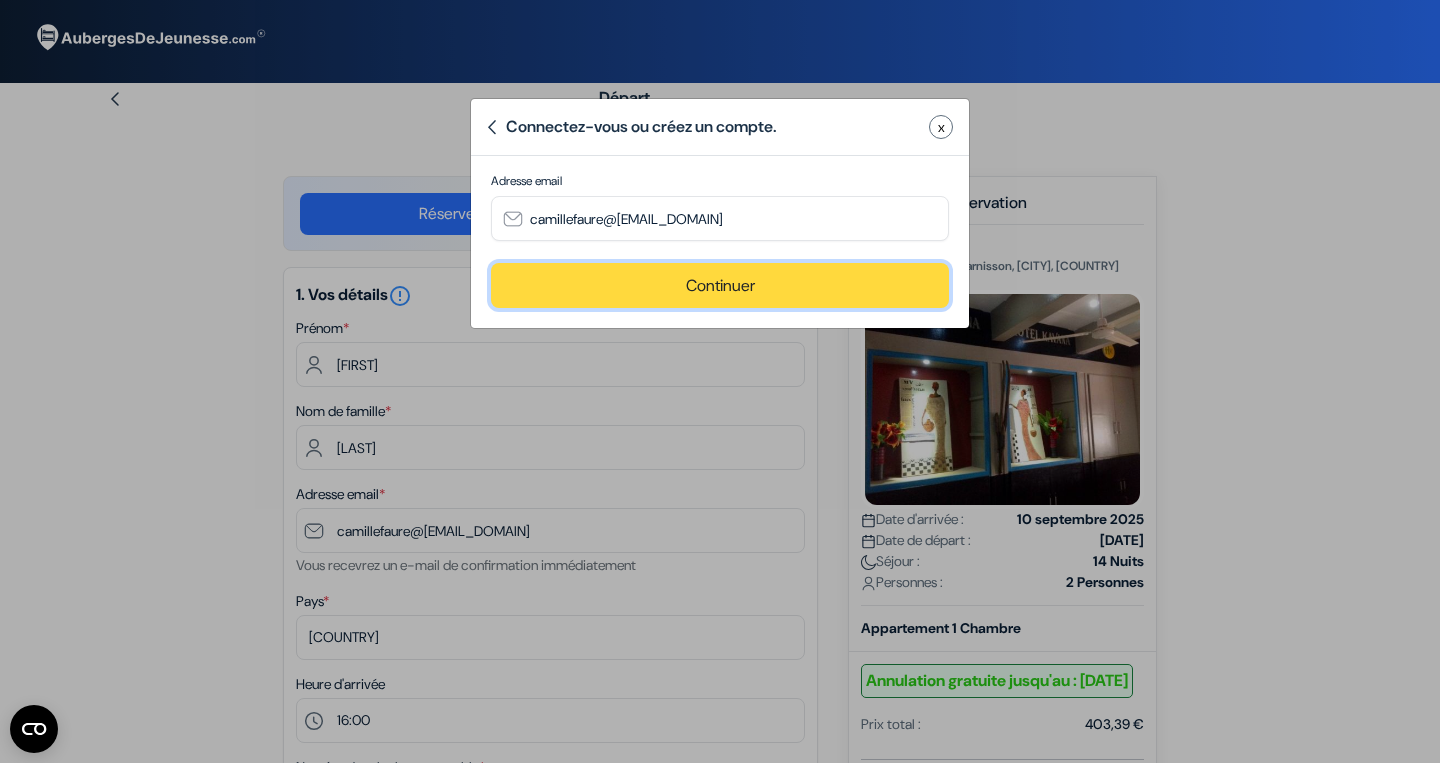 click on "Continuer" at bounding box center (720, 285) 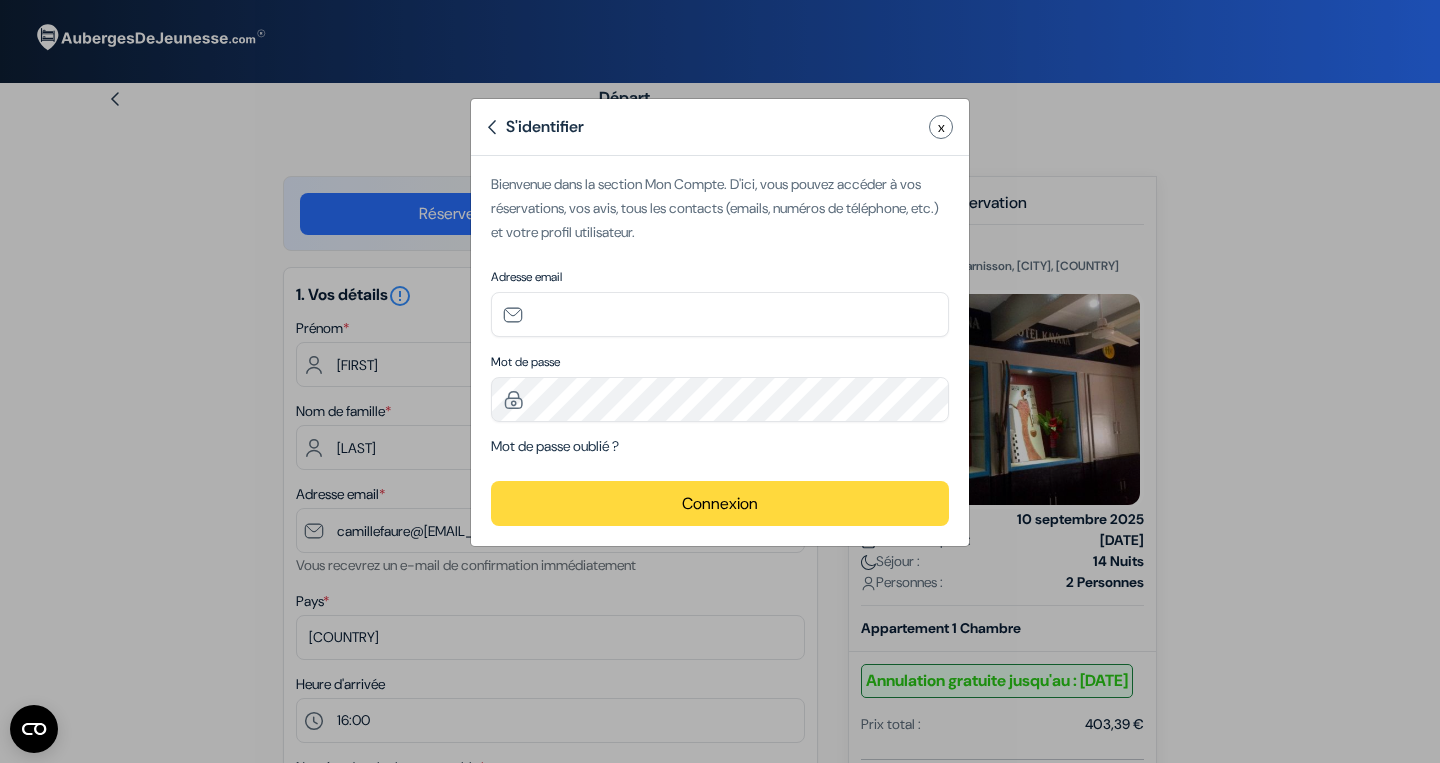 type on "camillefaure@[EMAIL_DOMAIN]" 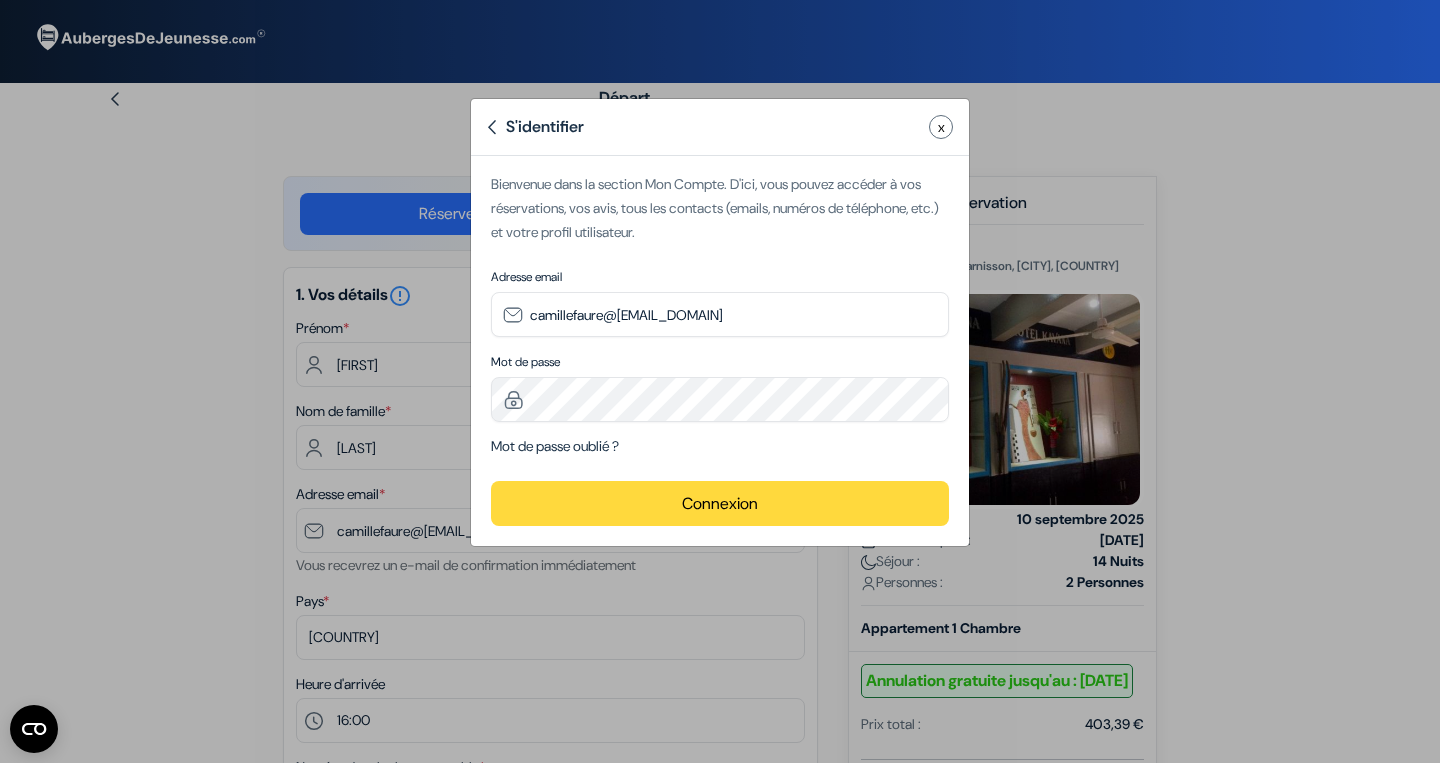 click on "Connexion" at bounding box center (720, 503) 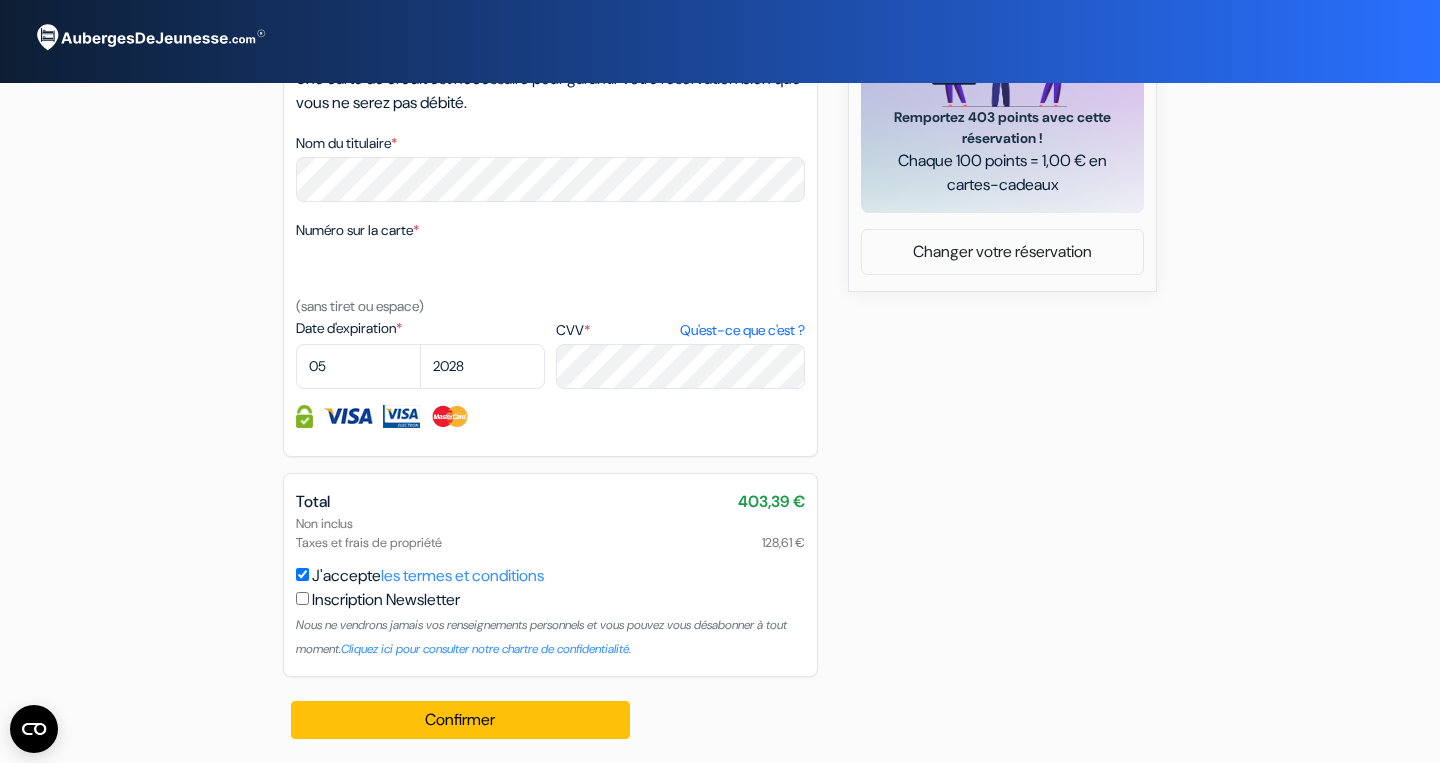 scroll, scrollTop: 954, scrollLeft: 0, axis: vertical 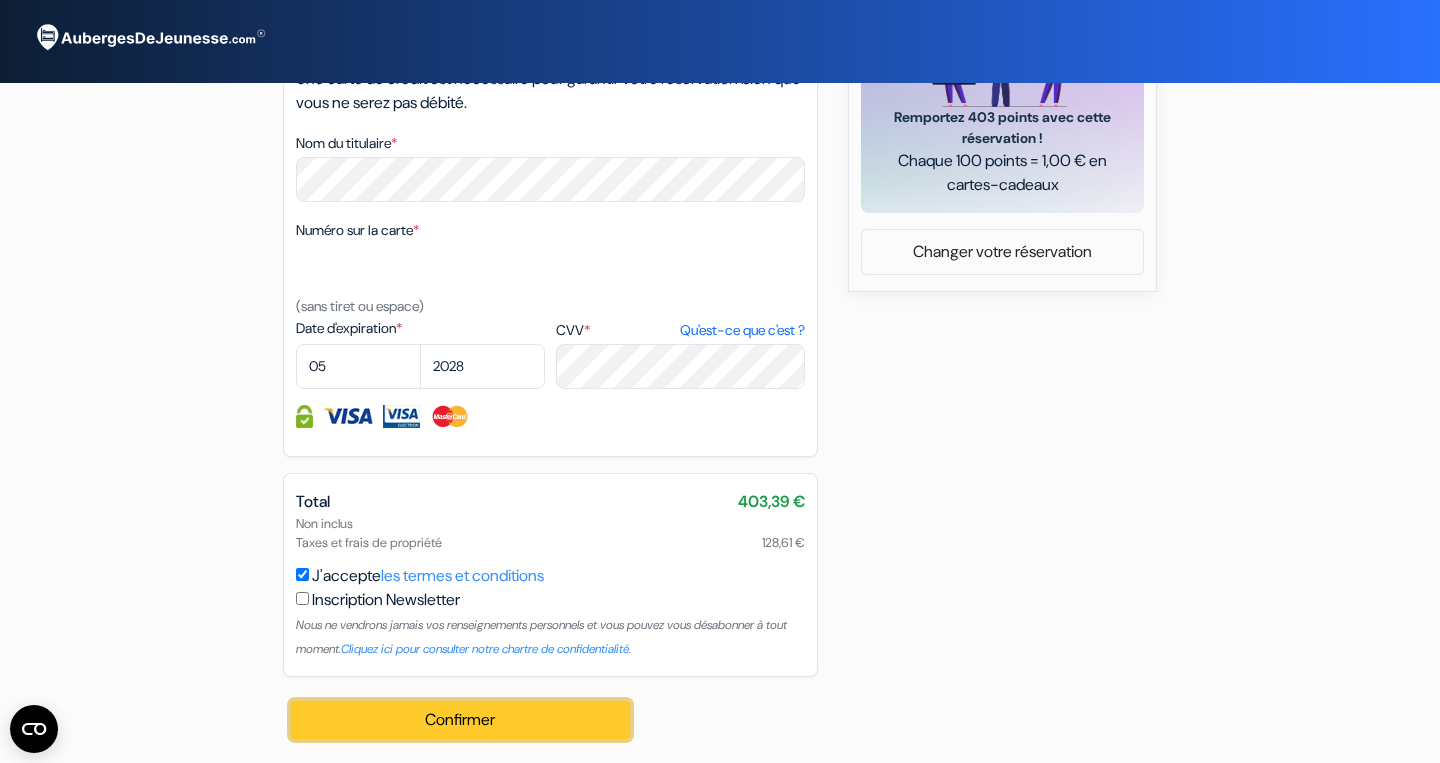 click on "Confirmer
Loading..." at bounding box center (460, 720) 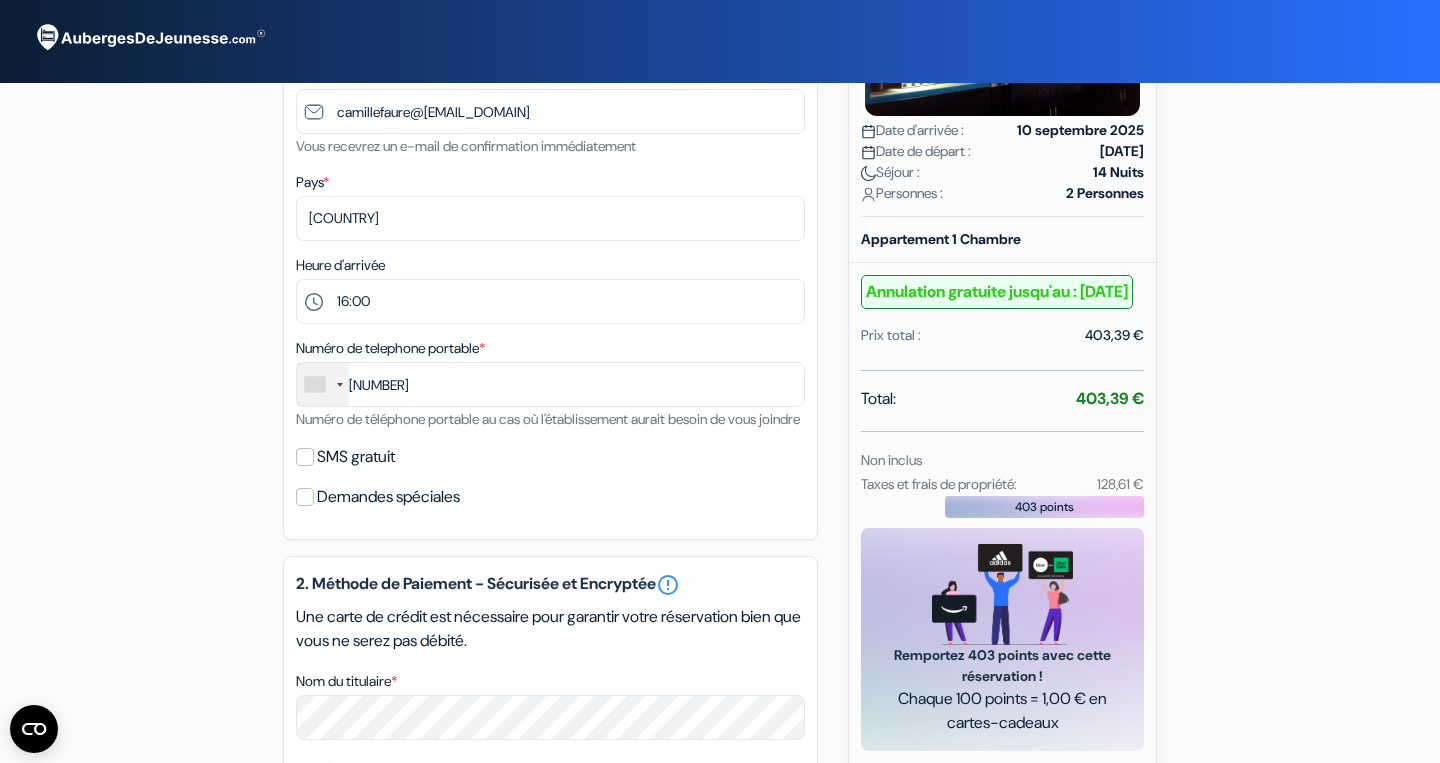 scroll, scrollTop: 0, scrollLeft: 0, axis: both 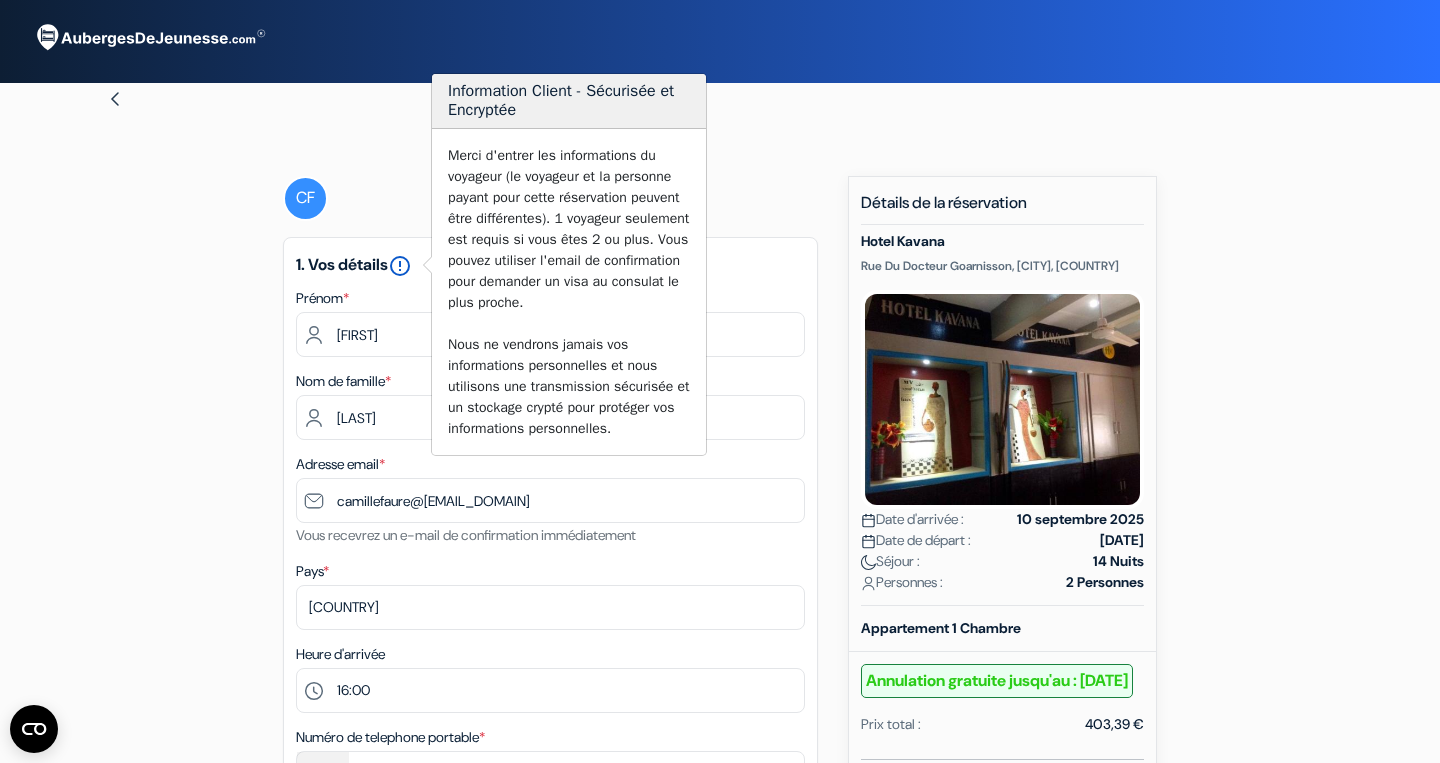 click on "error_outline" at bounding box center (400, 266) 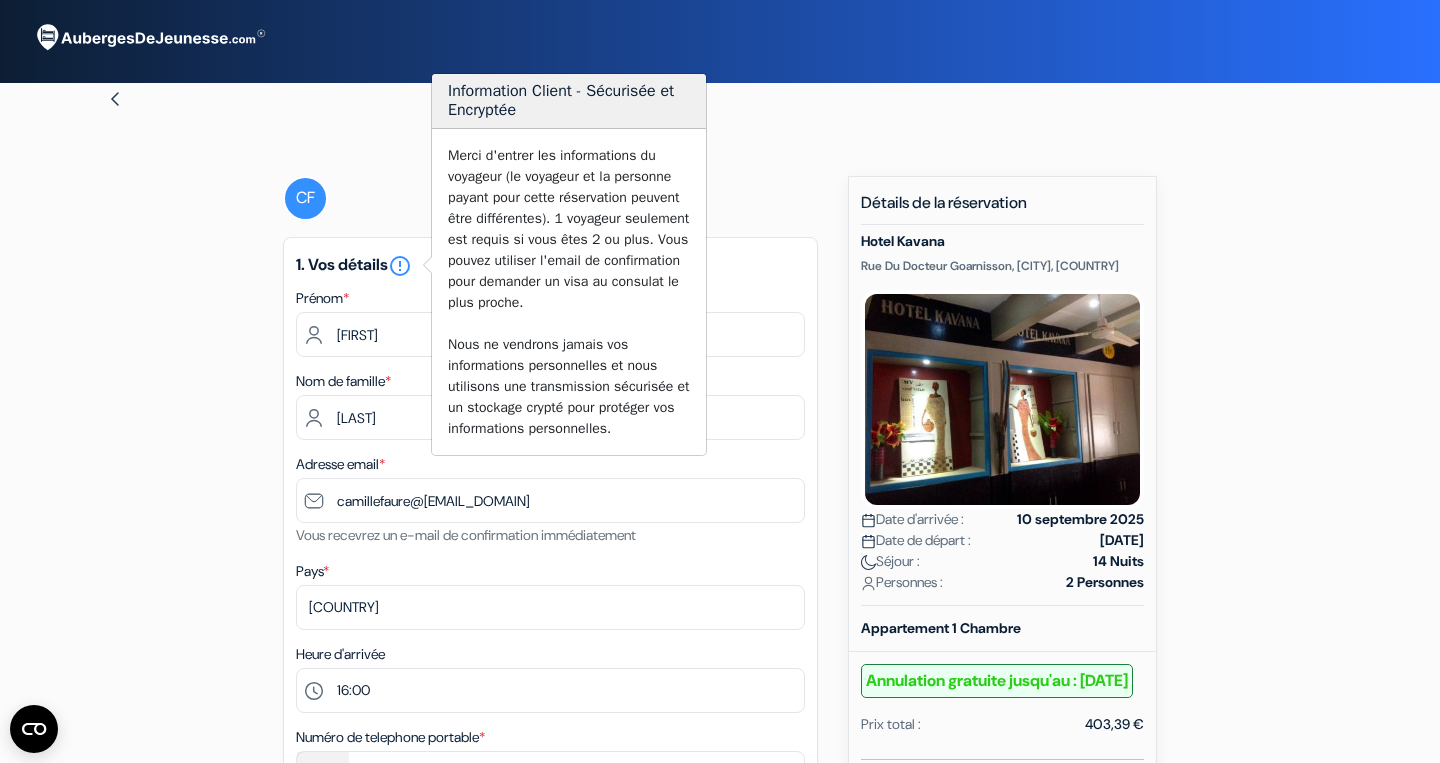 click on "Départ
add_box
Hotel Kavana
Rue Du Docteur Goarnisson,
Ouagadougou,
Burkina Faso
Détails de l'établissement" at bounding box center [720, 855] 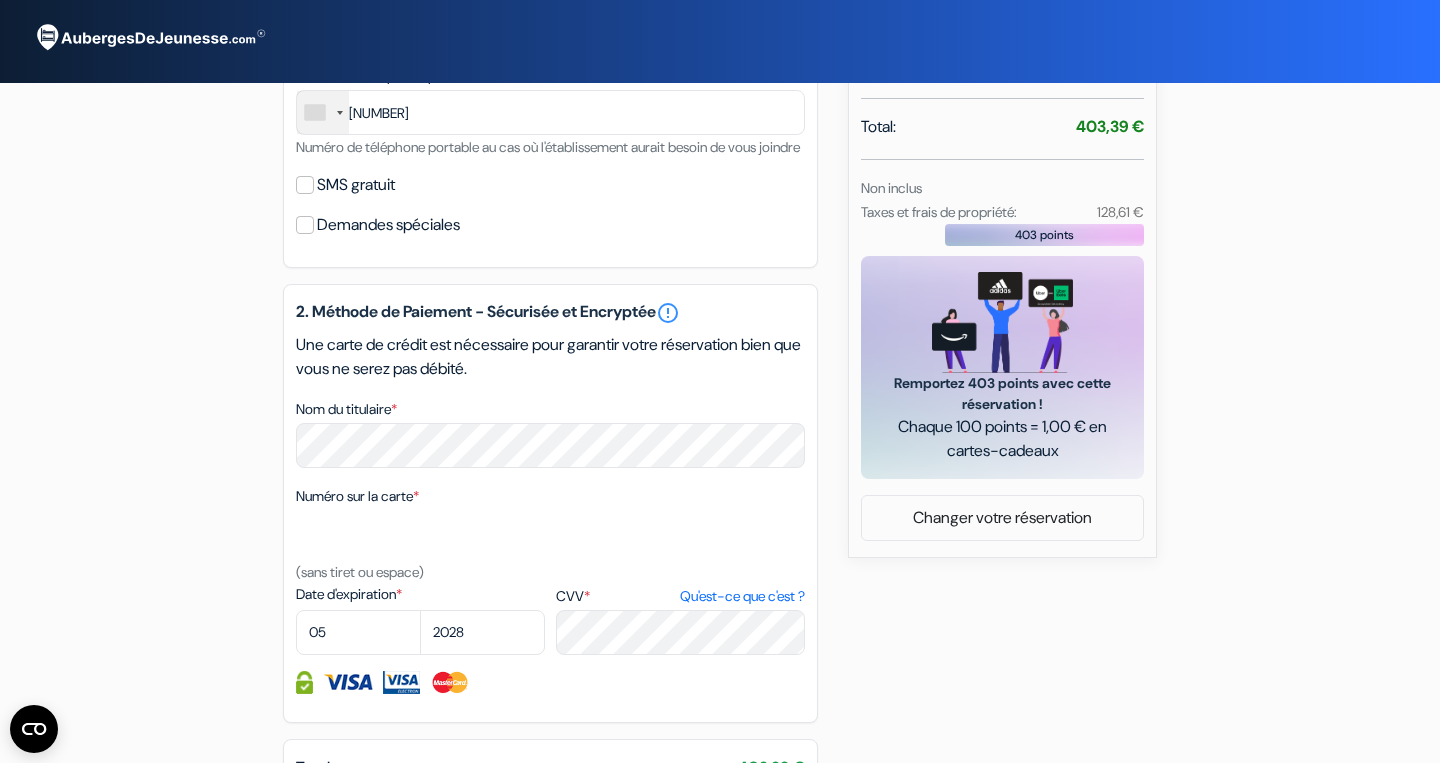 scroll, scrollTop: 624, scrollLeft: 0, axis: vertical 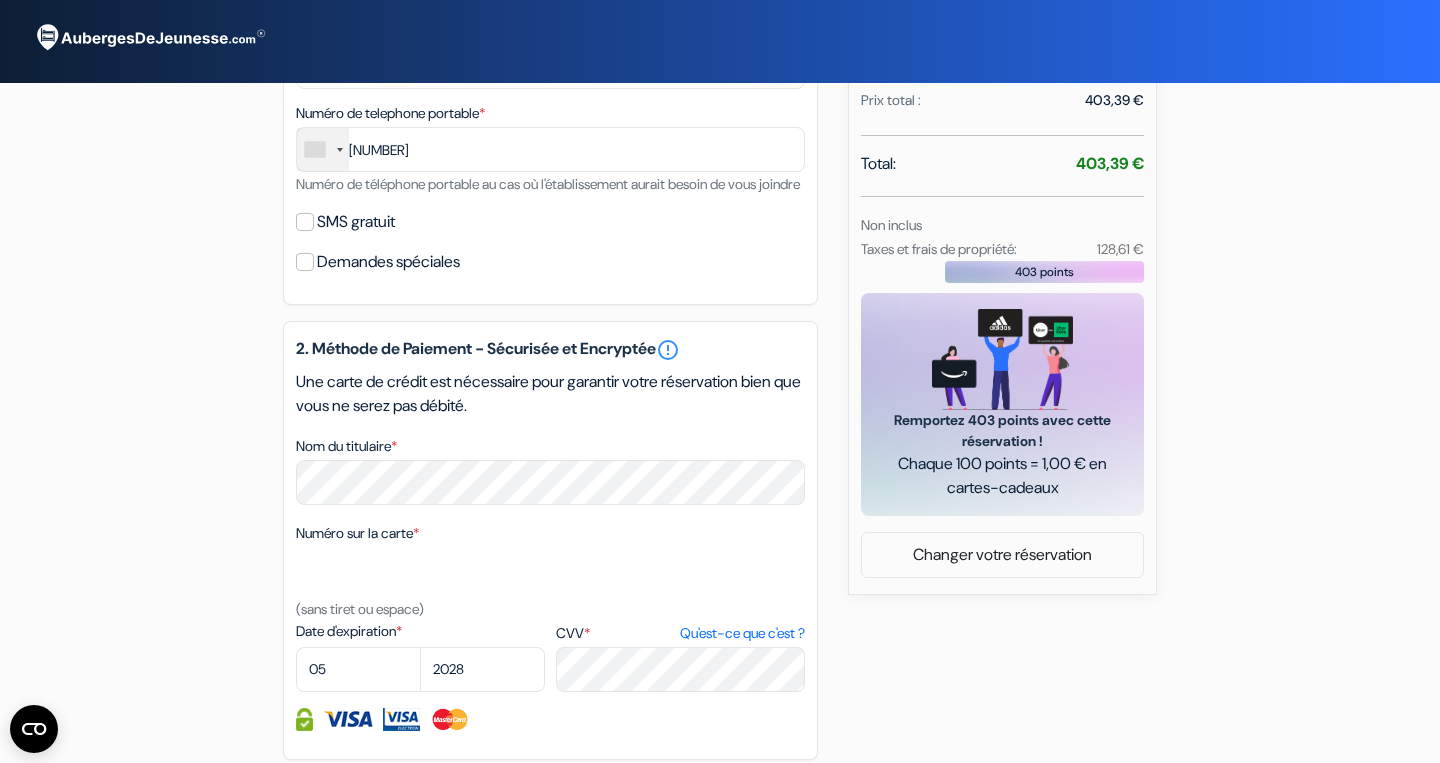 click at bounding box center [323, 149] 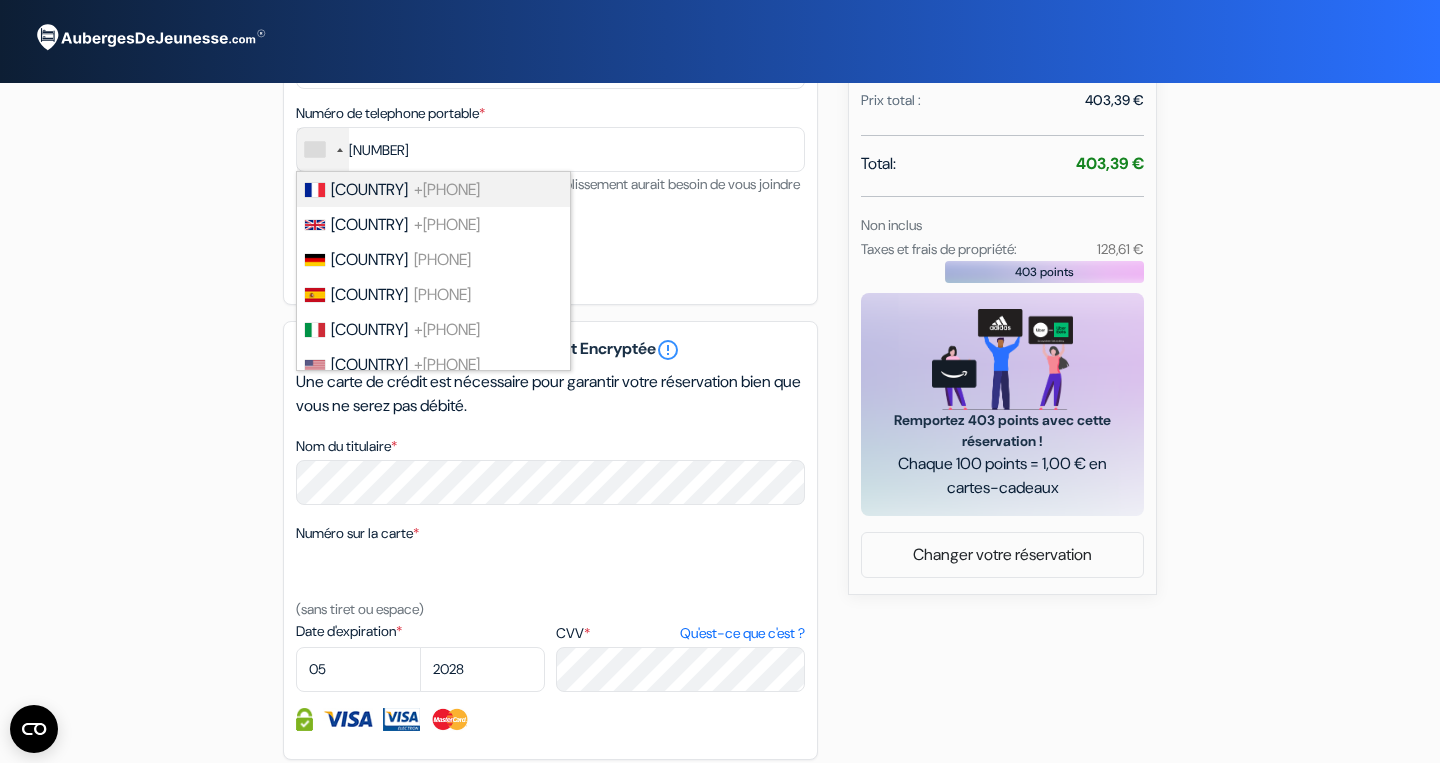 click at bounding box center [315, 190] 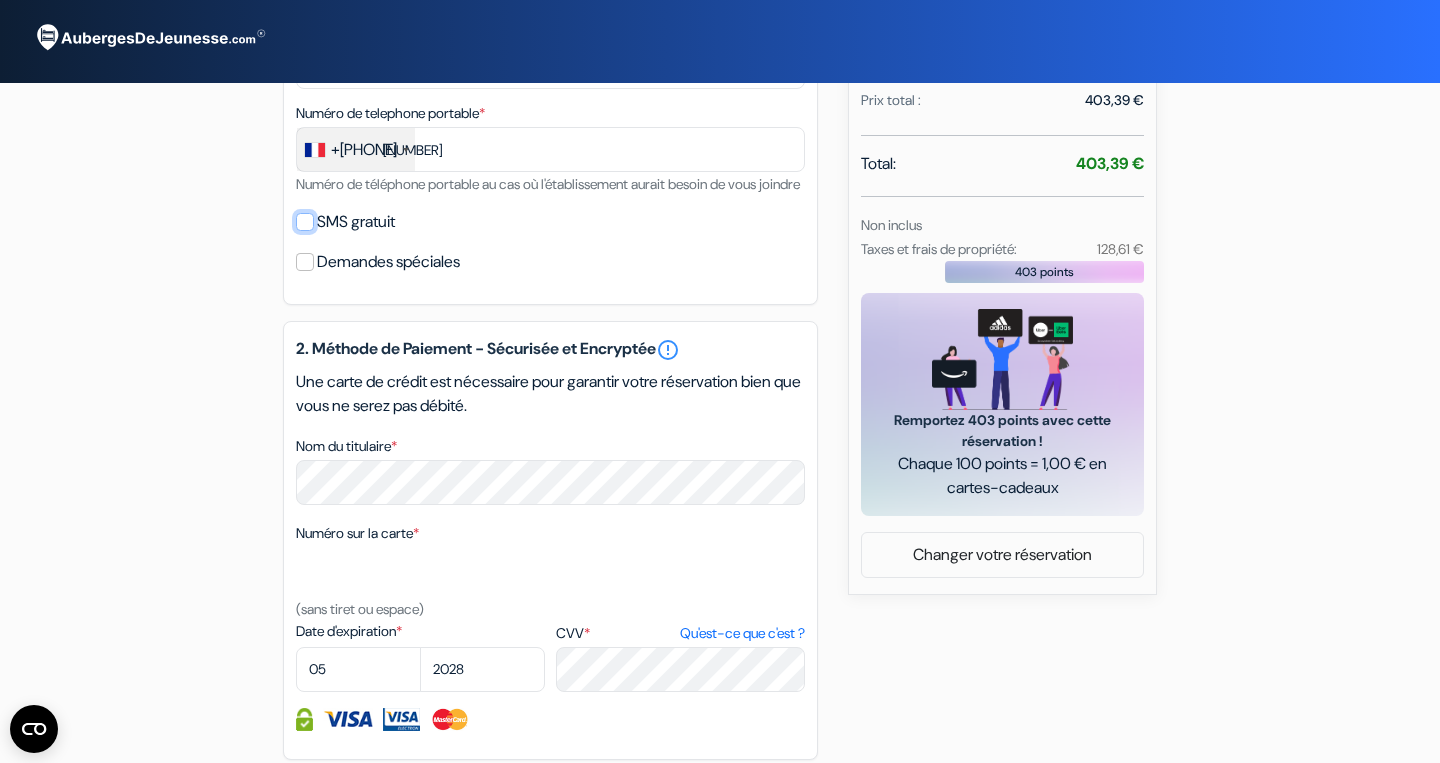 click on "SMS gratuit" at bounding box center [305, 222] 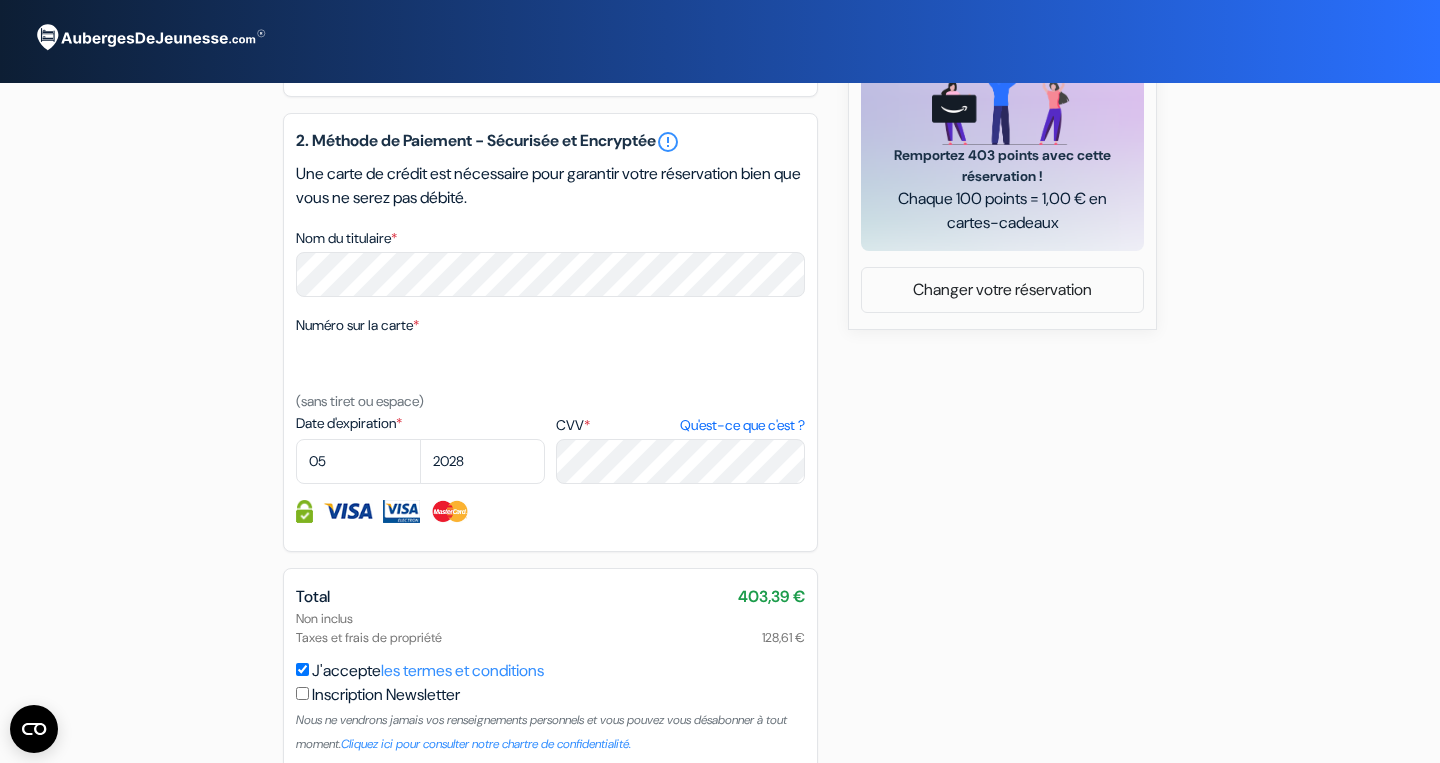 scroll, scrollTop: 1011, scrollLeft: 0, axis: vertical 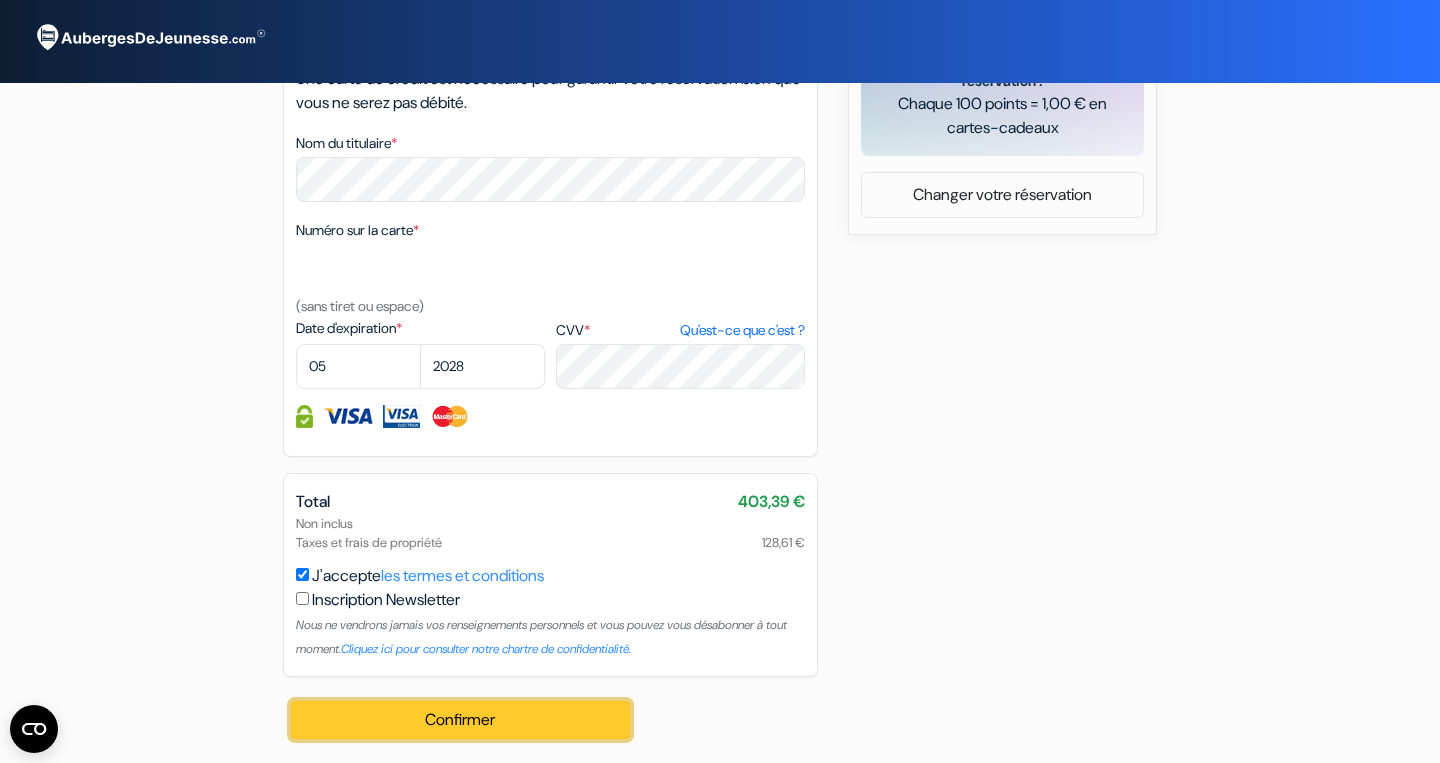 click on "Confirmer
Loading..." at bounding box center (460, 720) 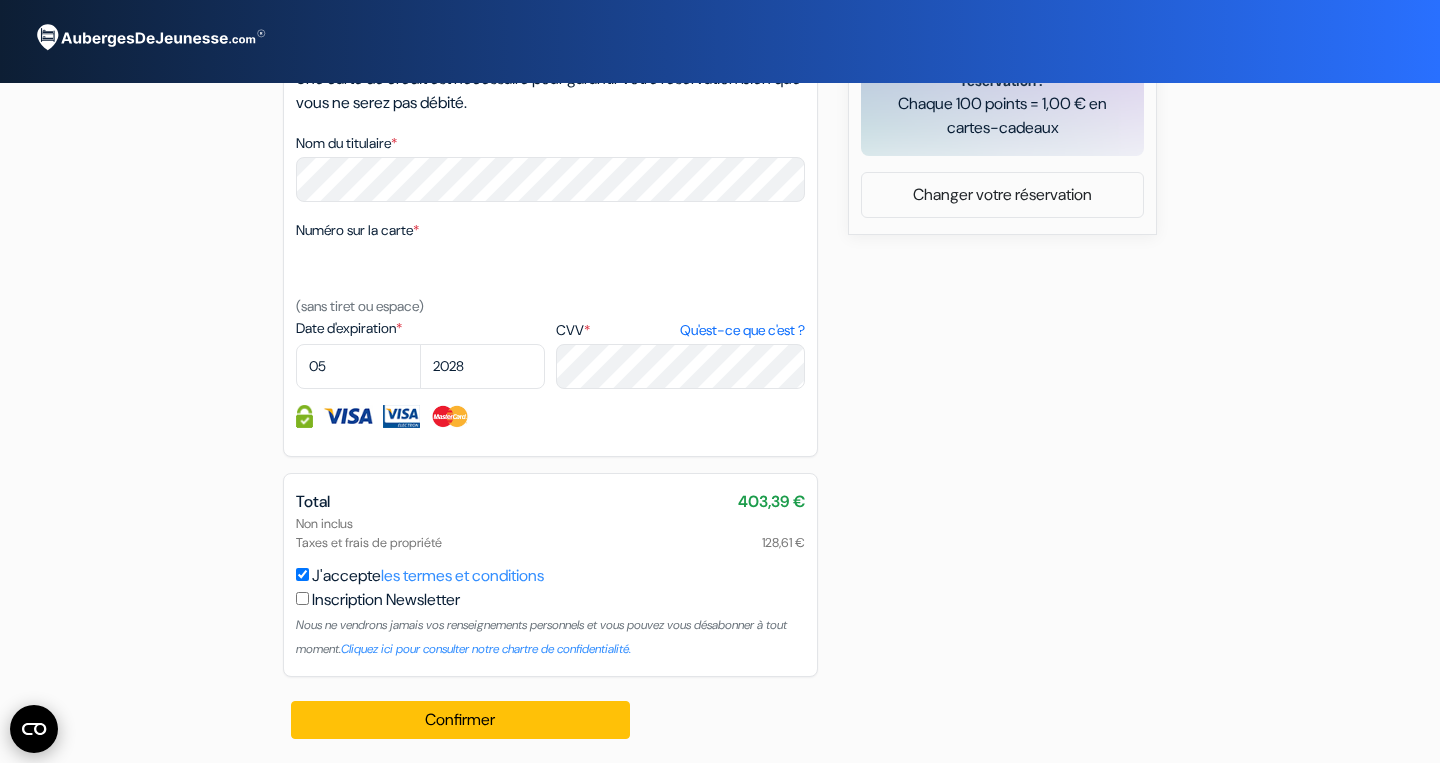 click 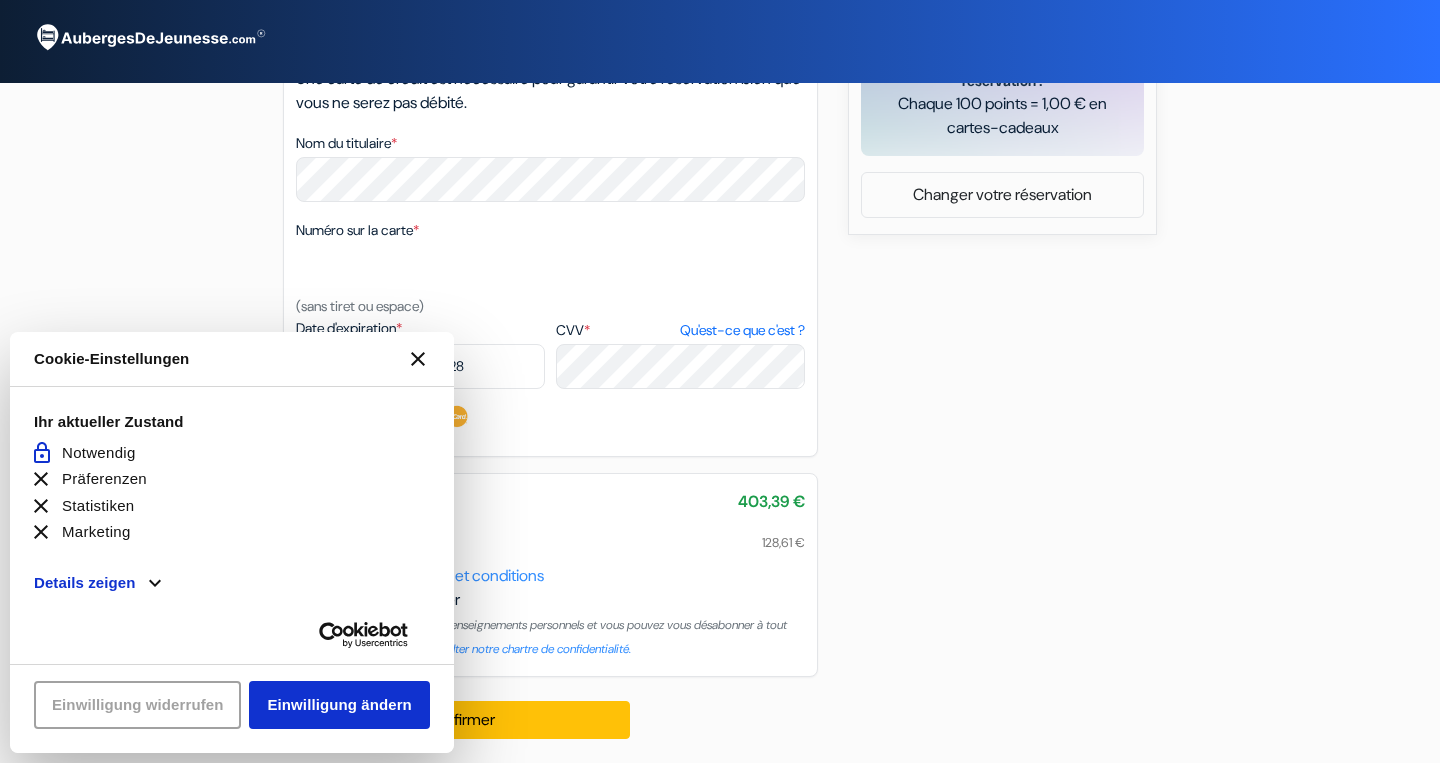 scroll, scrollTop: 0, scrollLeft: 0, axis: both 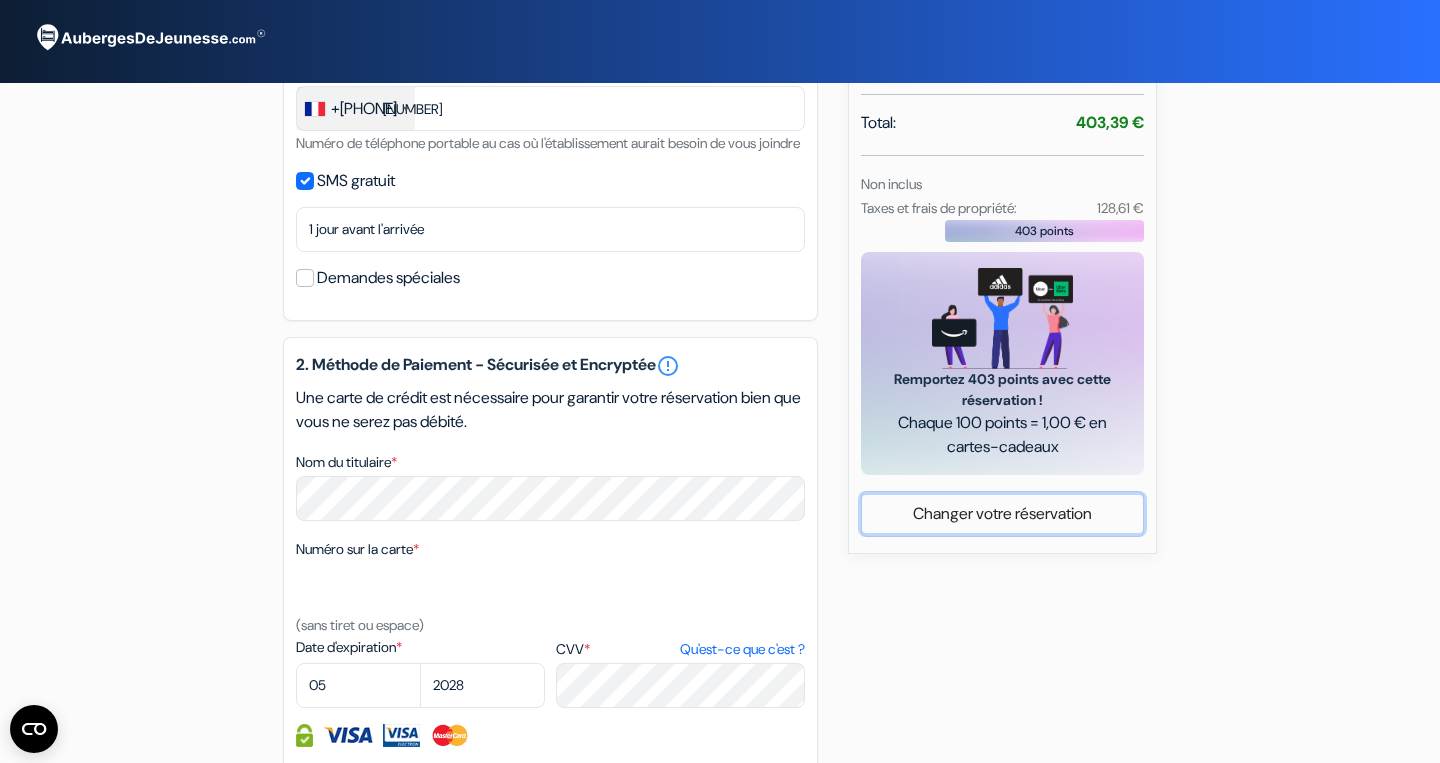 click on "Changer votre réservation" at bounding box center (1002, 514) 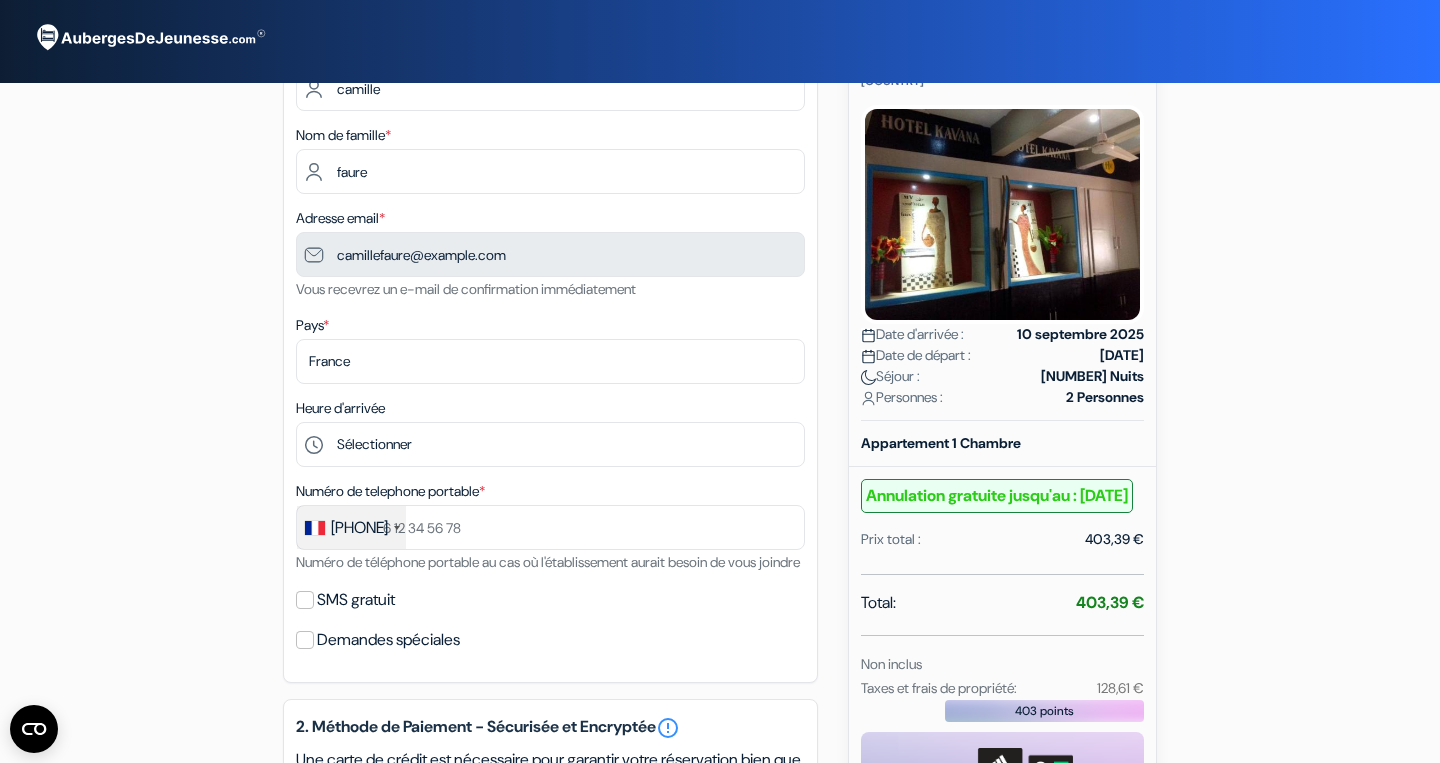 scroll, scrollTop: 215, scrollLeft: 0, axis: vertical 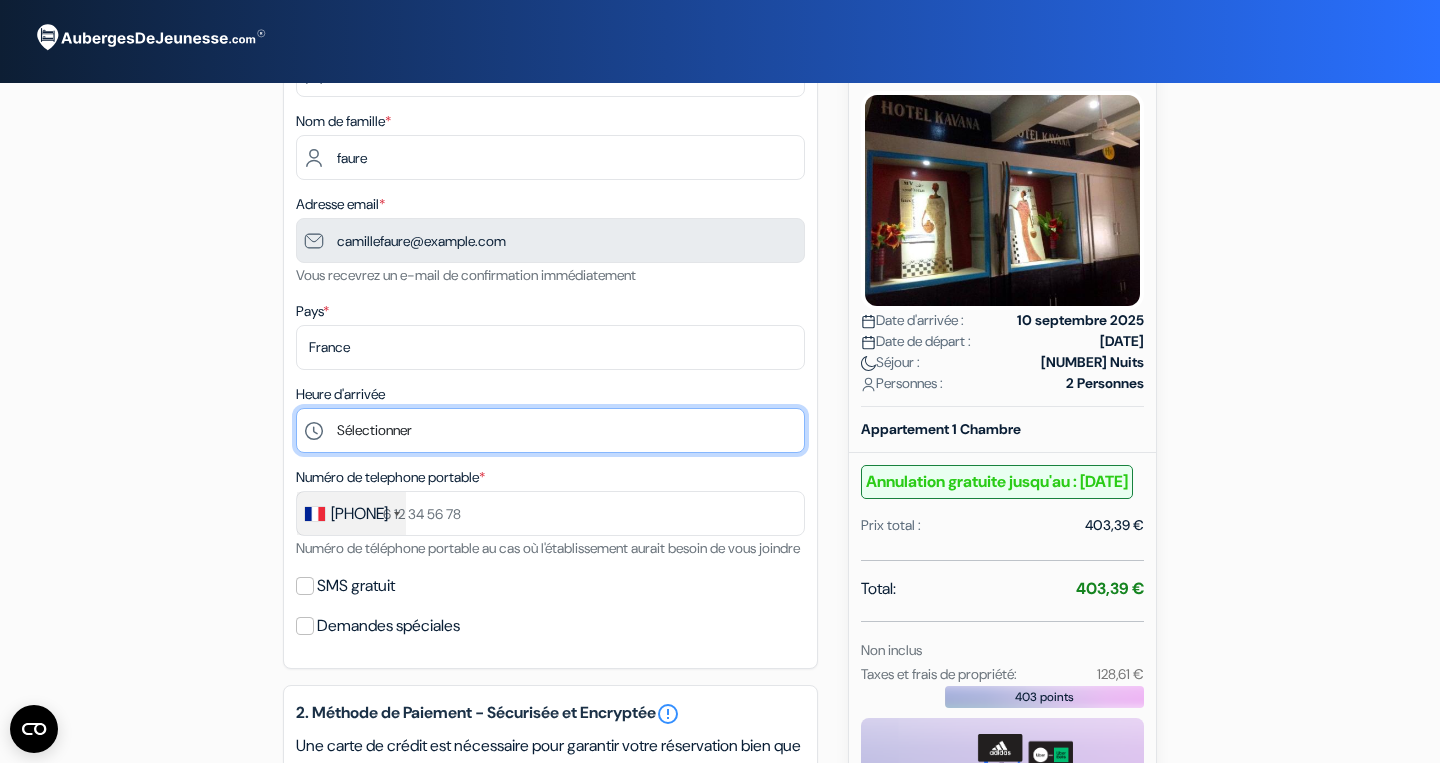 select on "[NUMBER]" 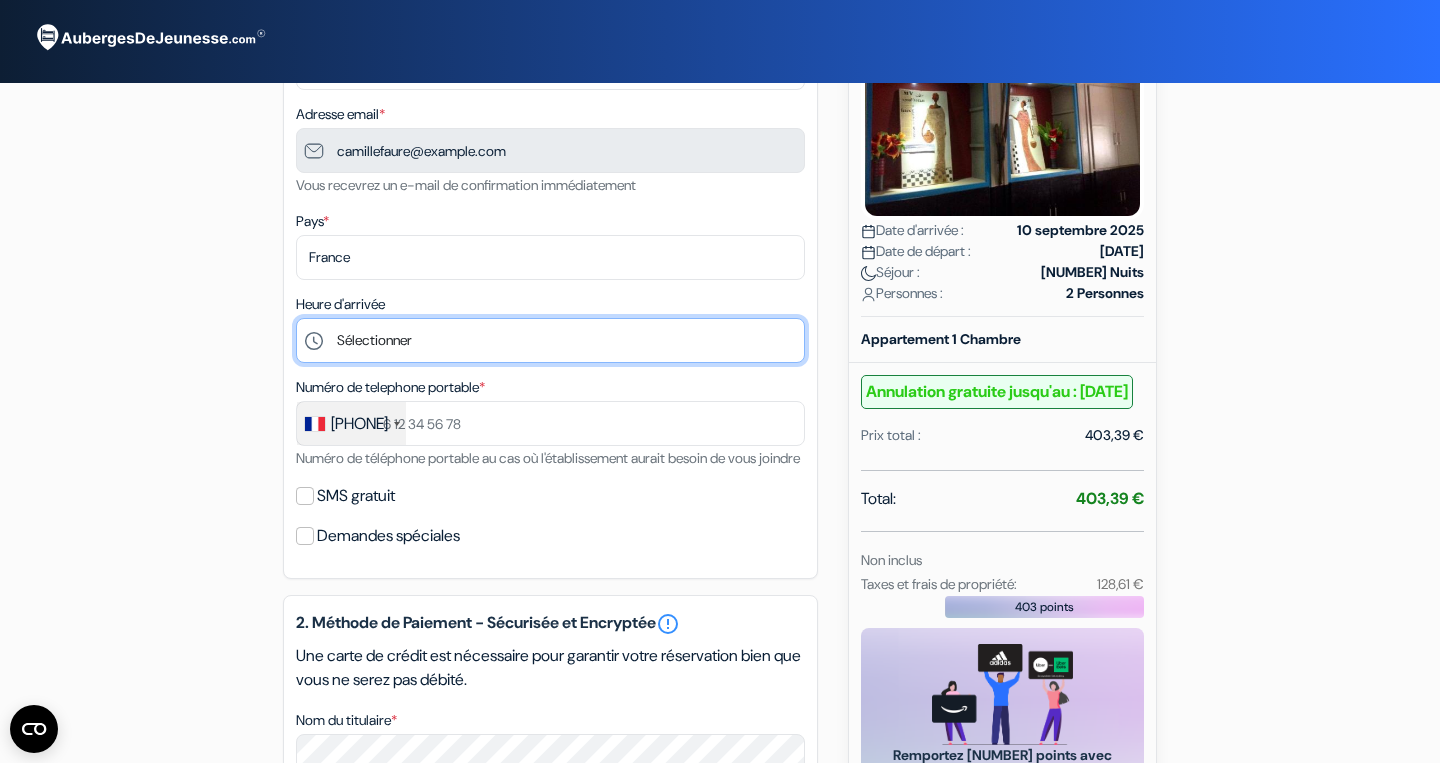 scroll, scrollTop: 311, scrollLeft: 0, axis: vertical 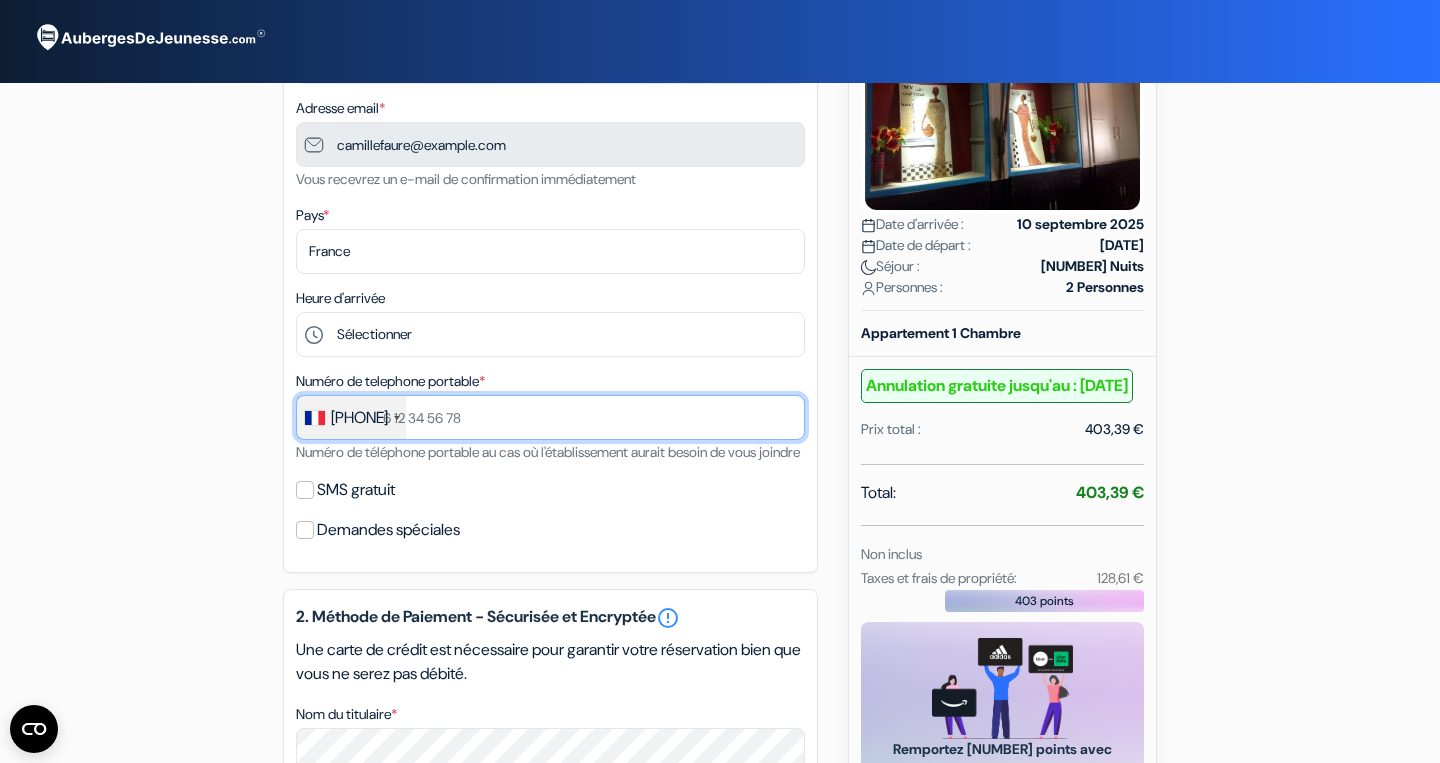 click at bounding box center (550, 417) 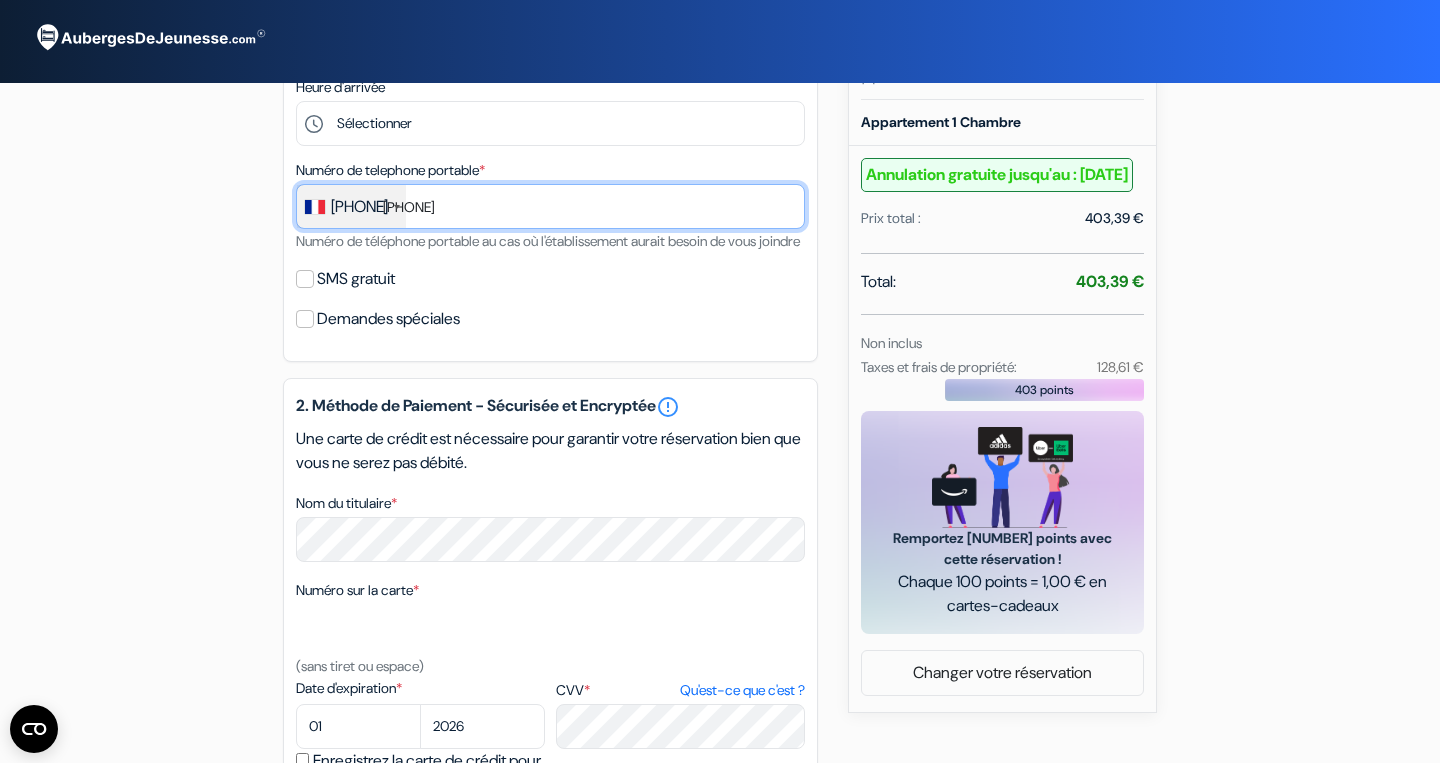 scroll, scrollTop: 575, scrollLeft: 0, axis: vertical 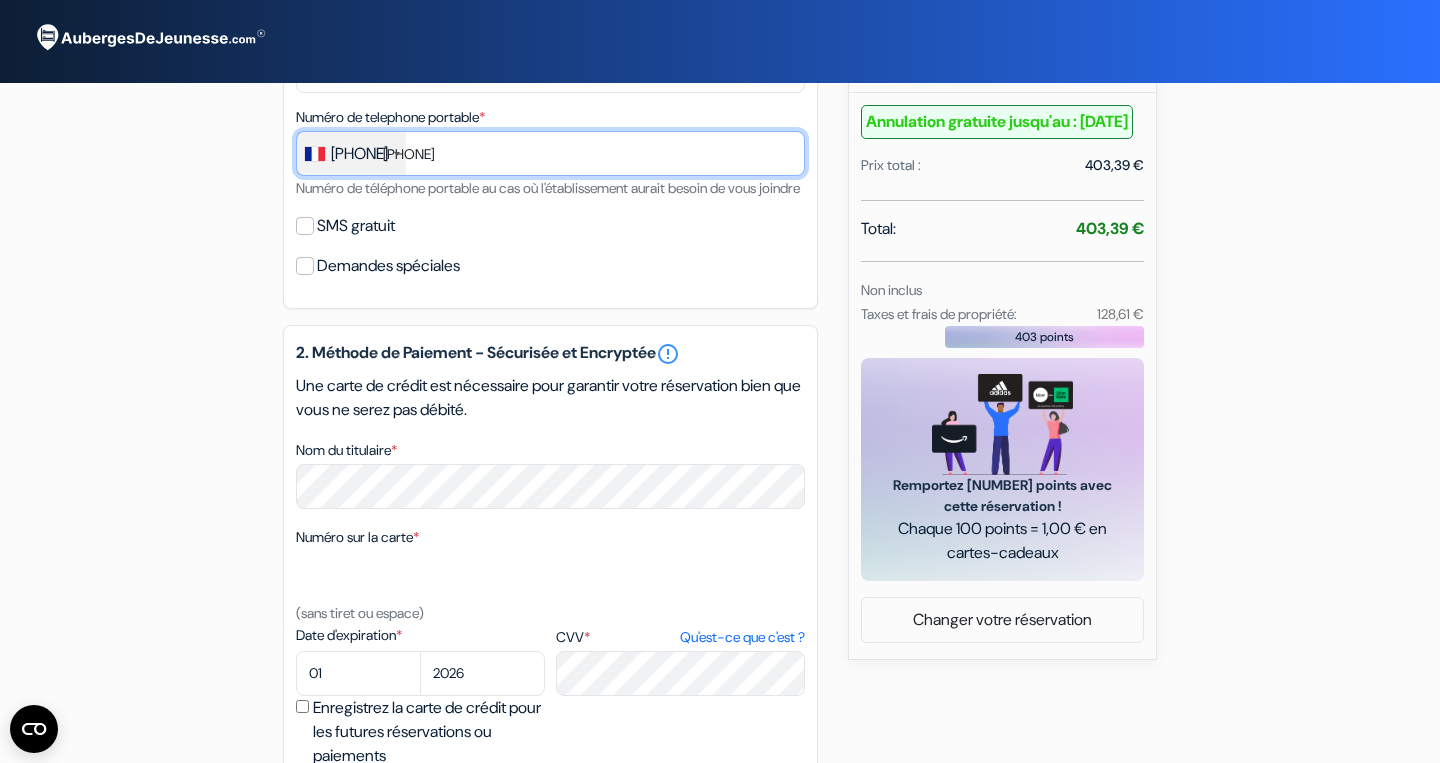 type on "623817417" 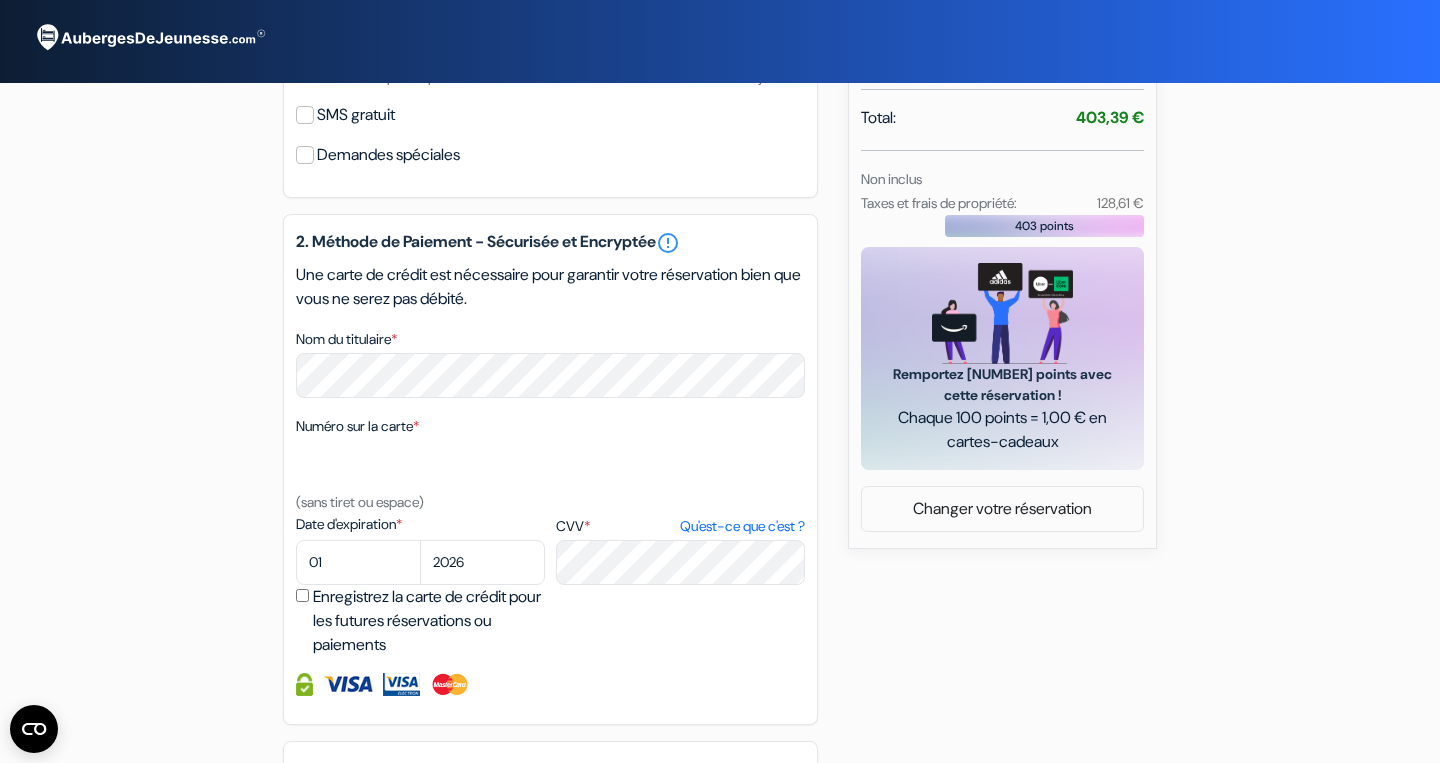 scroll, scrollTop: 709, scrollLeft: 0, axis: vertical 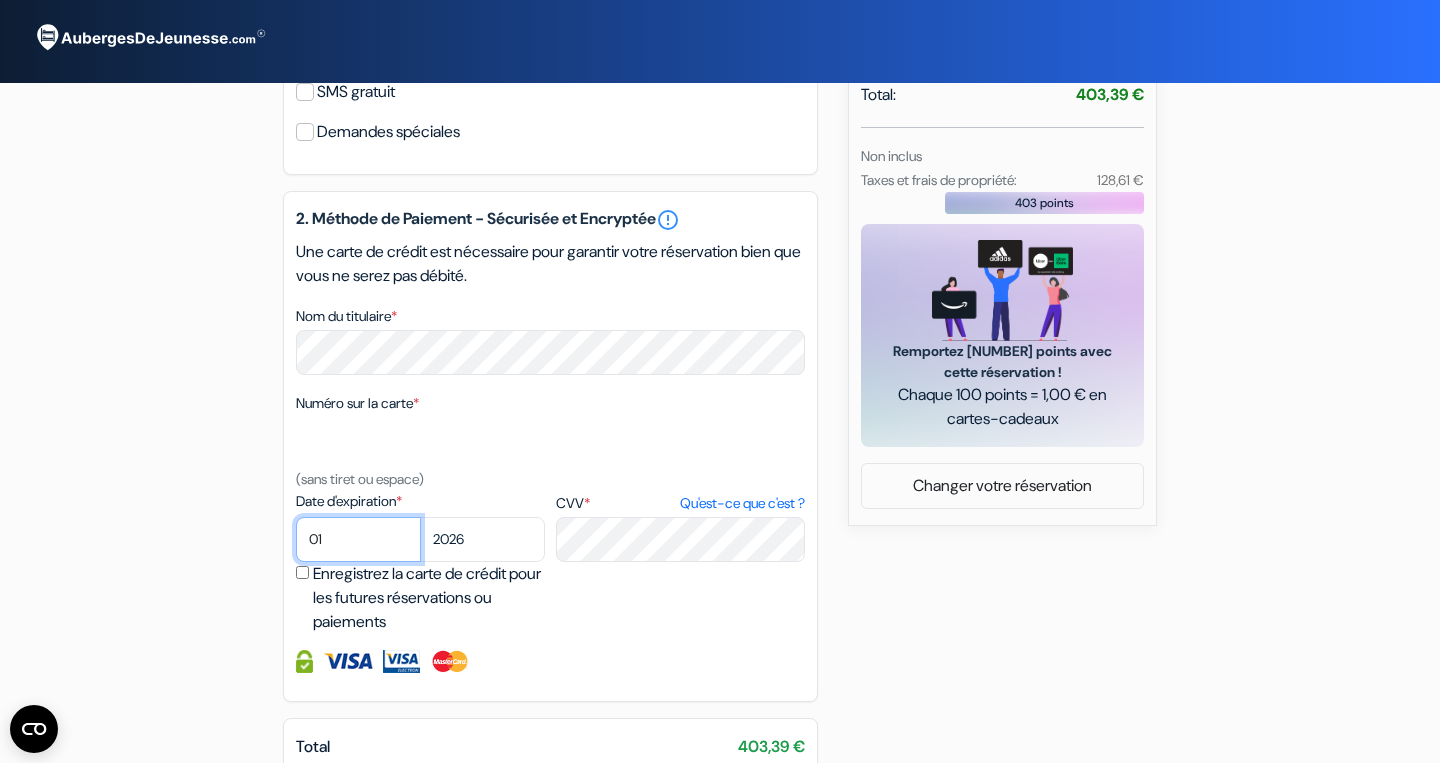 click on "01
02
03
04
05
06
07
08
09
10
11
12" at bounding box center [358, 539] 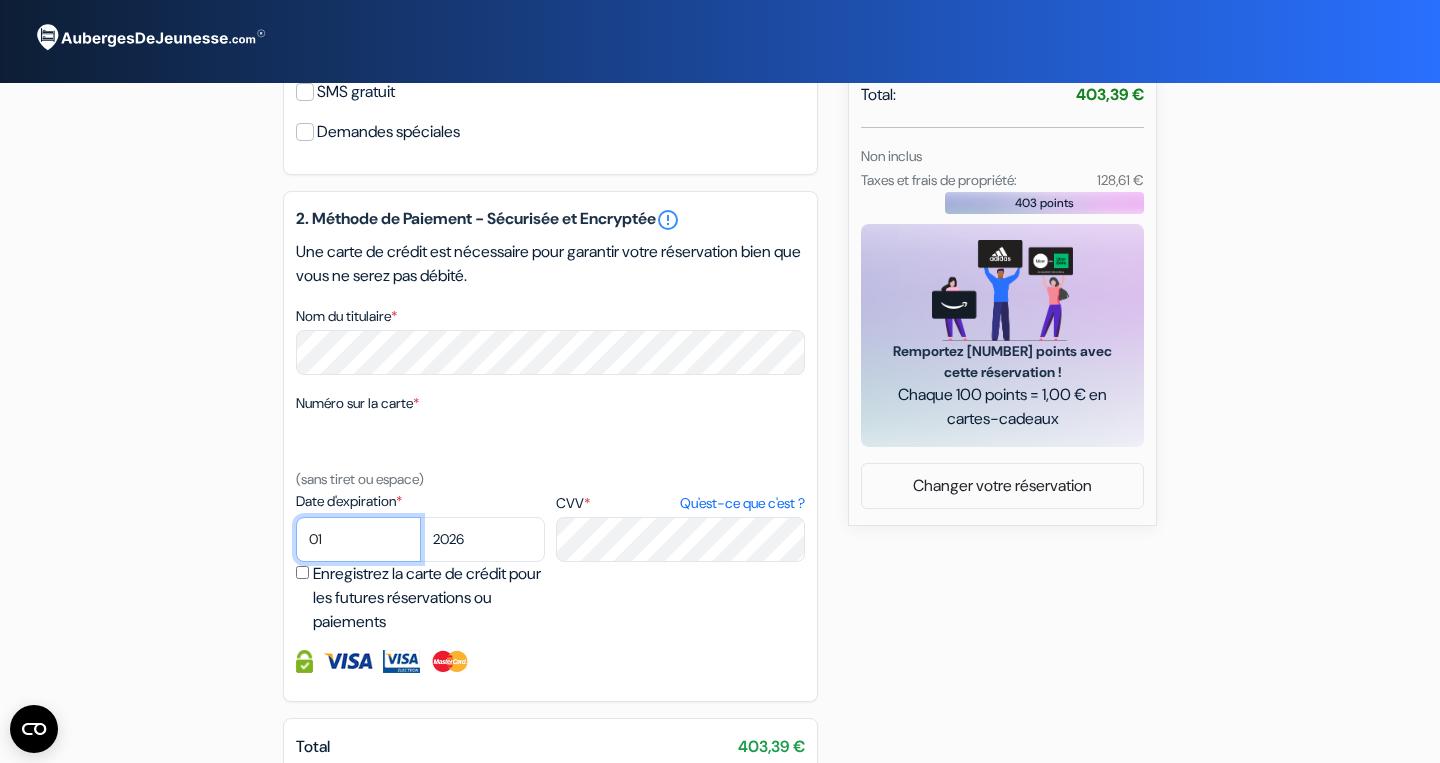 select on "05" 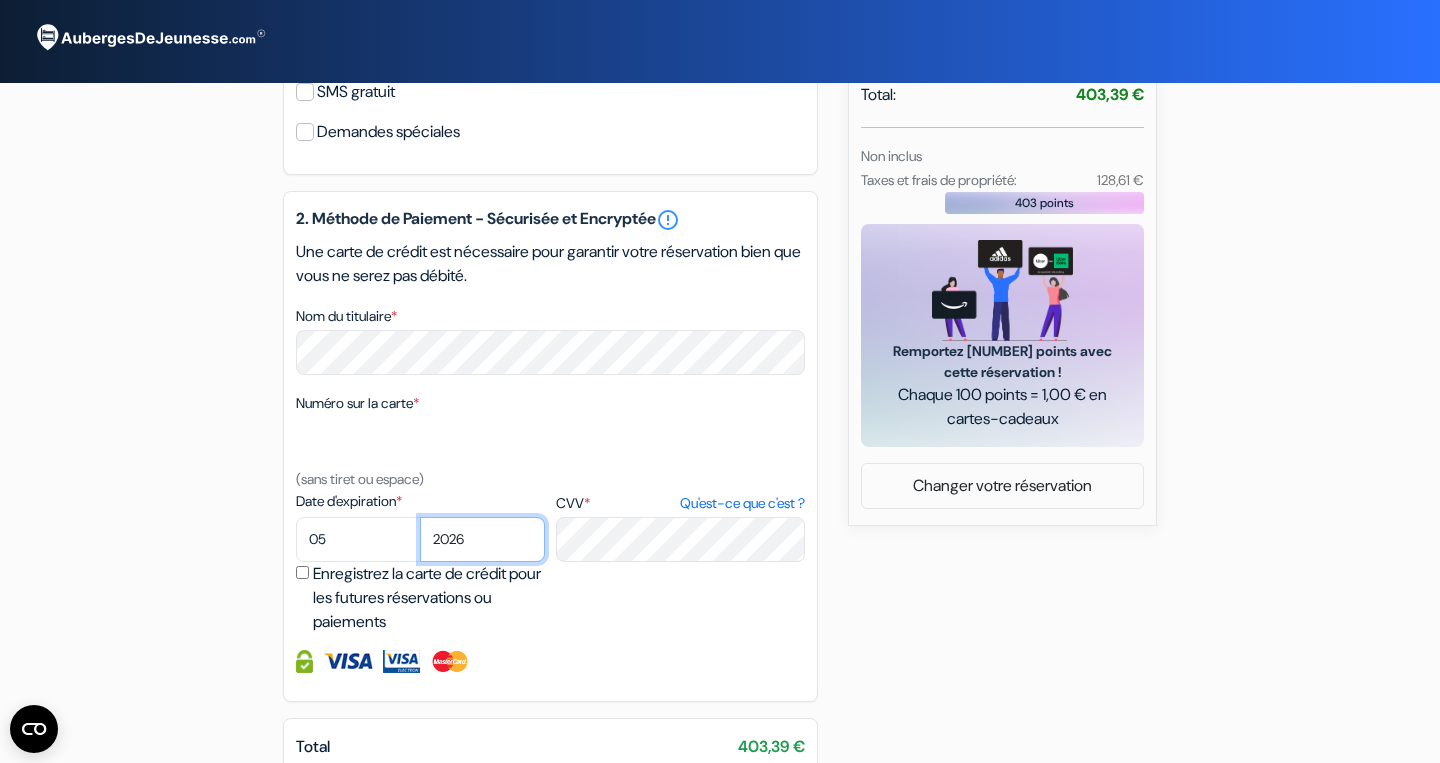 click on "2025
2026
2027
2028
2029
2030
2031
2032
2033
2034
2035
2036 2037 2038 2039 2040 2041" at bounding box center [482, 539] 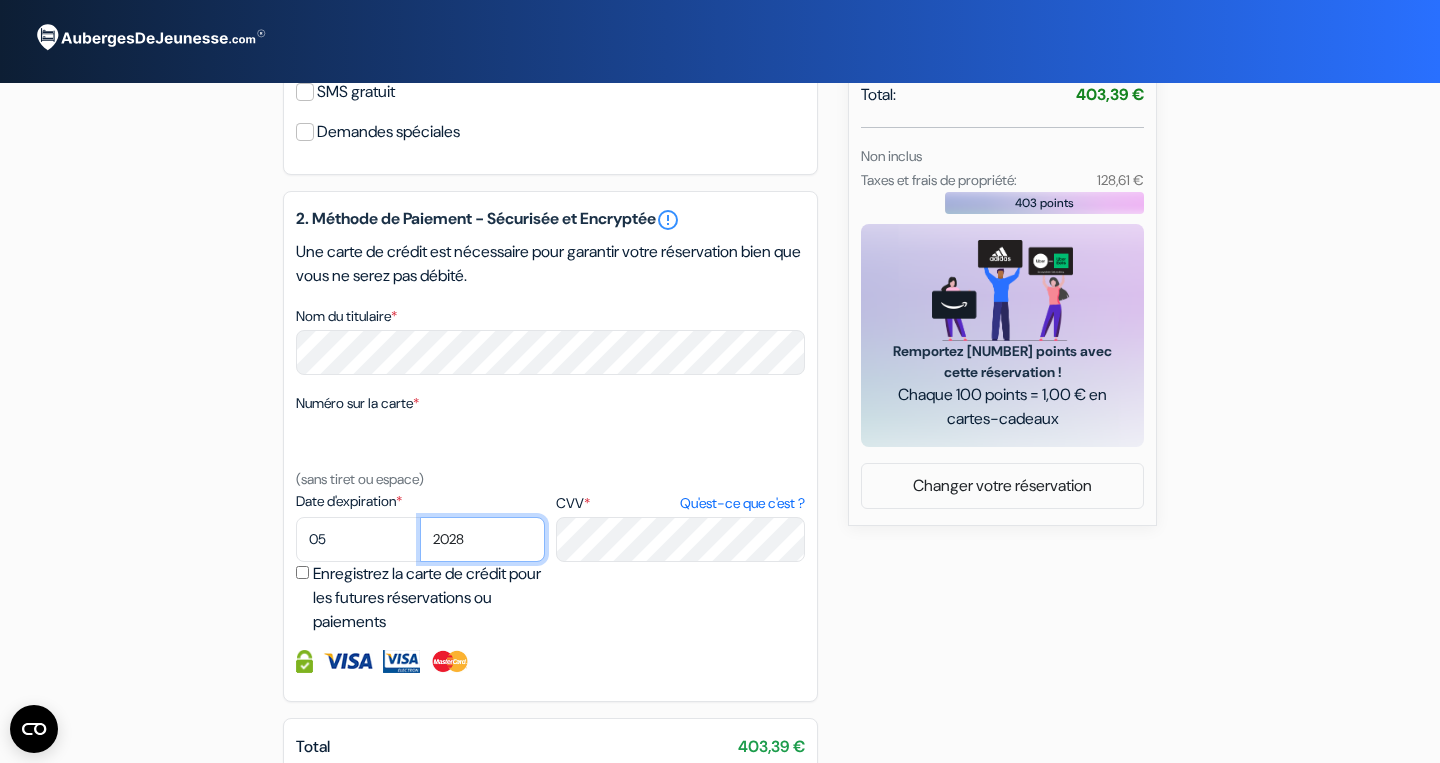 click on "2028" at bounding box center (0, 0) 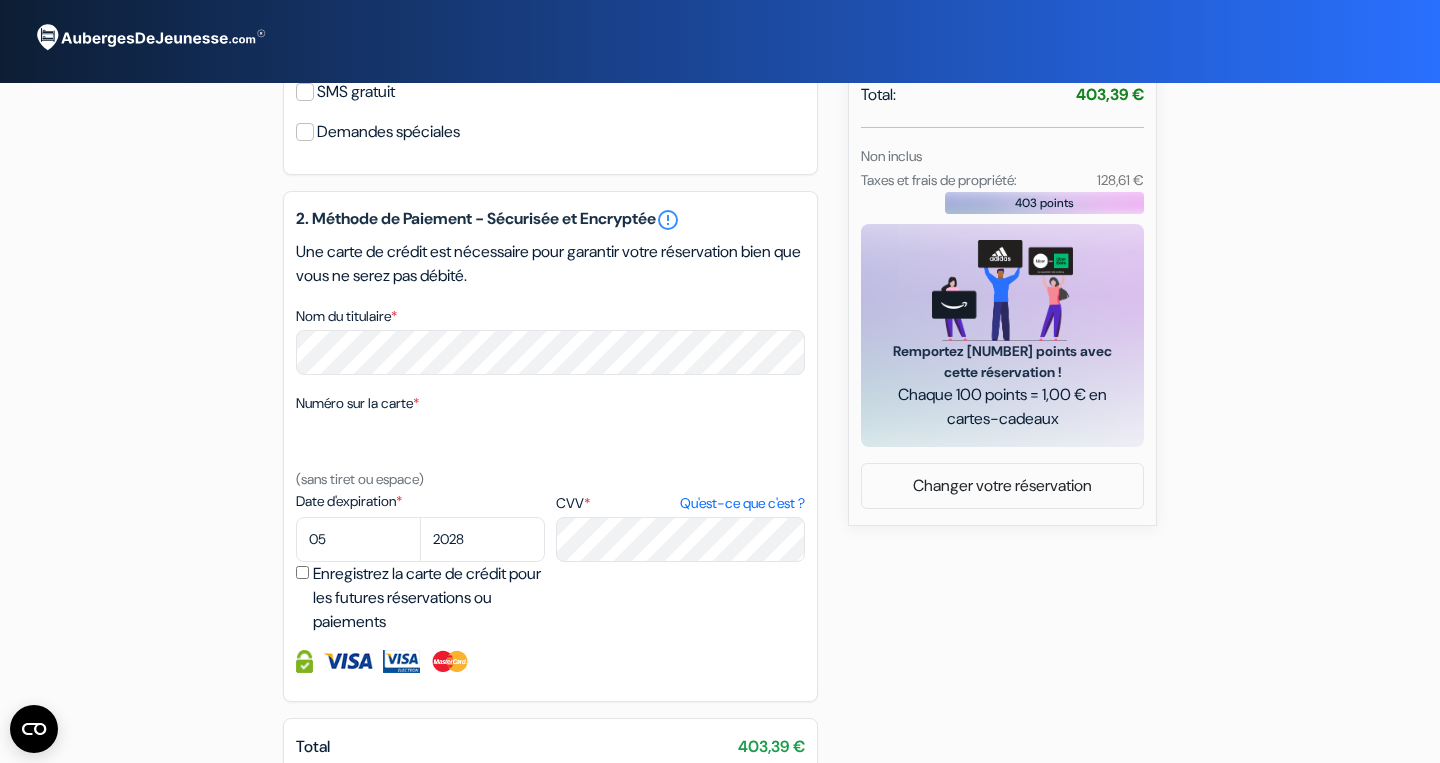 click on "Date d'expiration  *
01
02
03
04
05
06
07
08
09
10
11
12
2025
2026
2027 2028 2029 2030 2031 2032 2033 2034 2035 2036 2037 2038 2039 2040 2041 *" at bounding box center [550, 562] 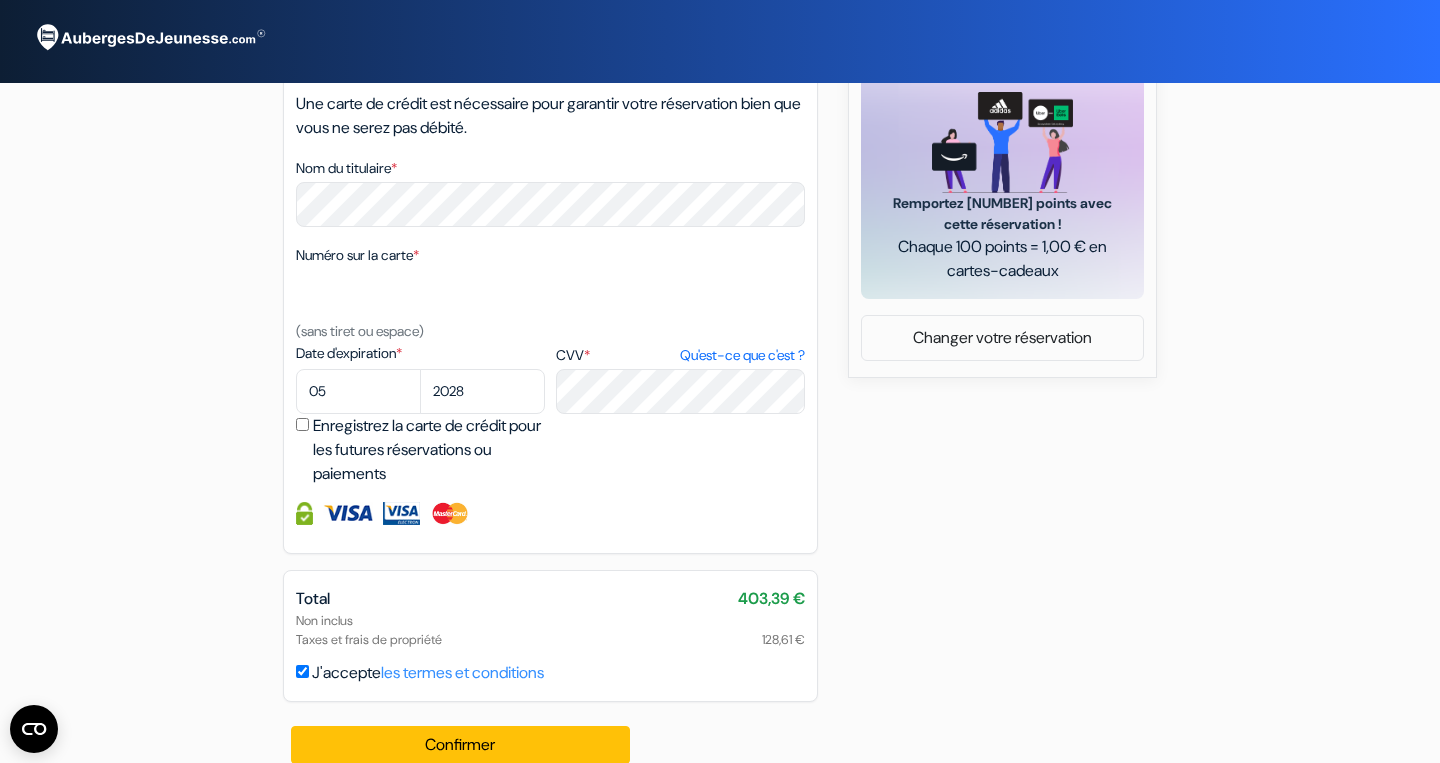scroll, scrollTop: 909, scrollLeft: 0, axis: vertical 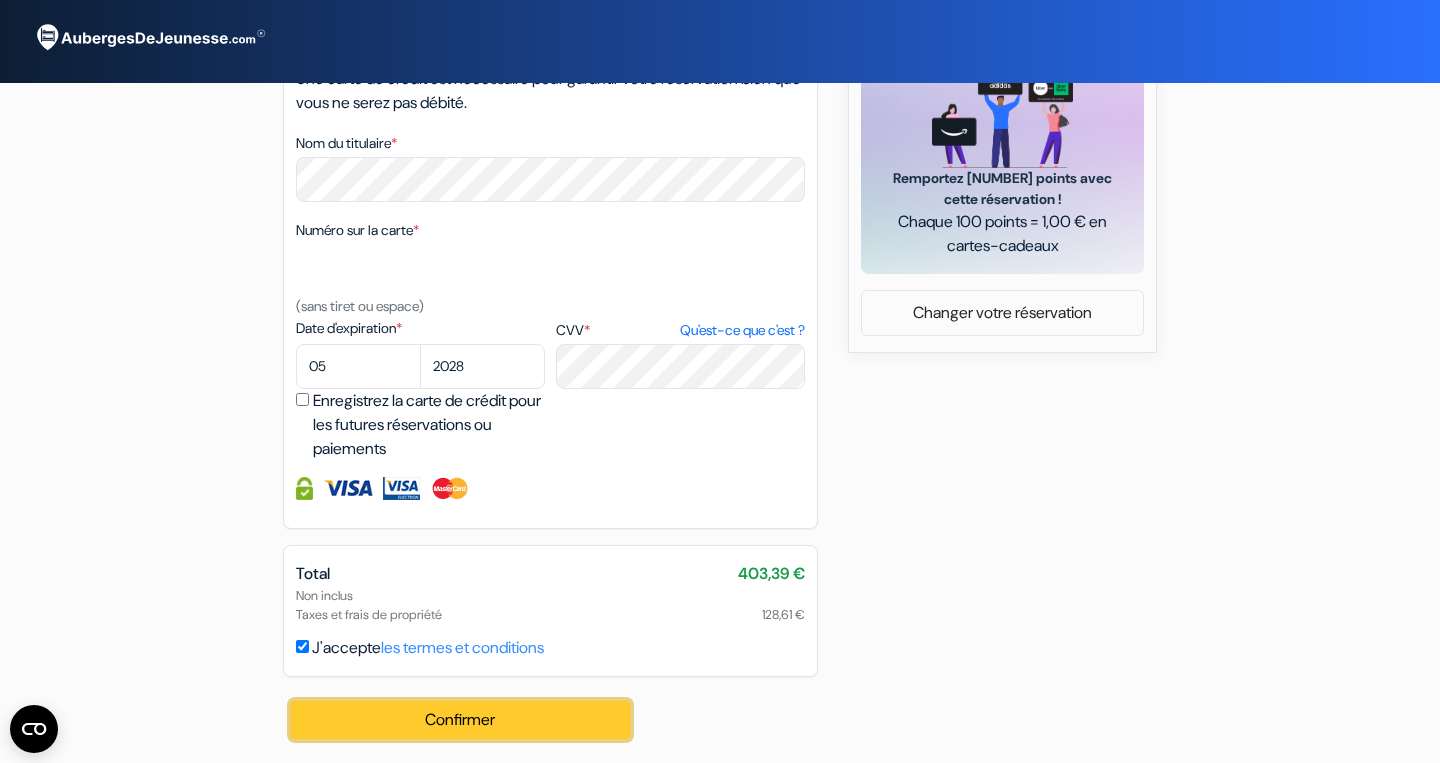 click on "Confirmer
Loading..." at bounding box center (460, 720) 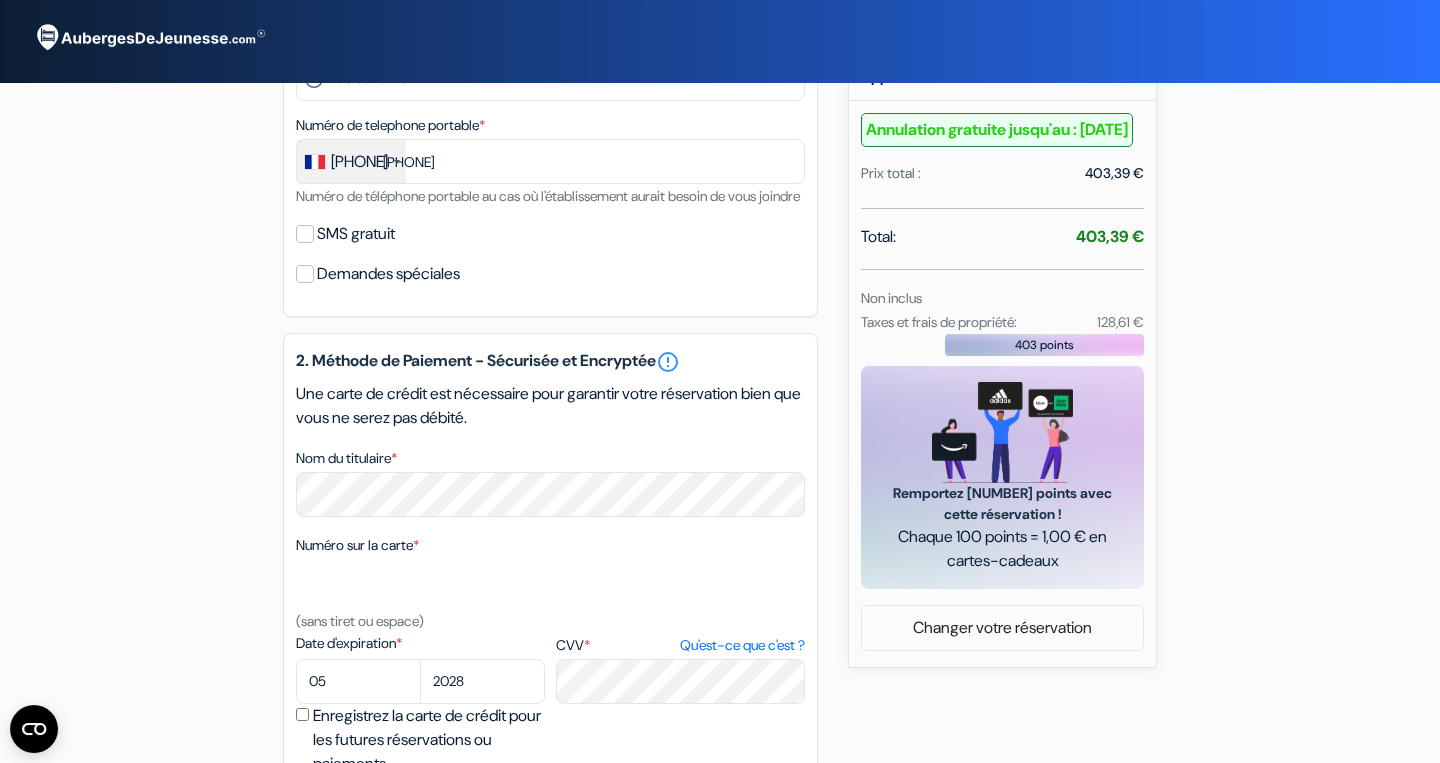 scroll, scrollTop: 558, scrollLeft: 0, axis: vertical 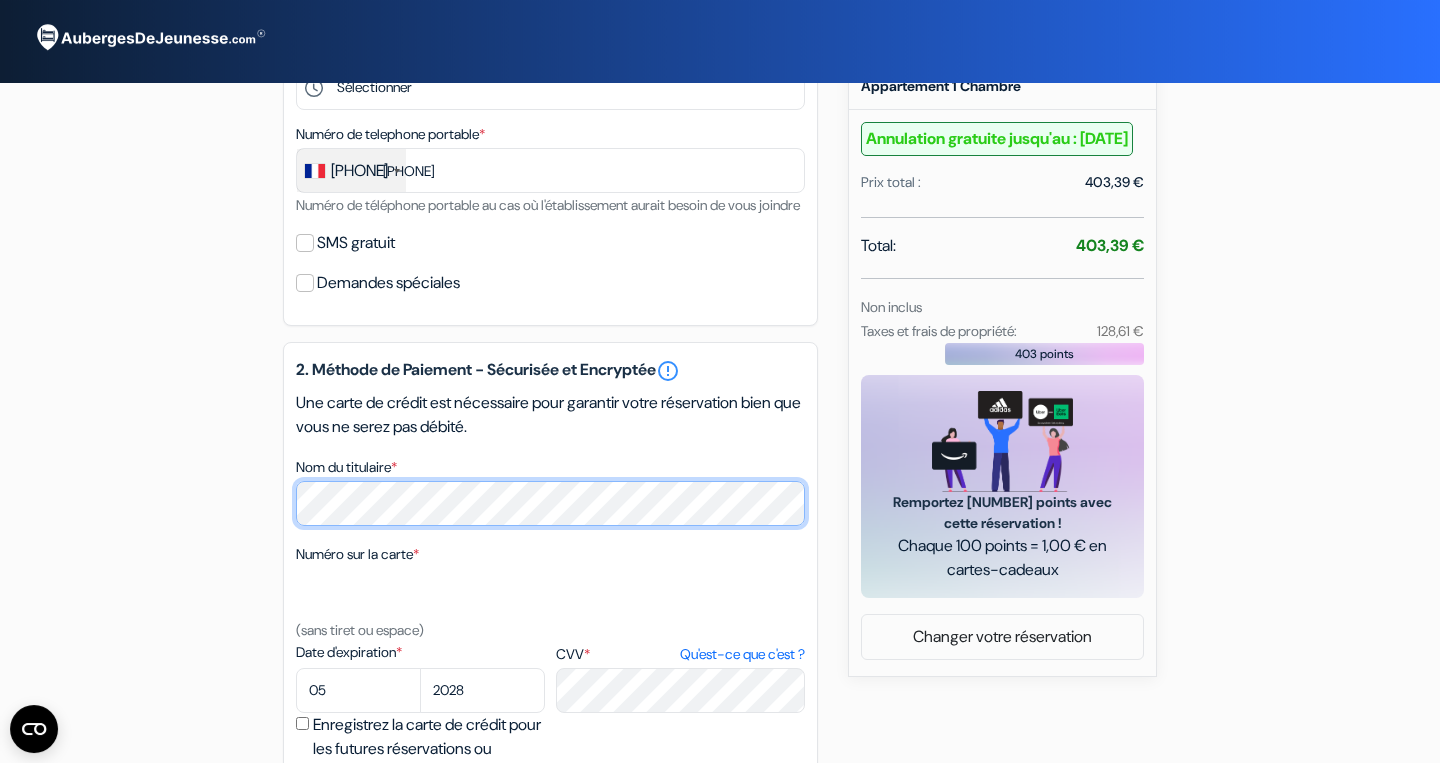 select on "01" 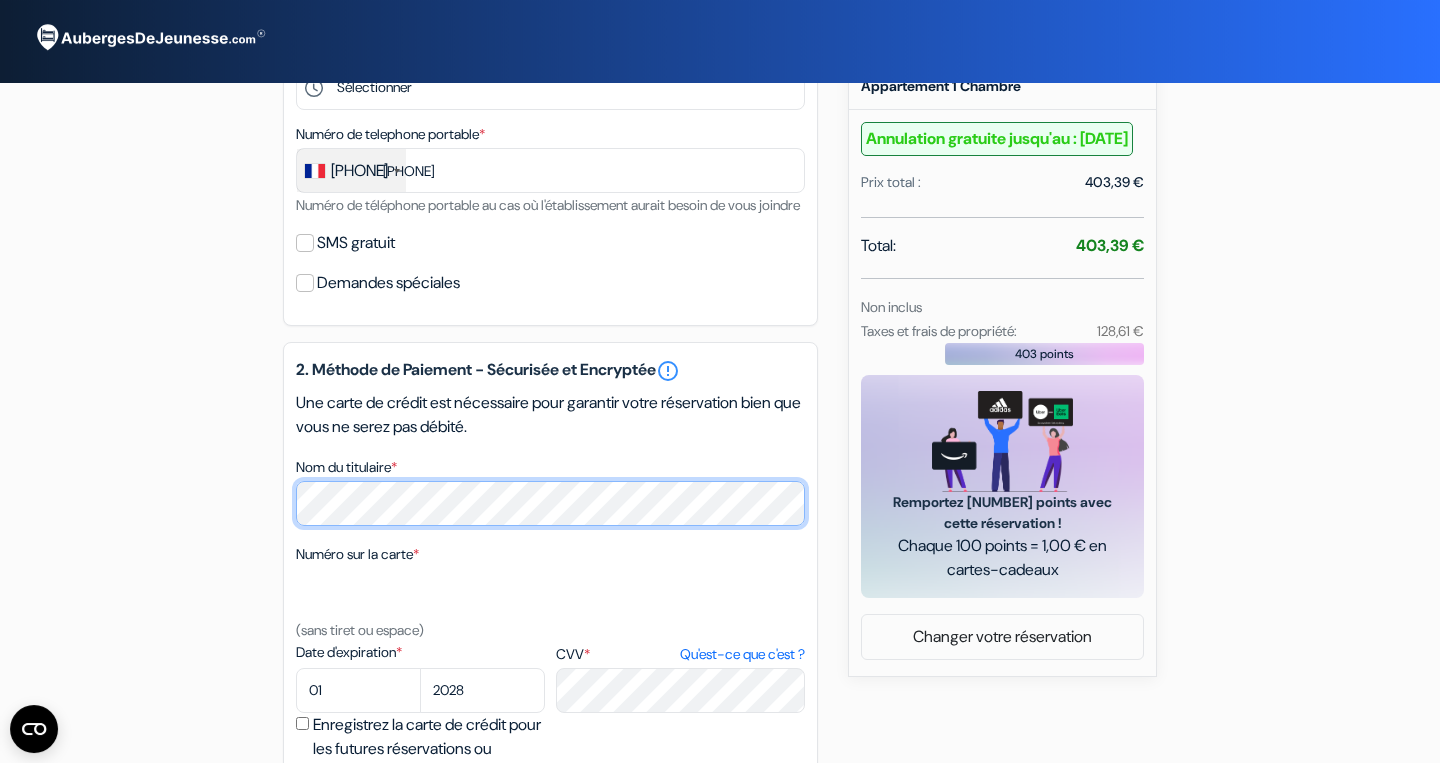 select on "2026" 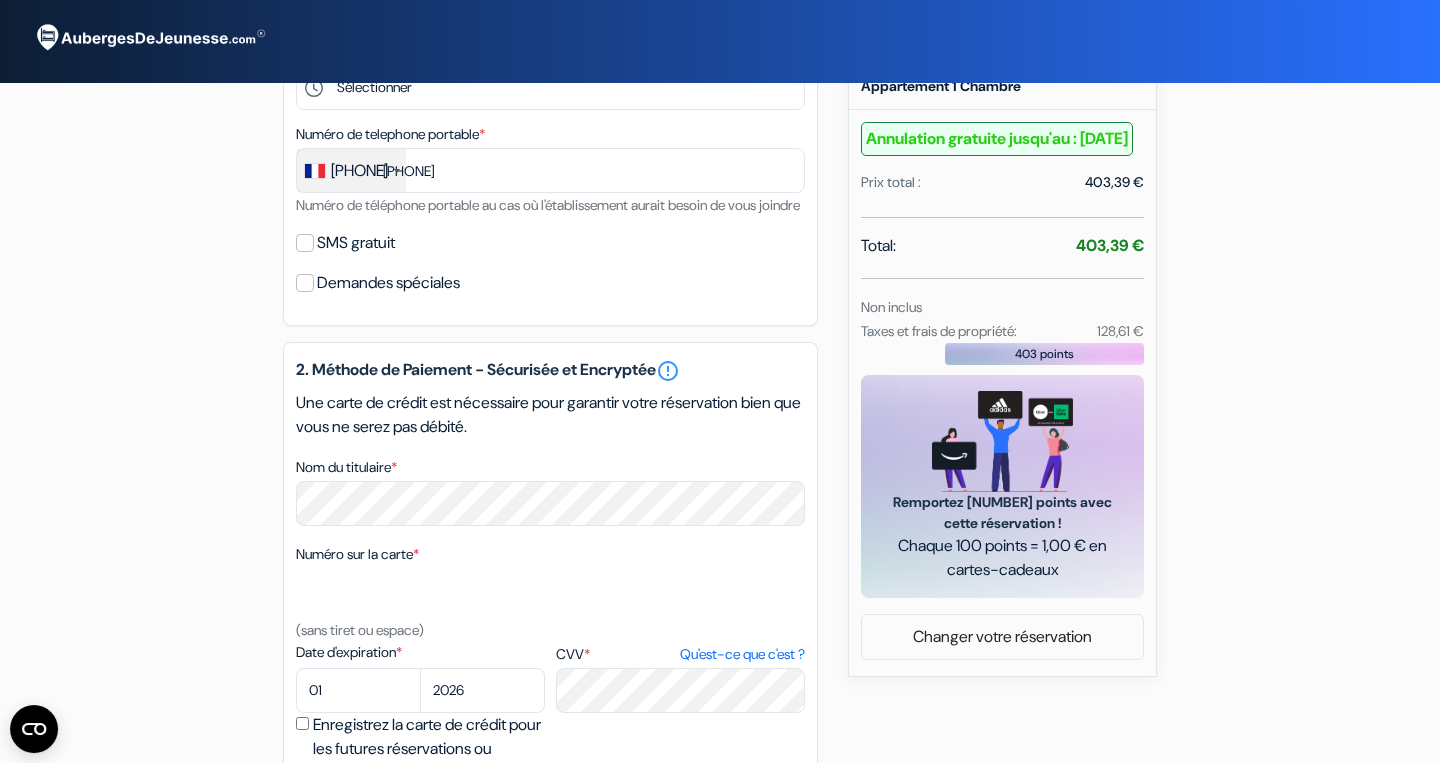 click on "add_box
Hotel Kavana
Rue Du Docteur Goarnisson,
Ouagadougou,
Burkina Faso
Détails de l'établissement
X
Hotel Kavana no_plan
*" at bounding box center [720, 352] 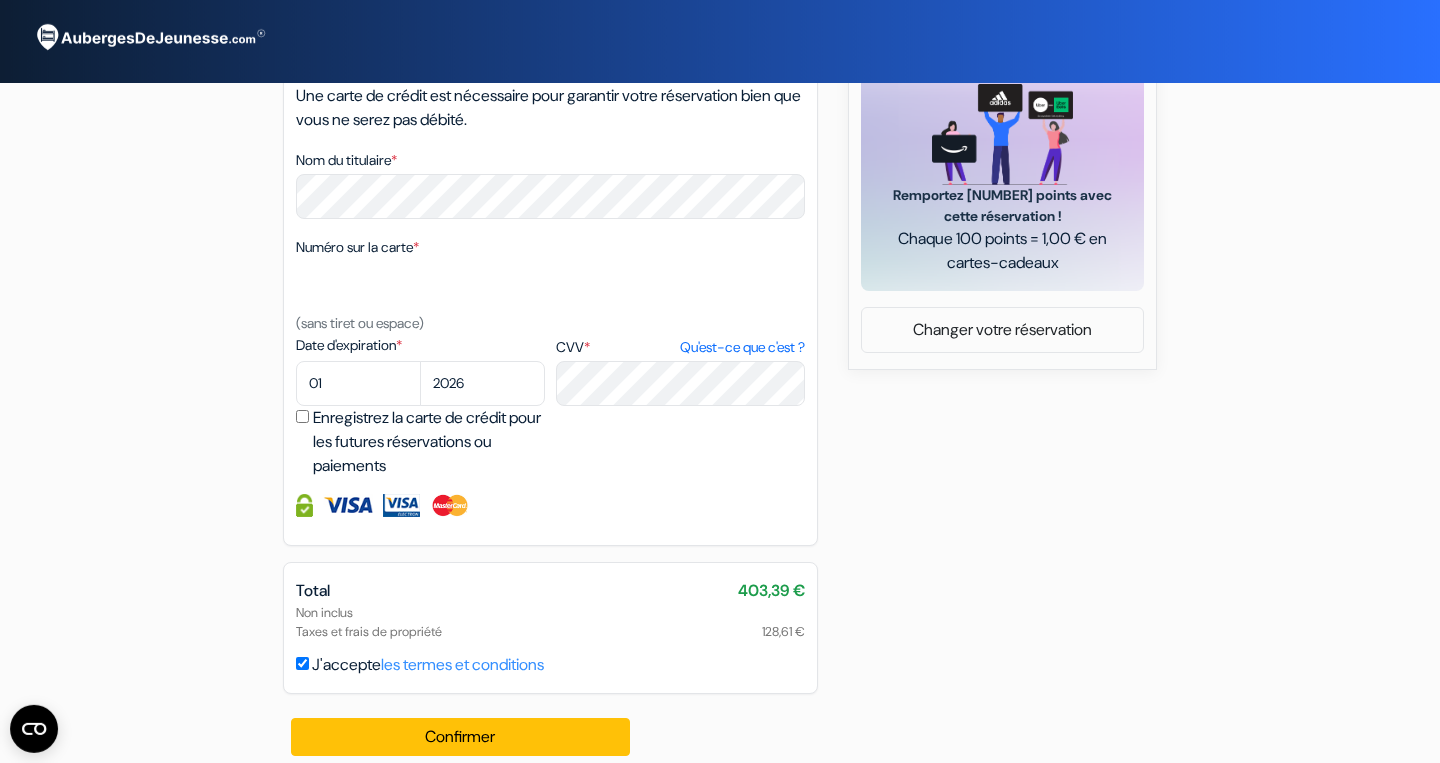 scroll, scrollTop: 909, scrollLeft: 0, axis: vertical 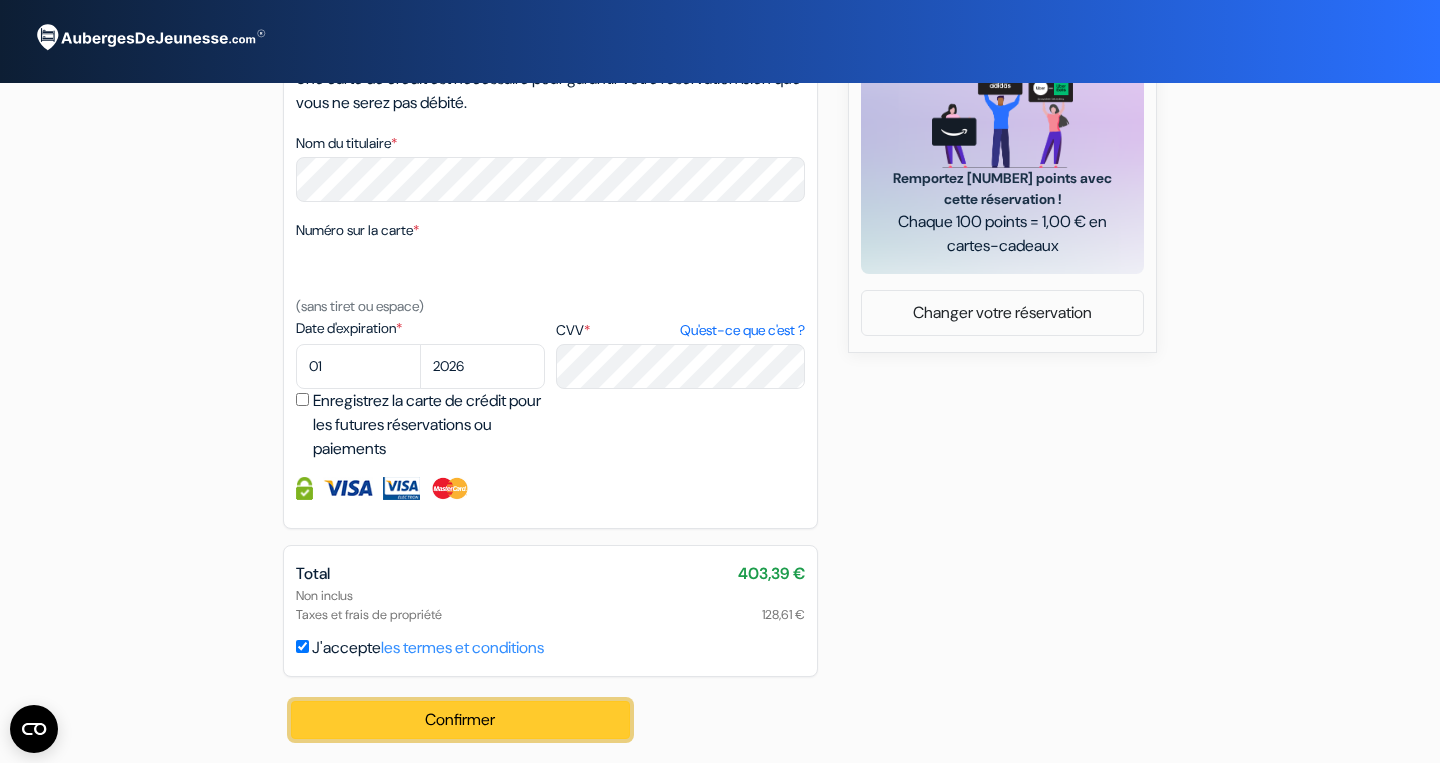 click on "Confirmer
Loading..." at bounding box center (460, 720) 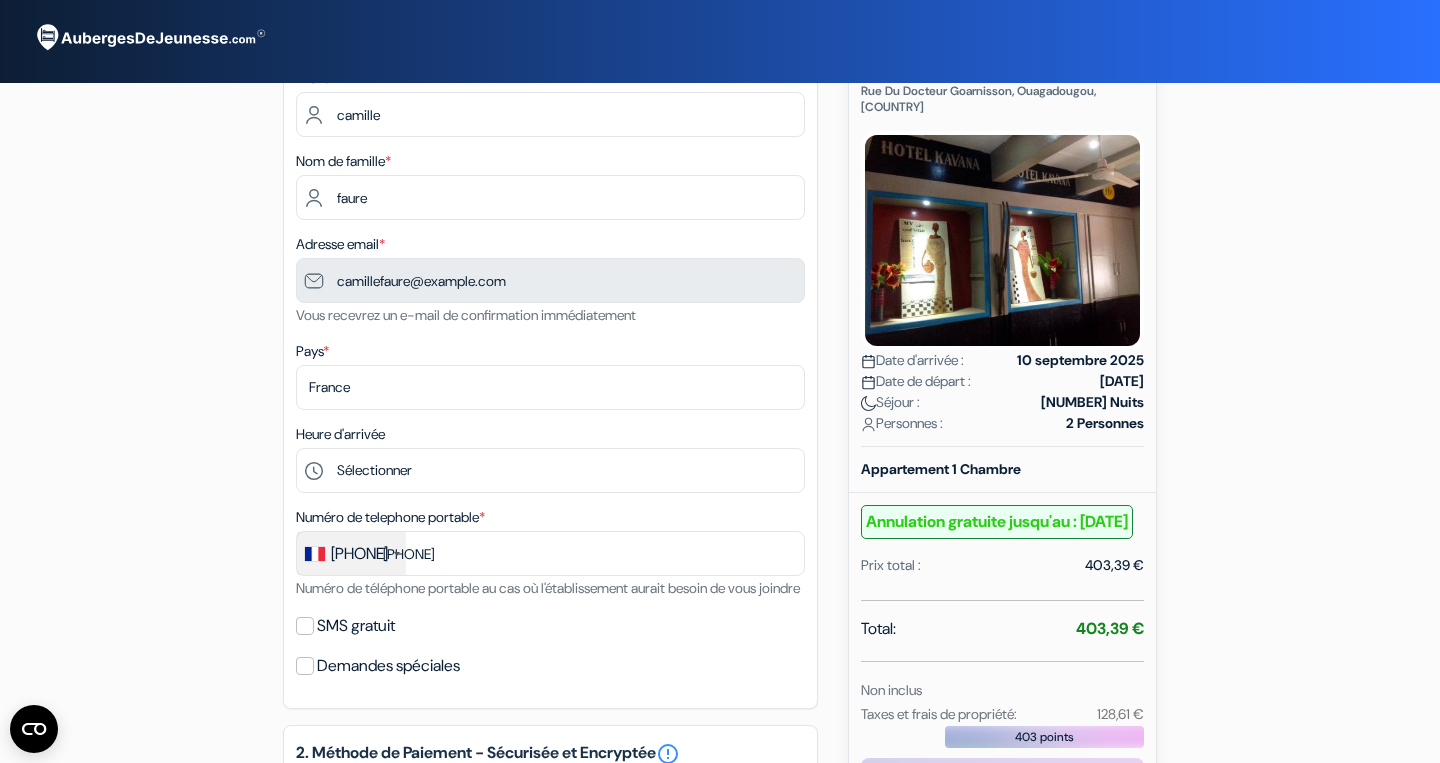 scroll, scrollTop: 0, scrollLeft: 0, axis: both 